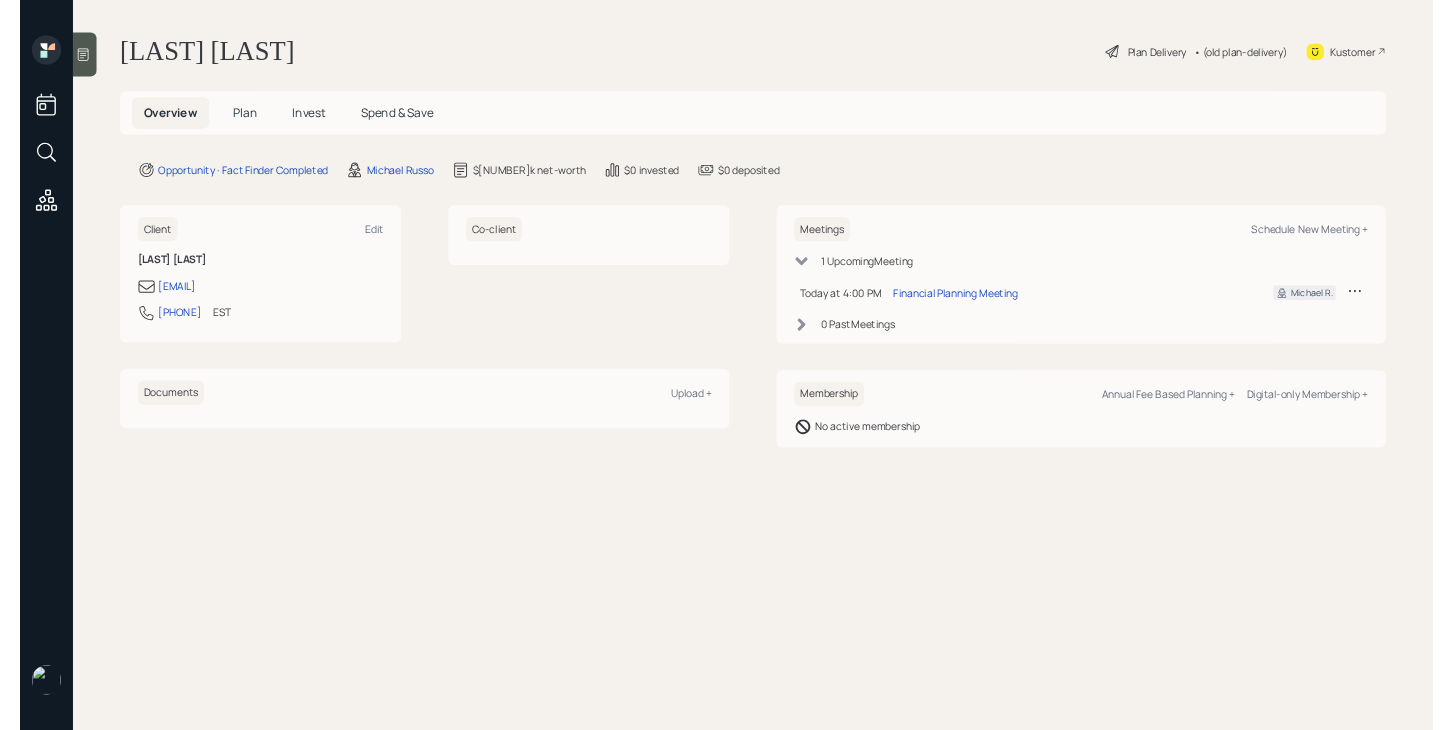 scroll, scrollTop: 0, scrollLeft: 0, axis: both 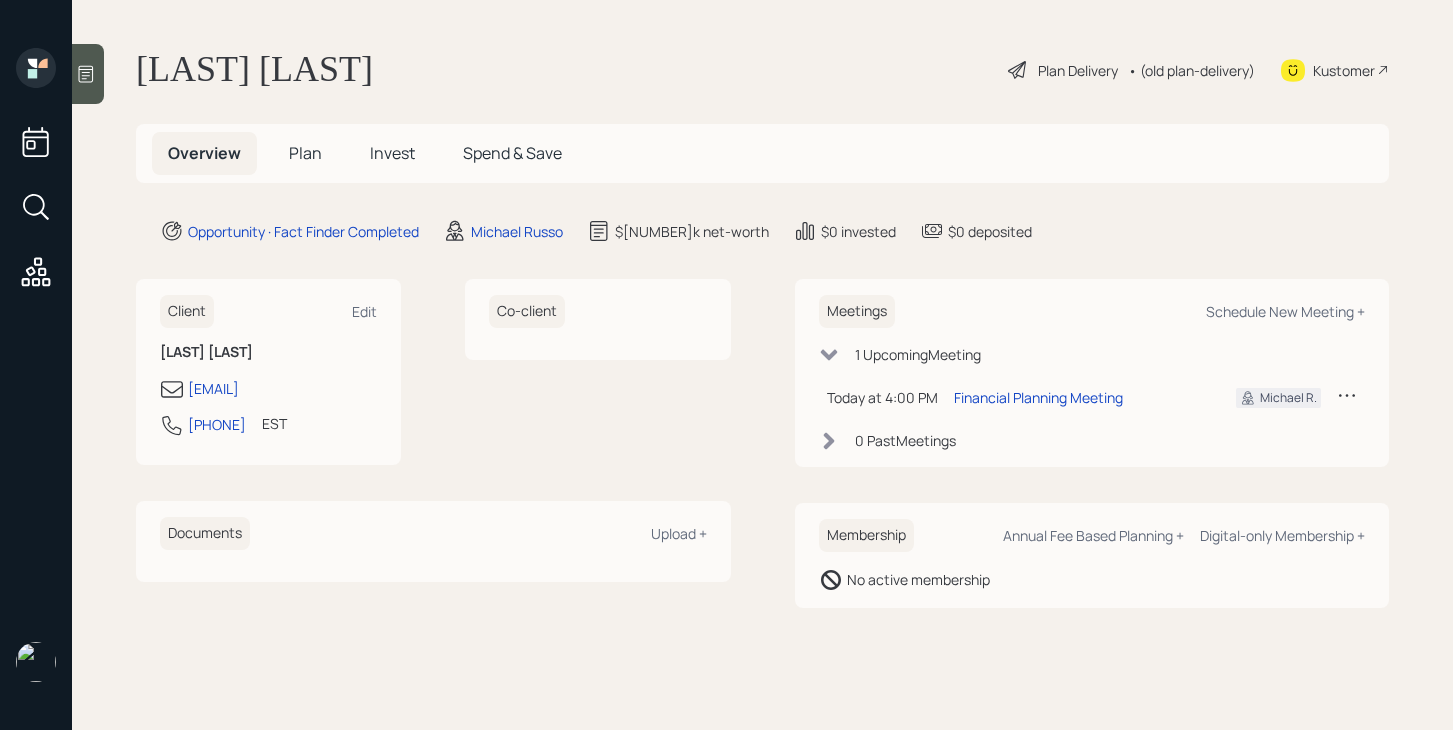 click on "Plan" at bounding box center (305, 153) 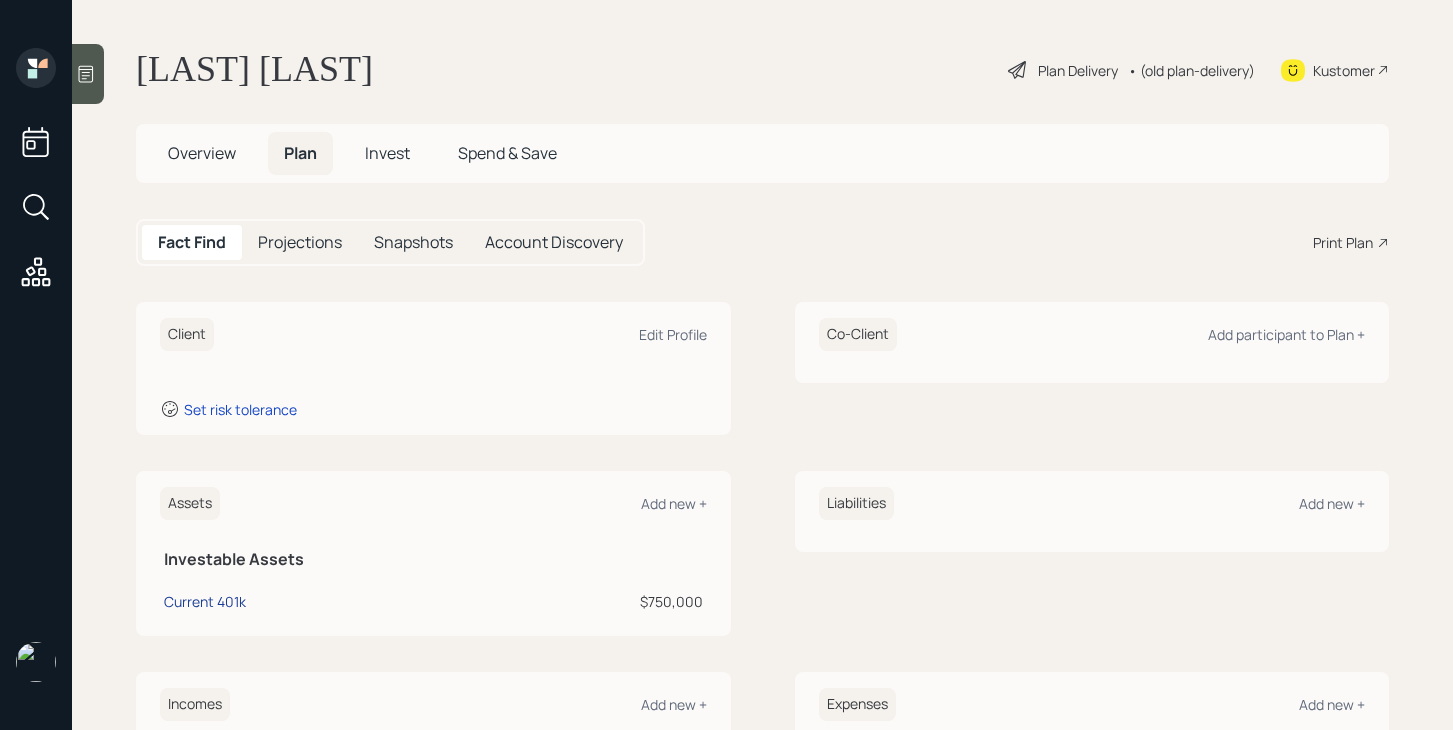 click on "Current 401k" at bounding box center (205, 601) 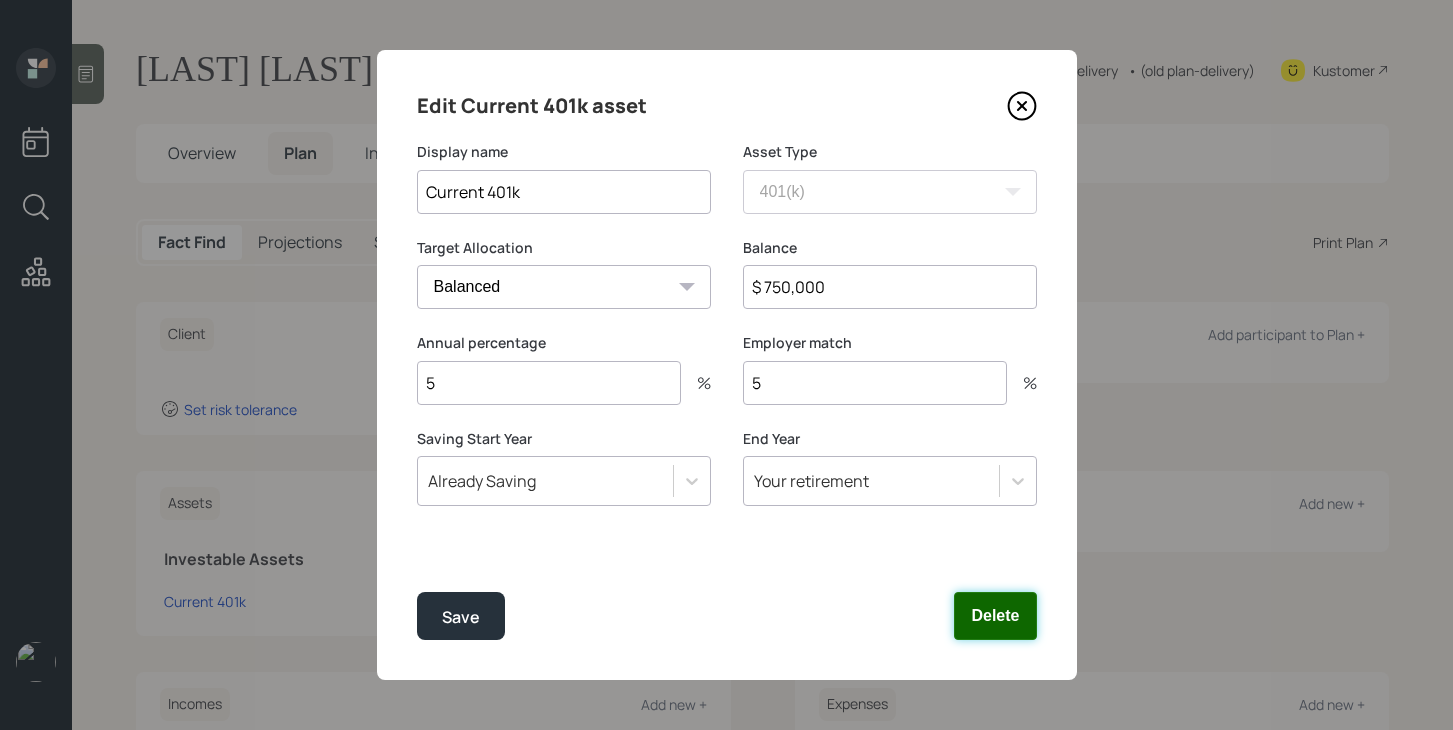 click on "Delete" at bounding box center (995, 616) 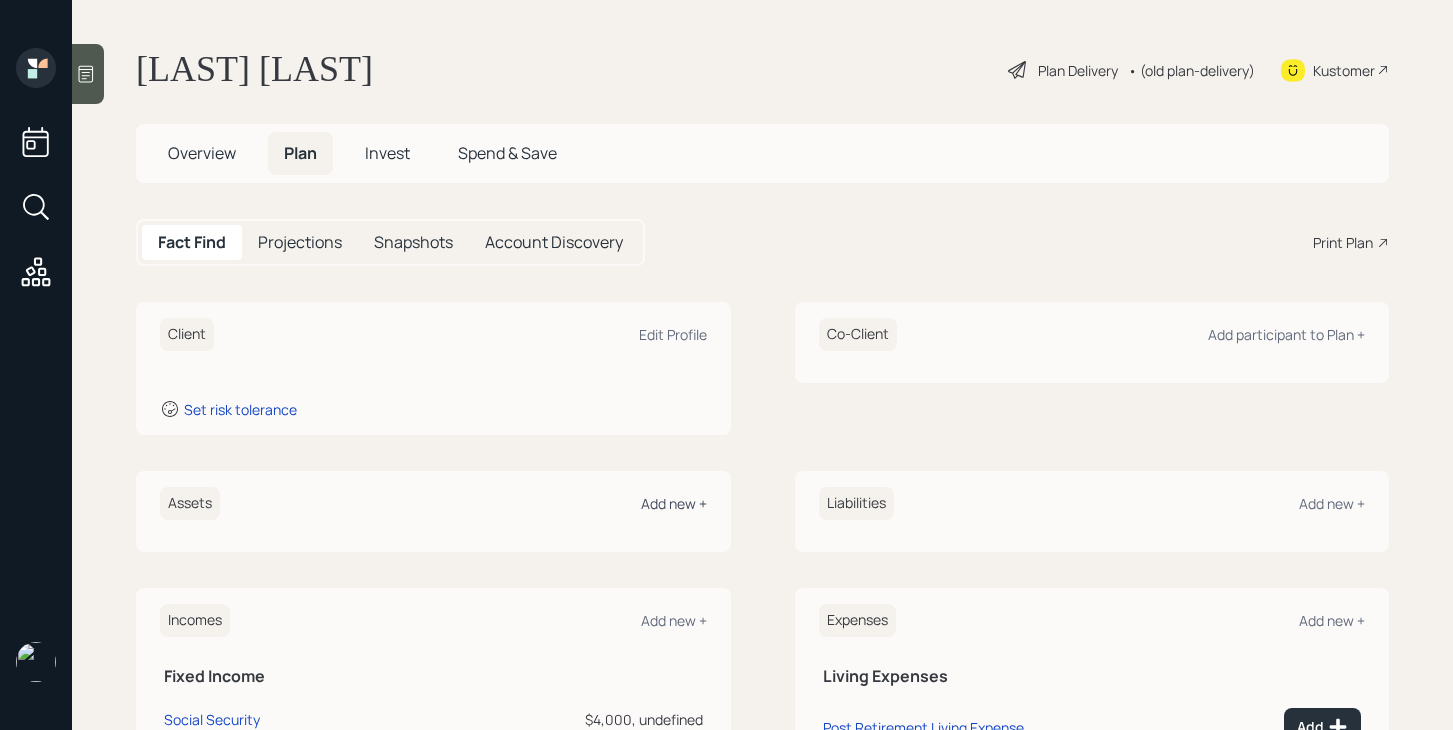 click on "Add new +" at bounding box center (673, 334) 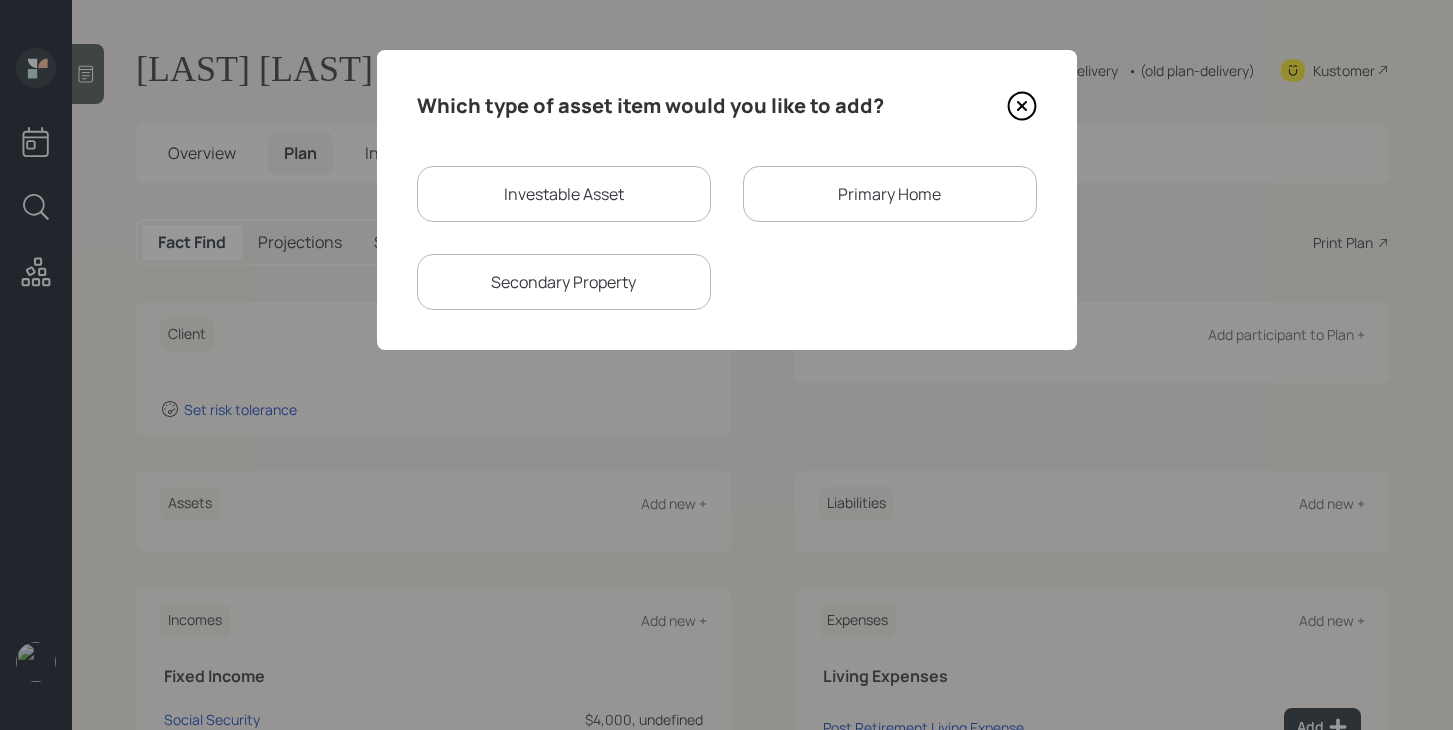 click on "Investable Asset" at bounding box center [564, 194] 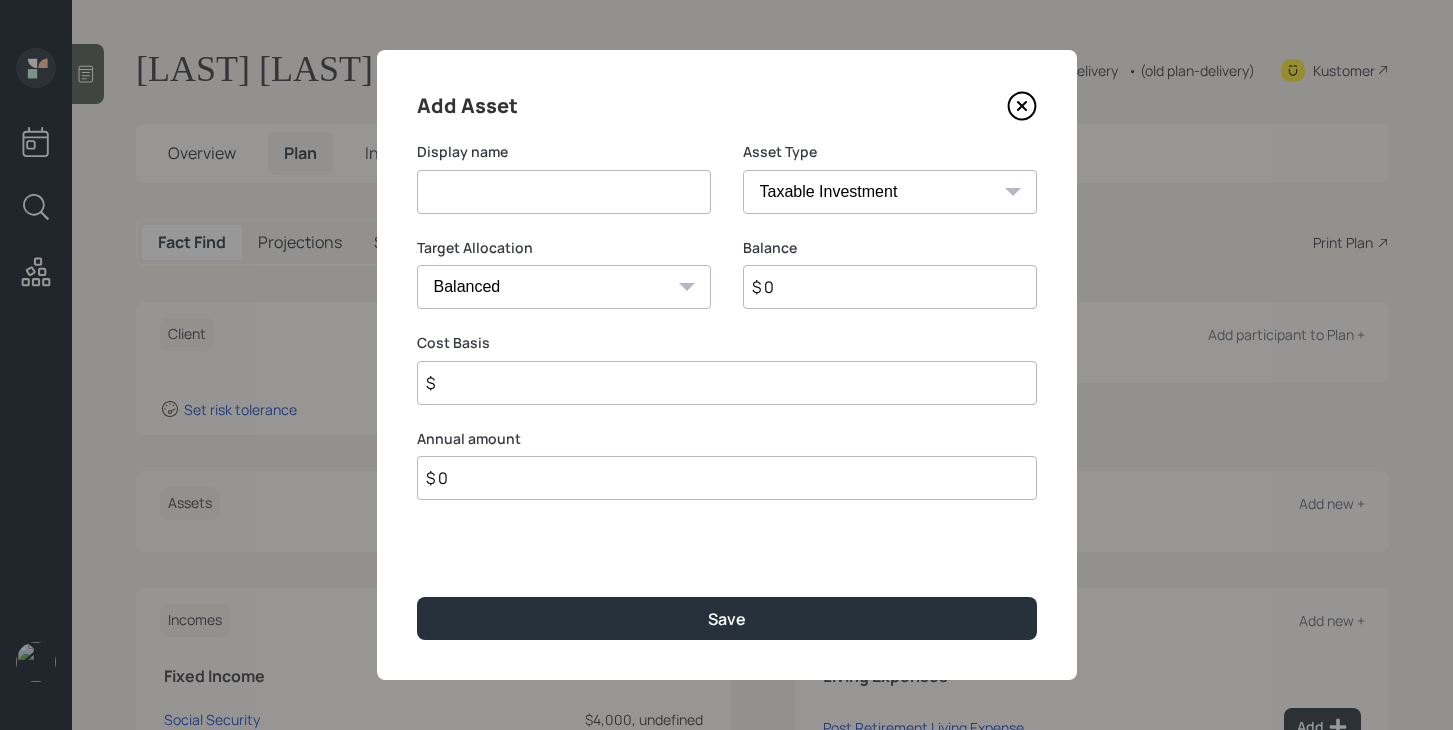 click at bounding box center (564, 192) 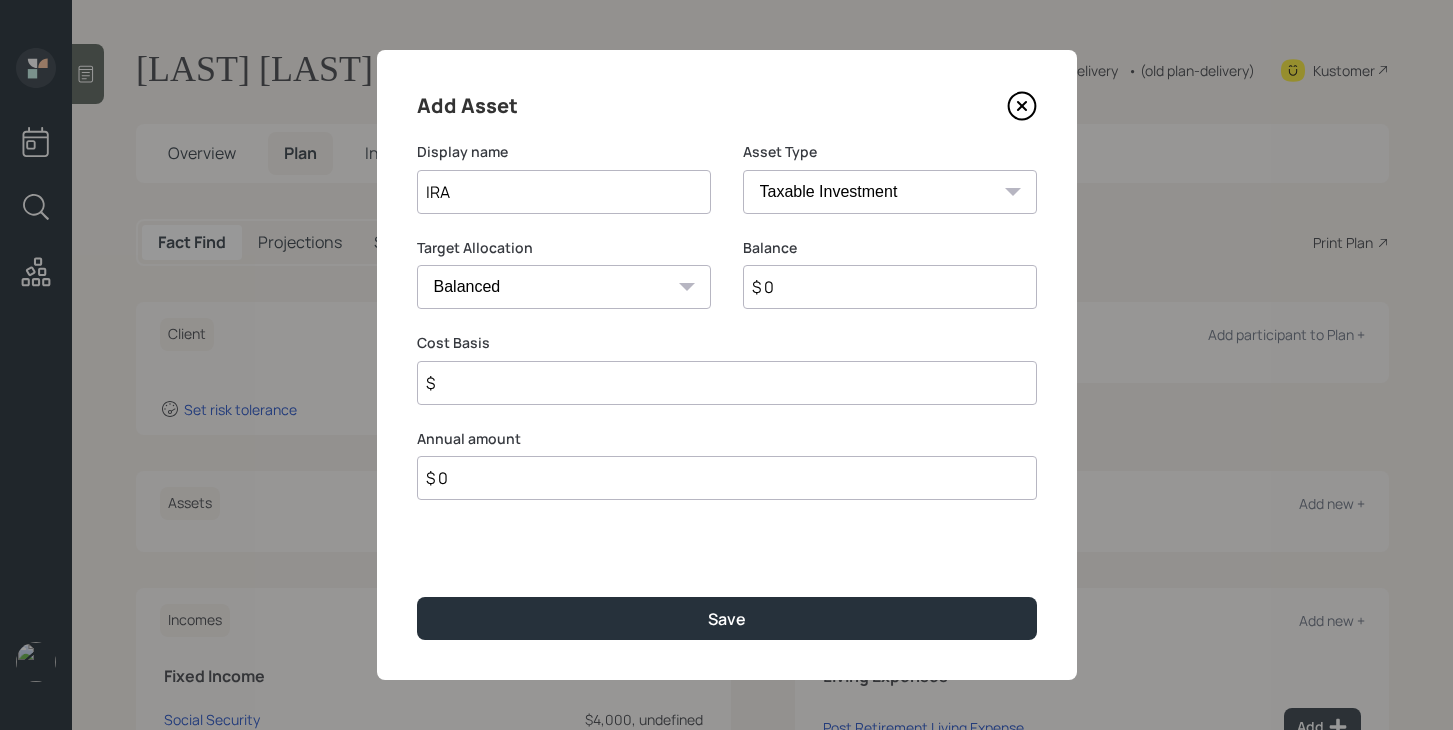 type on "IRA" 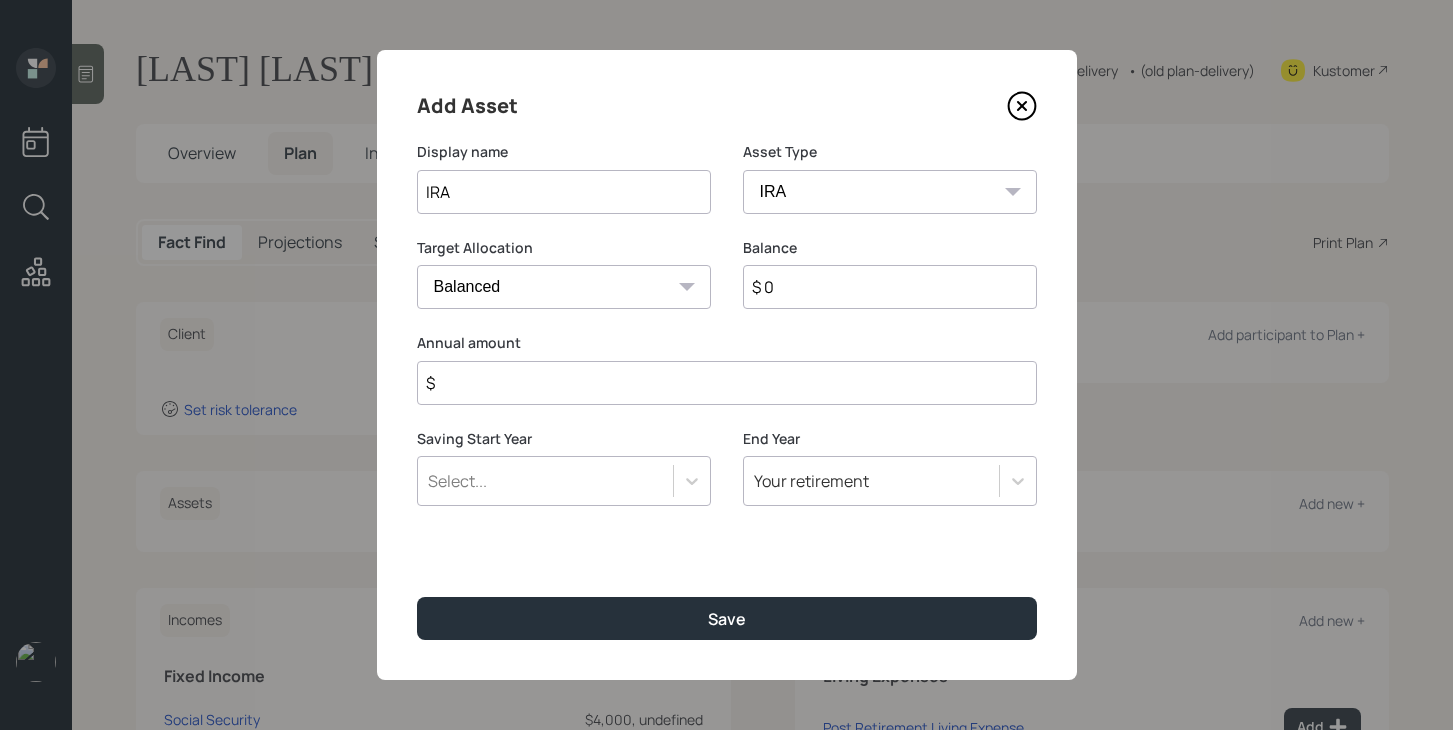 click on "$ 0" at bounding box center (890, 287) 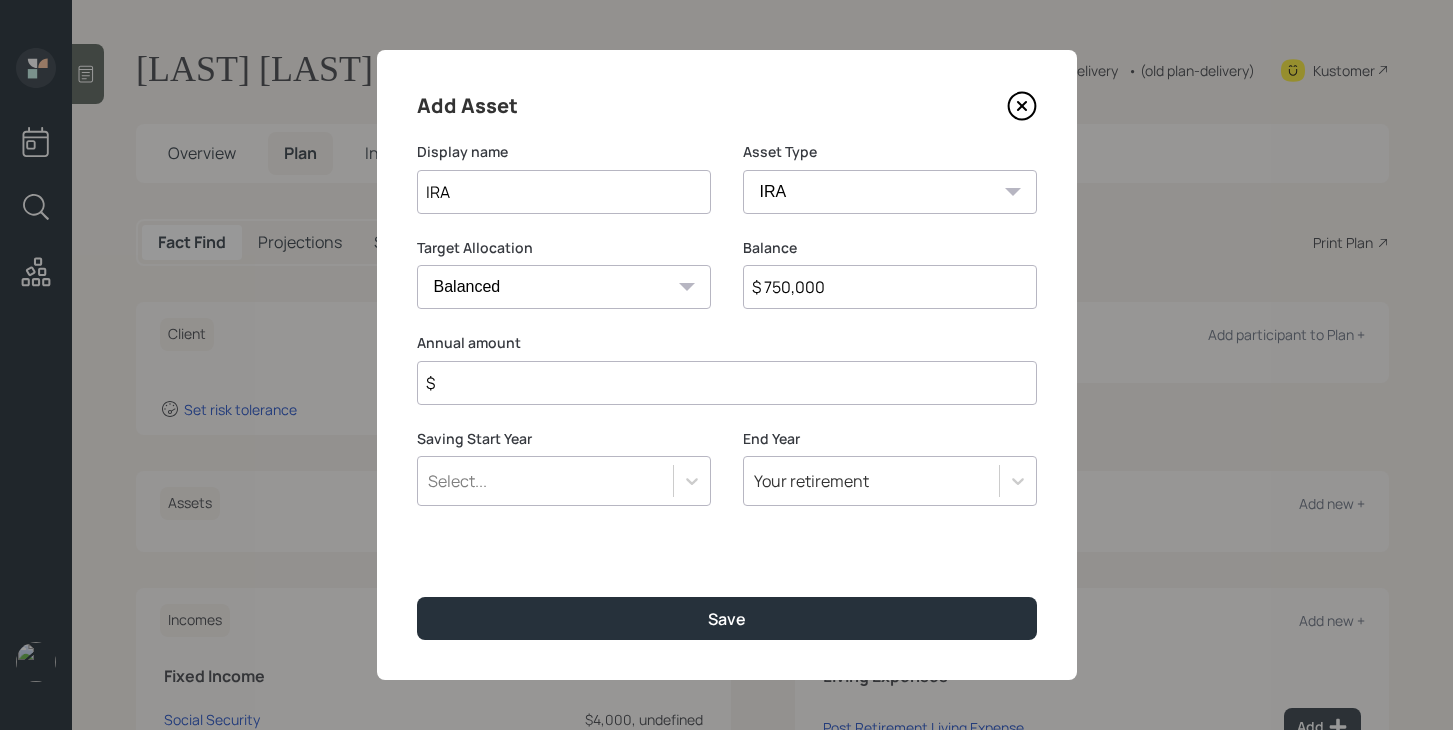 type on "$ 750,000" 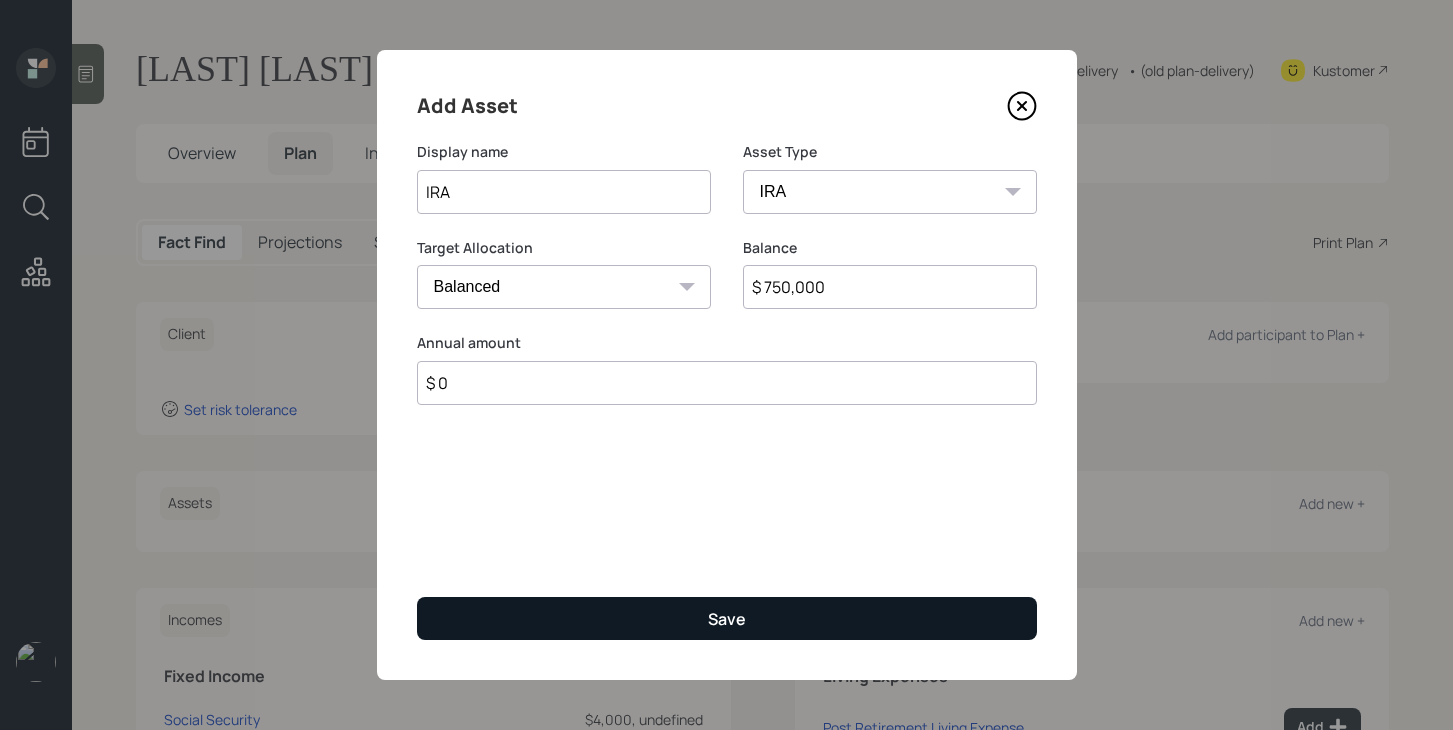 type on "$ 0" 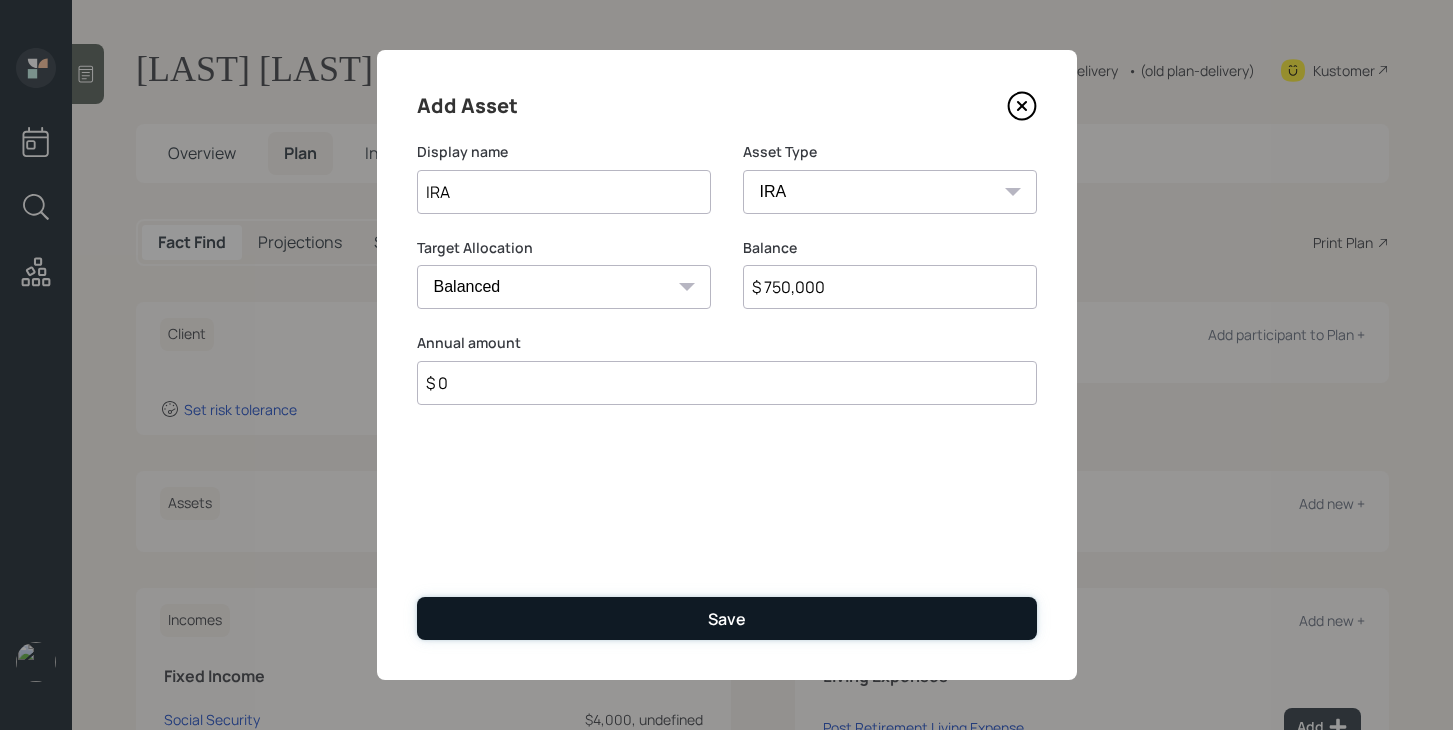 click on "Save" at bounding box center (727, 619) 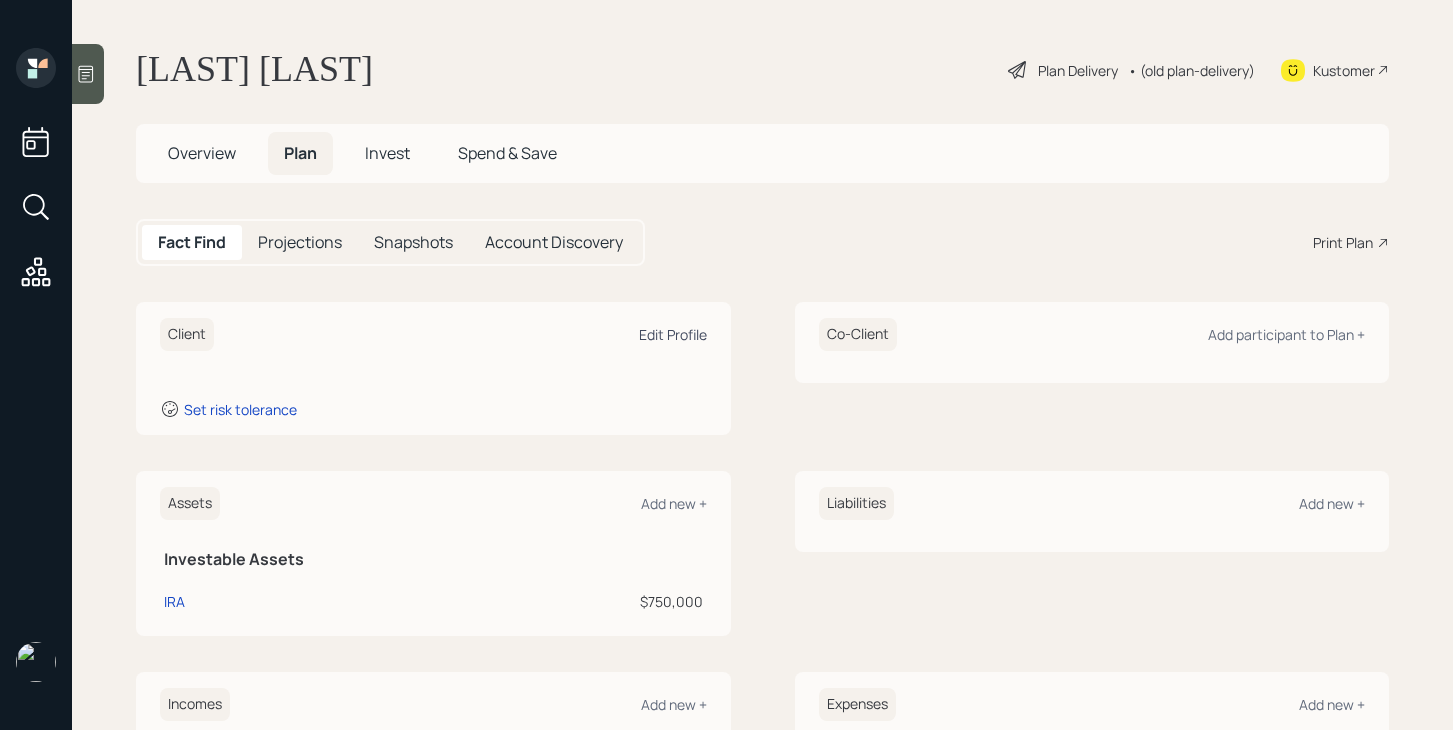 click on "Edit Profile" at bounding box center [673, 334] 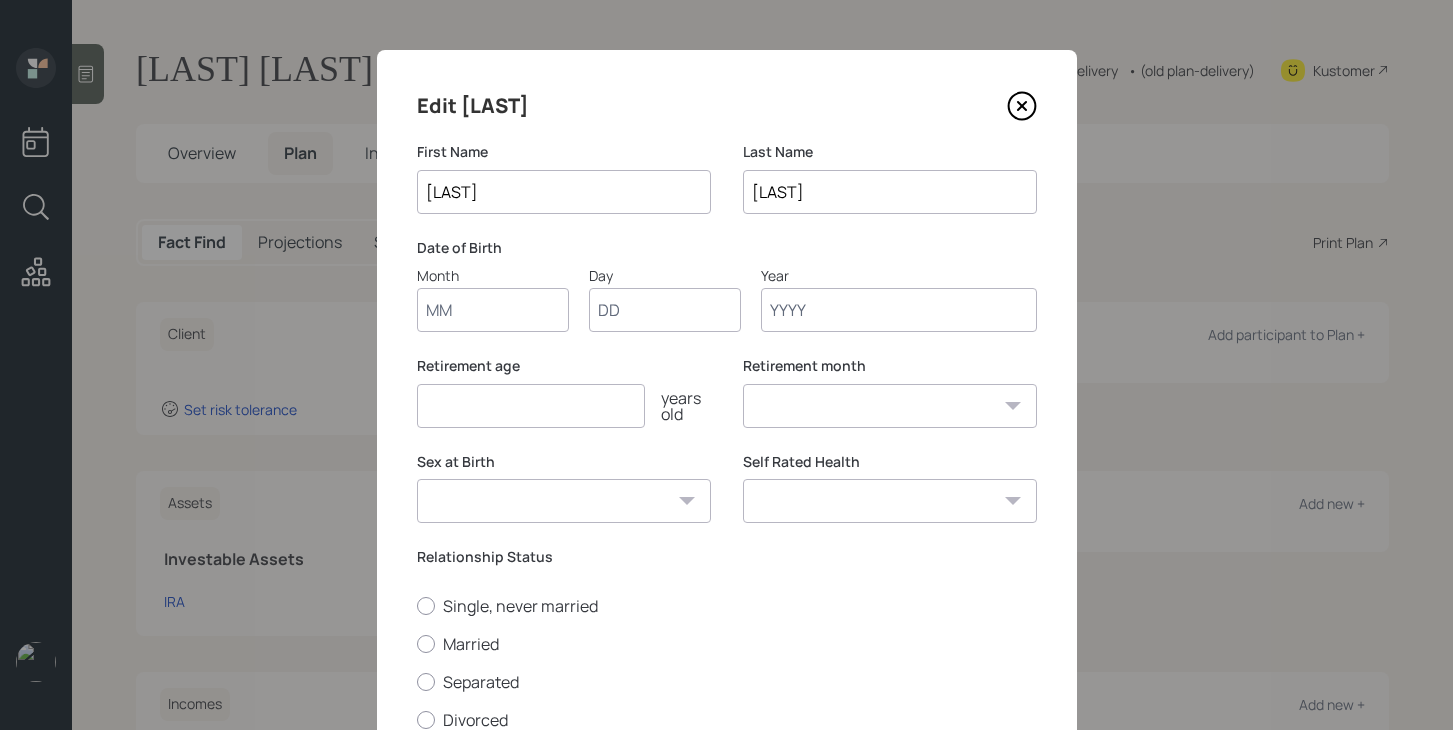 click on "Month" at bounding box center (493, 310) 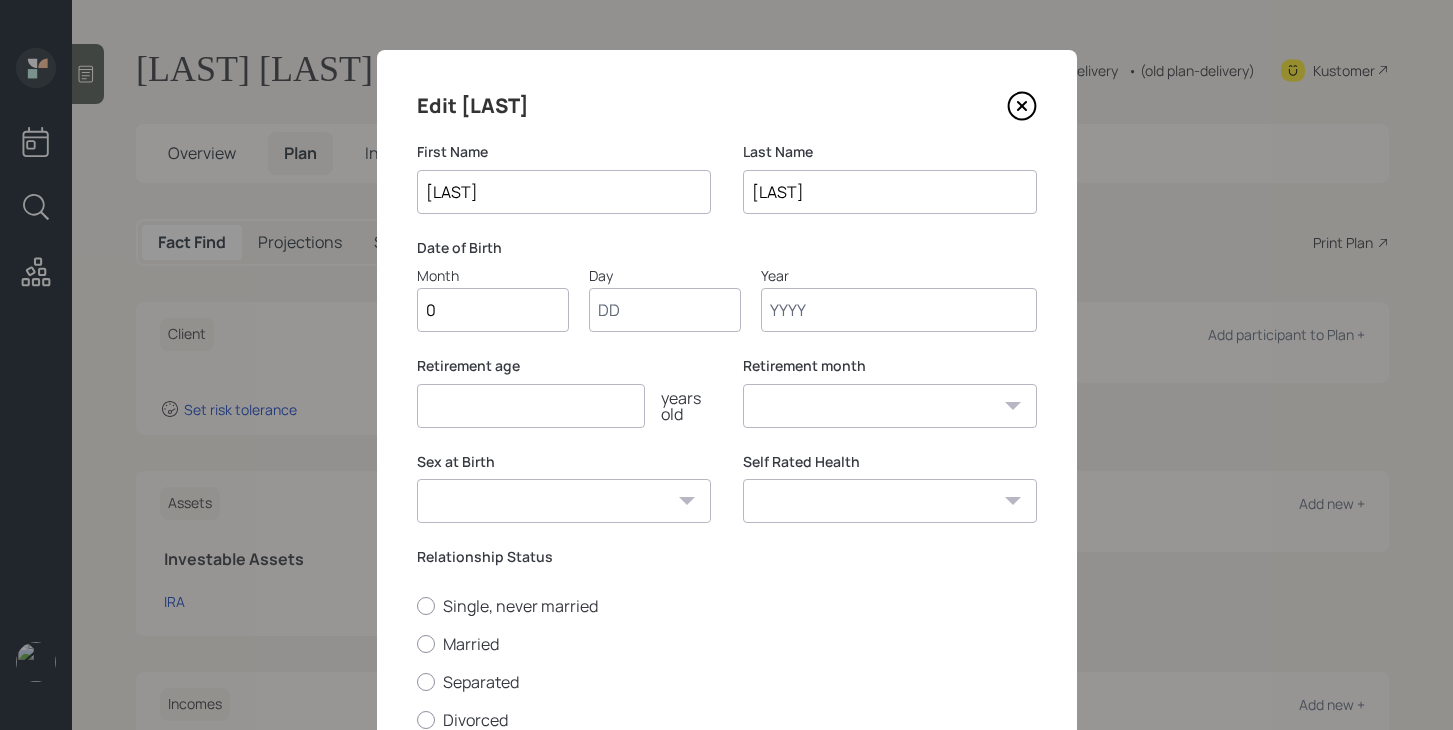 type on "04" 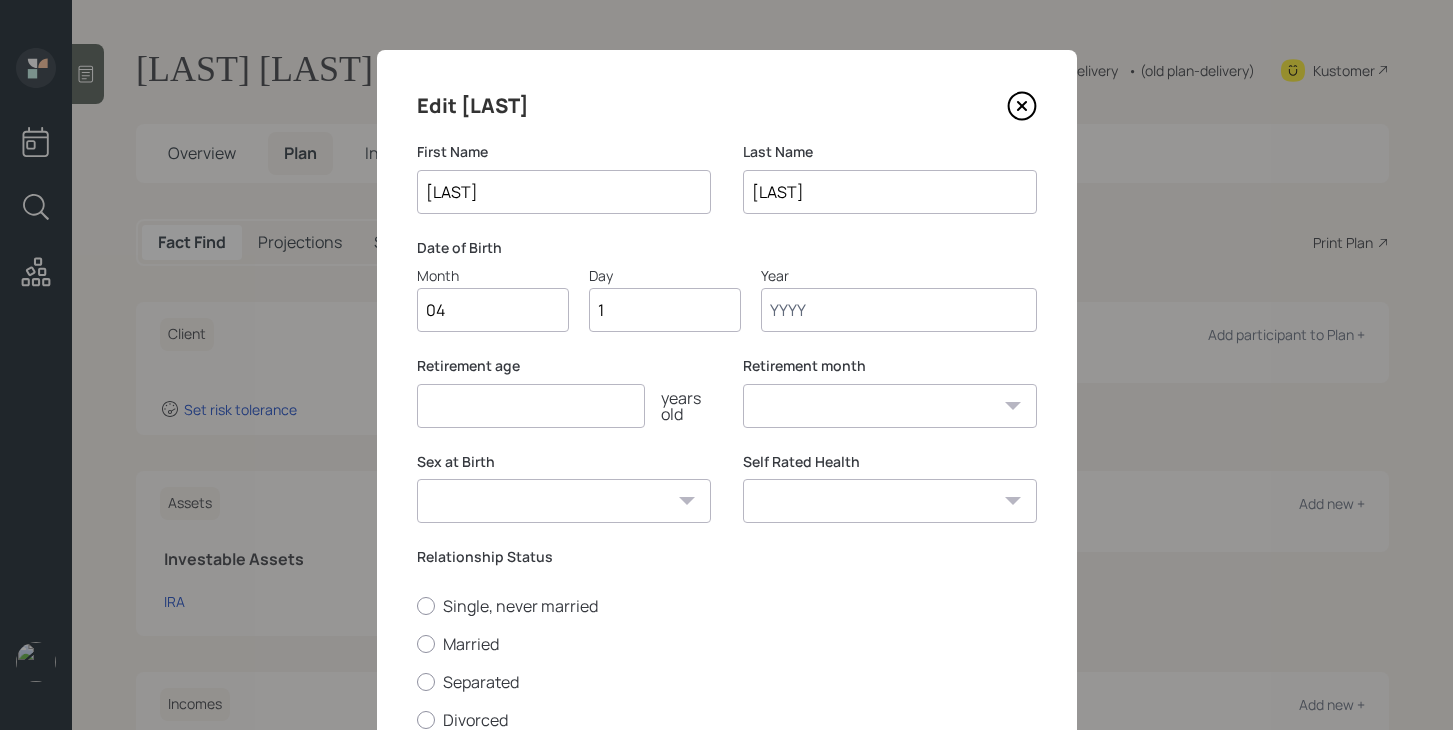 type on "17" 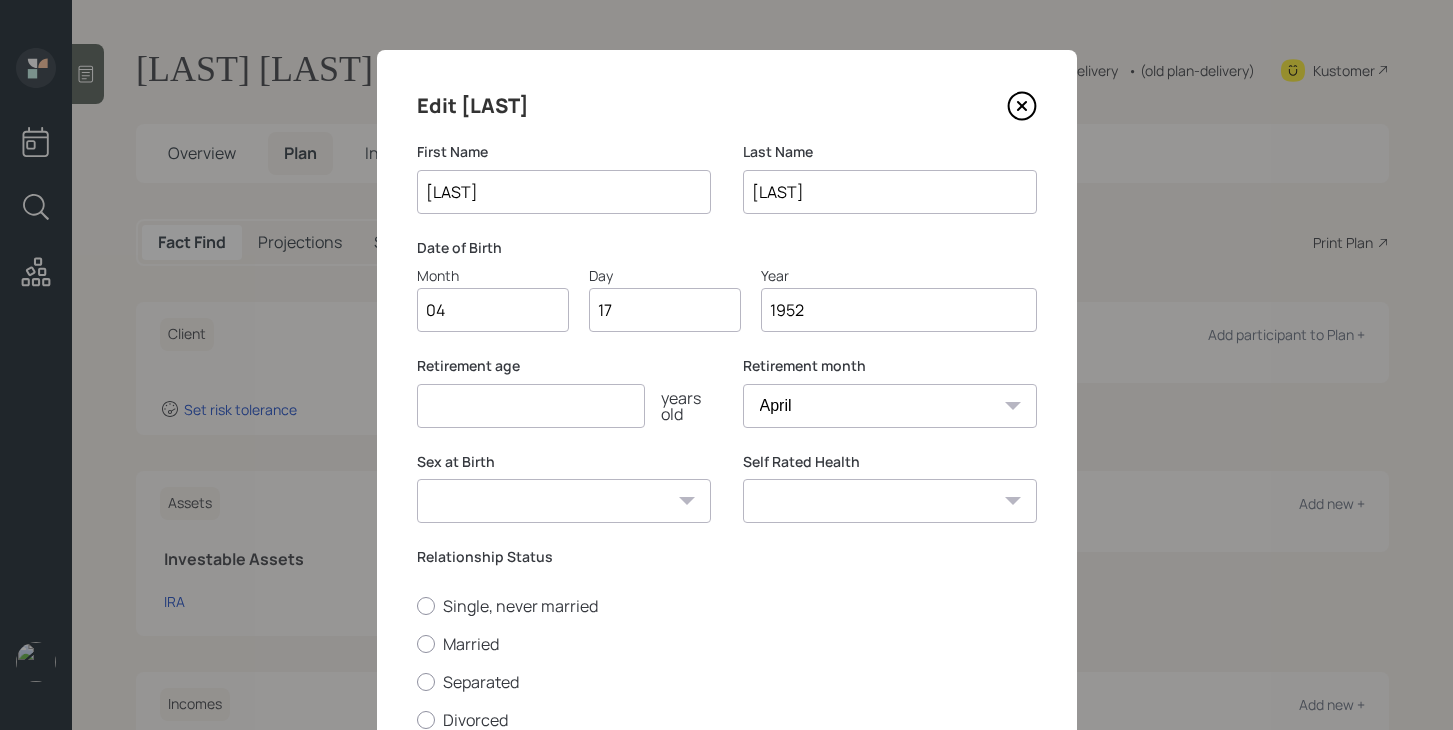 type on "1952" 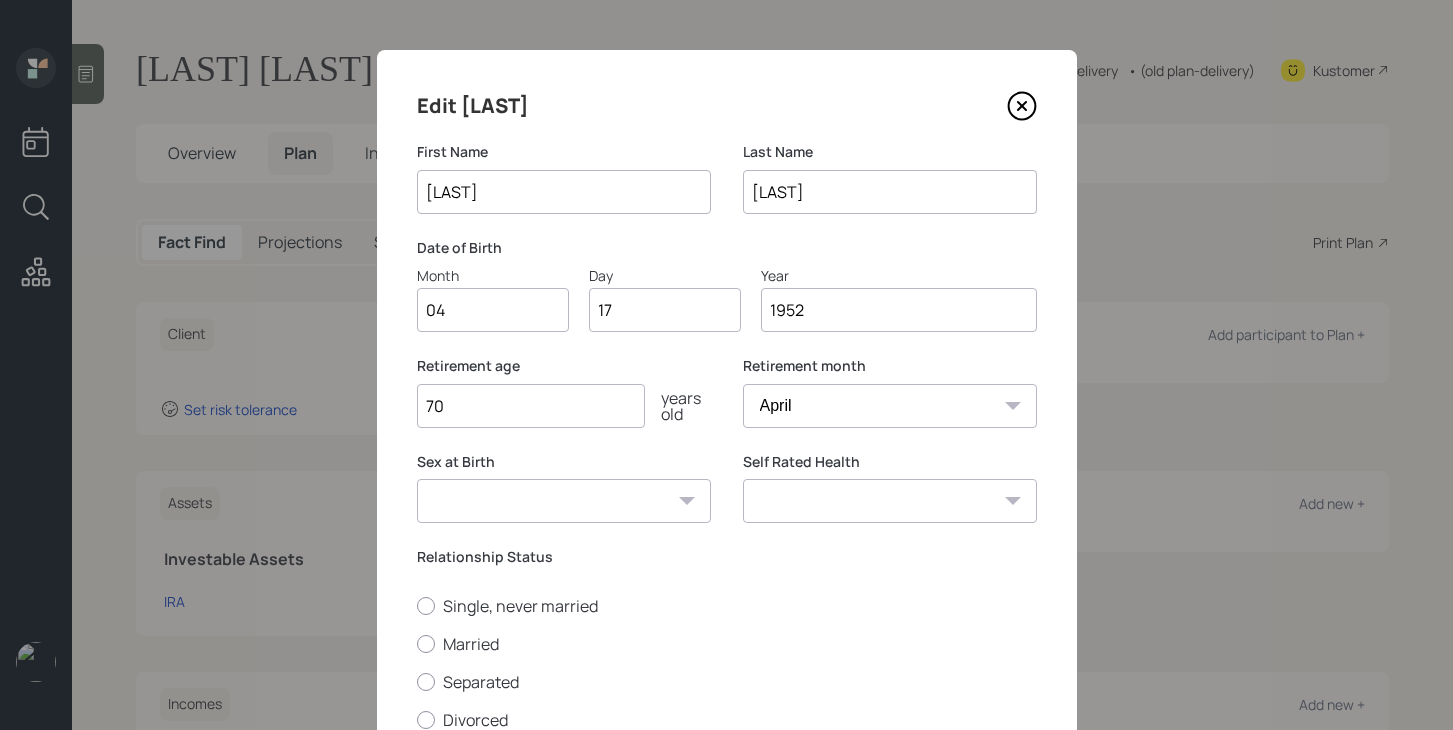 click on "Male Female Other / Prefer not to say" at bounding box center [564, 501] 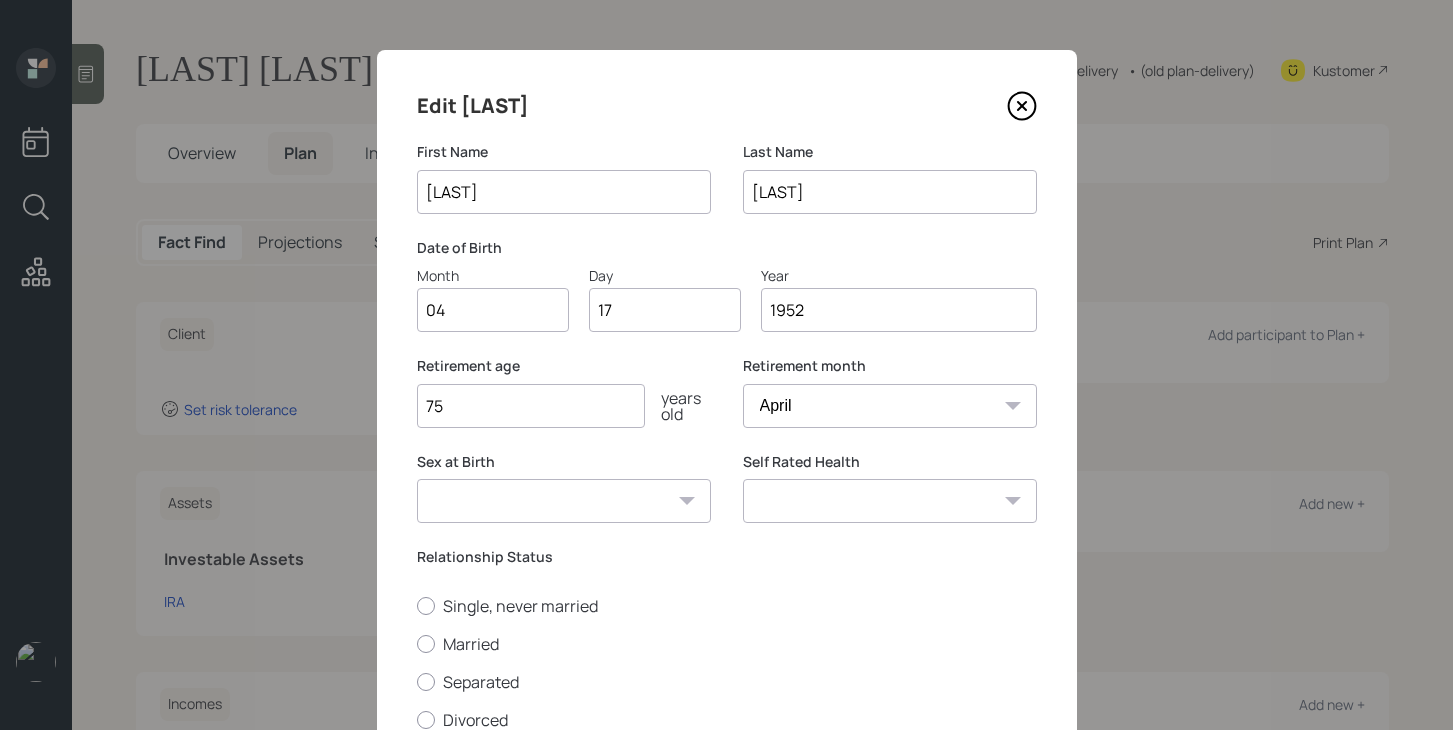 type on "75" 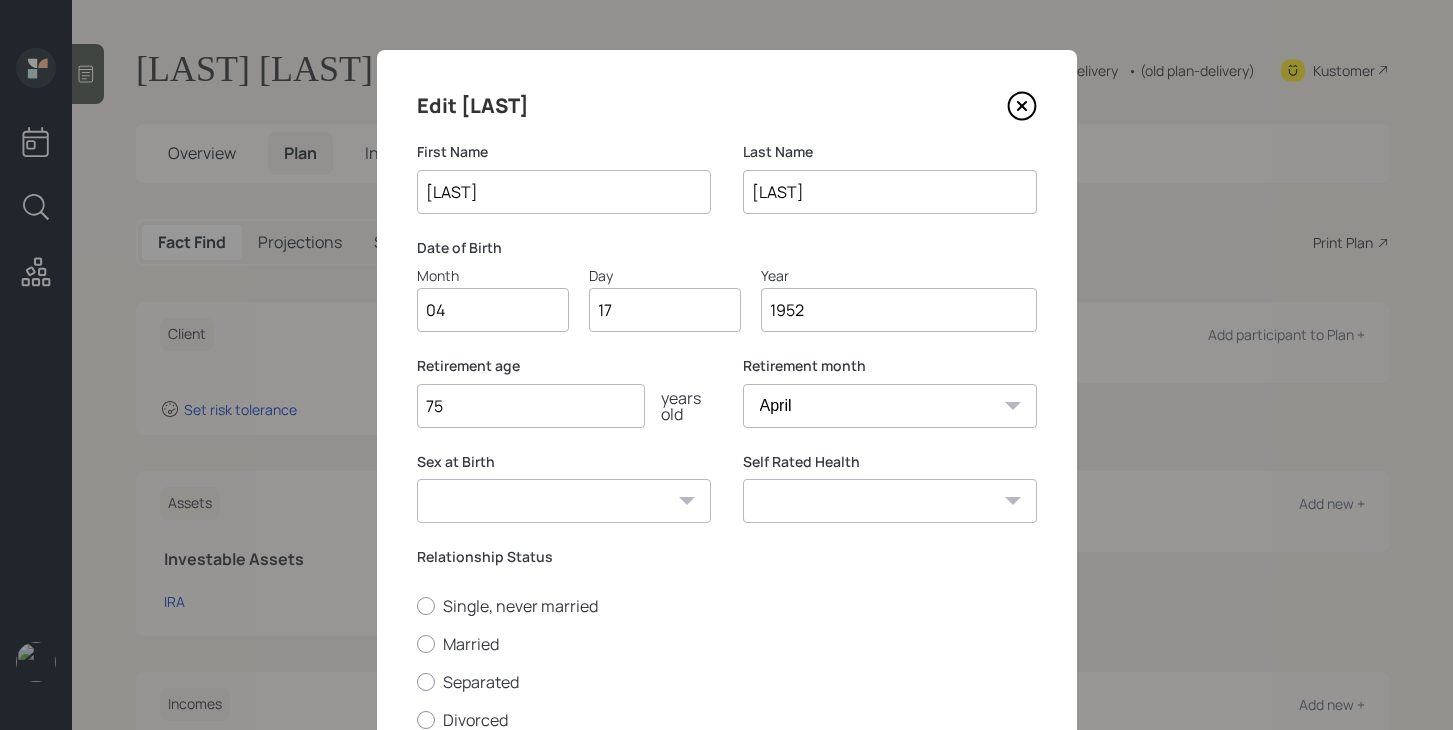 click on "Male Female Other / Prefer not to say" at bounding box center [564, 501] 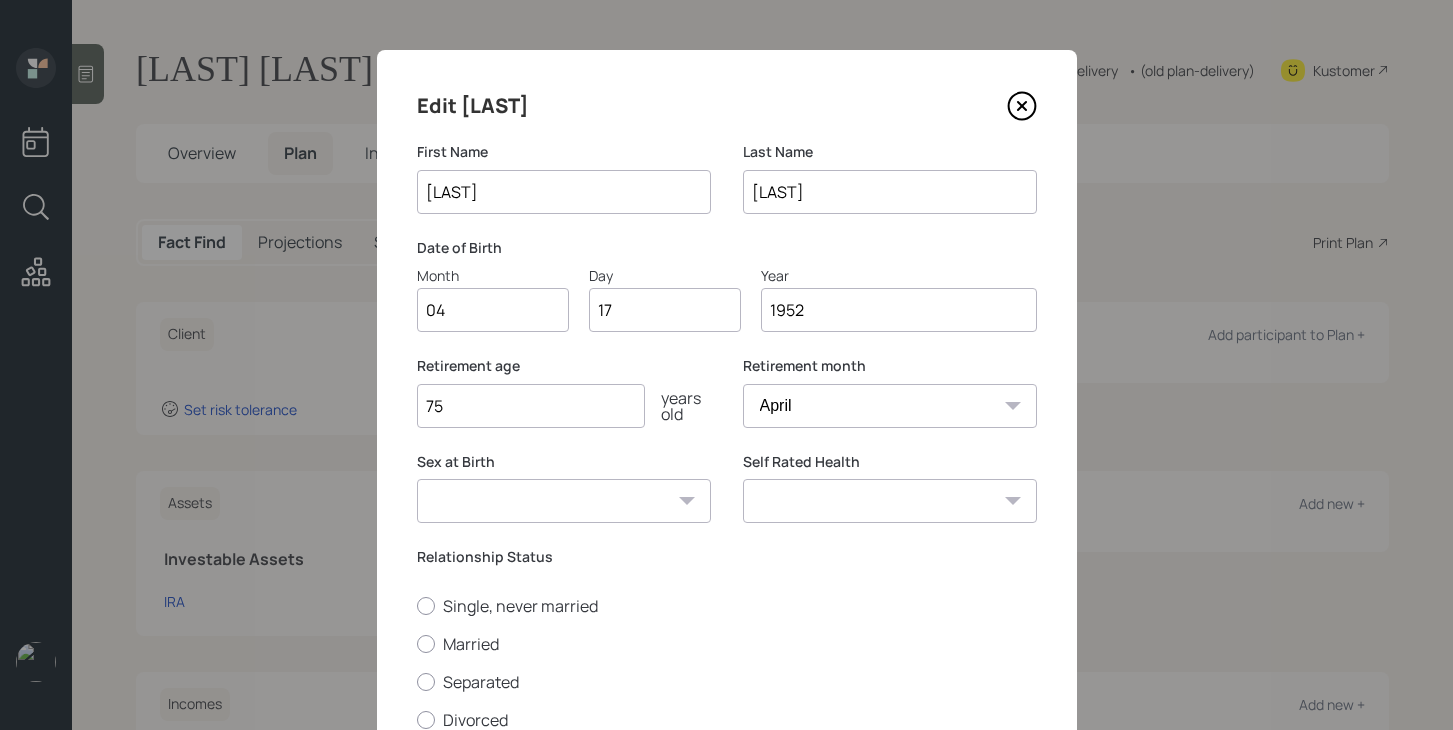 select on "male" 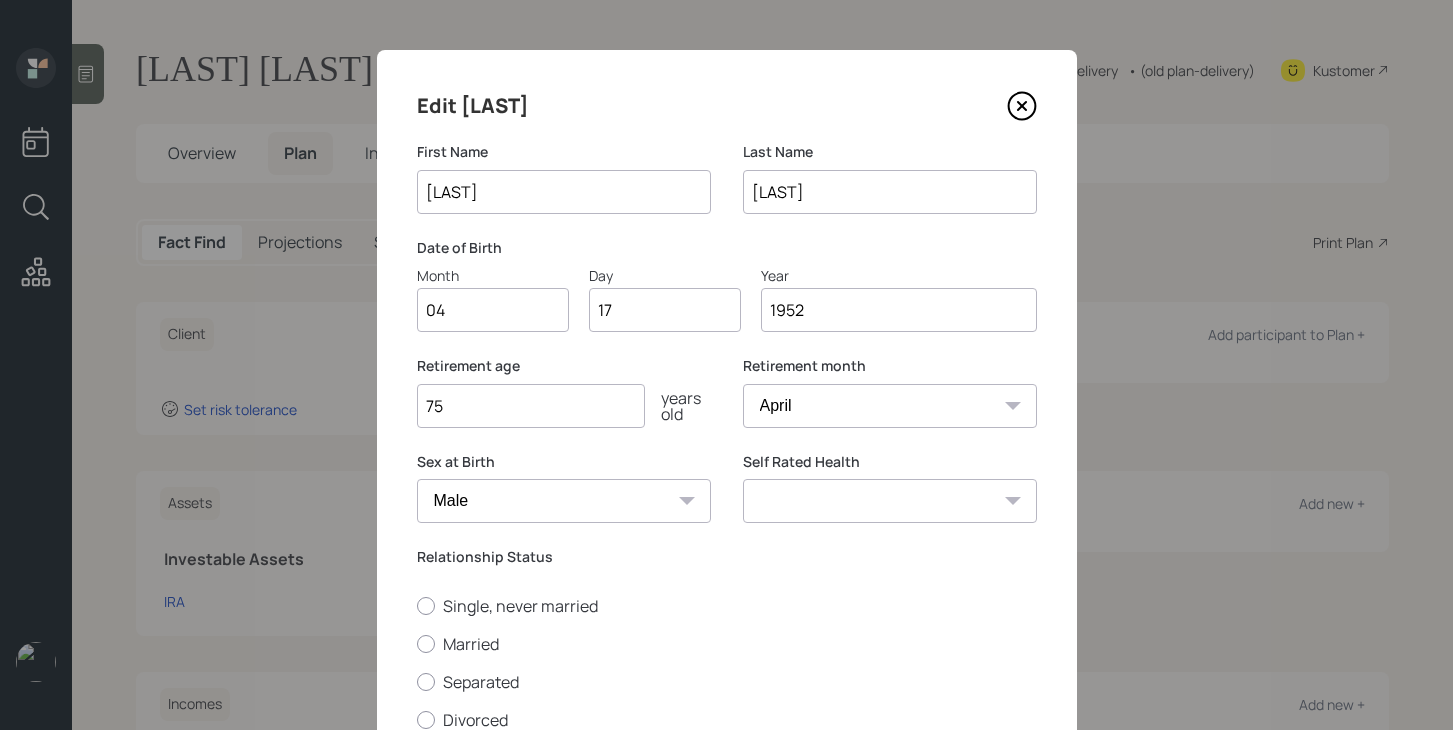 click on "Excellent Very Good Good Fair Poor" at bounding box center (890, 501) 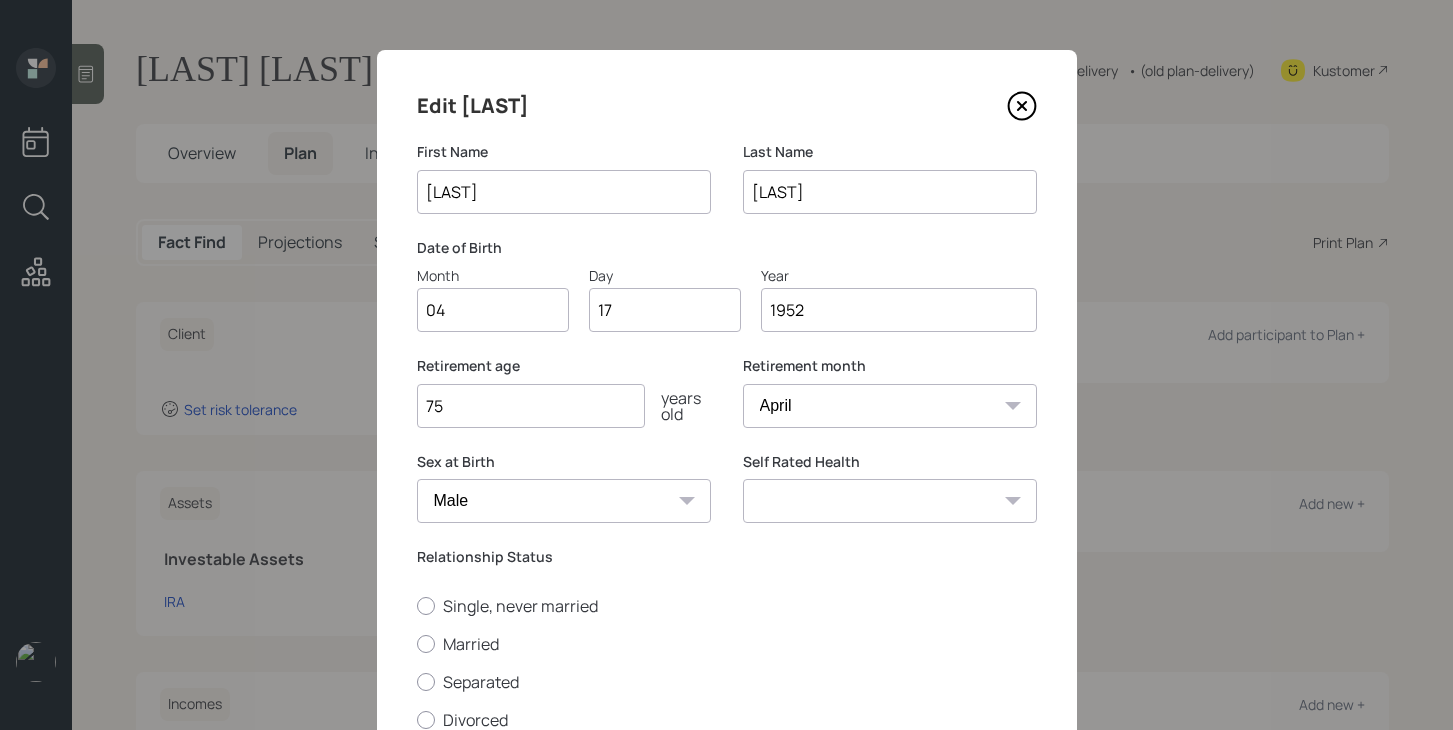 select on "good" 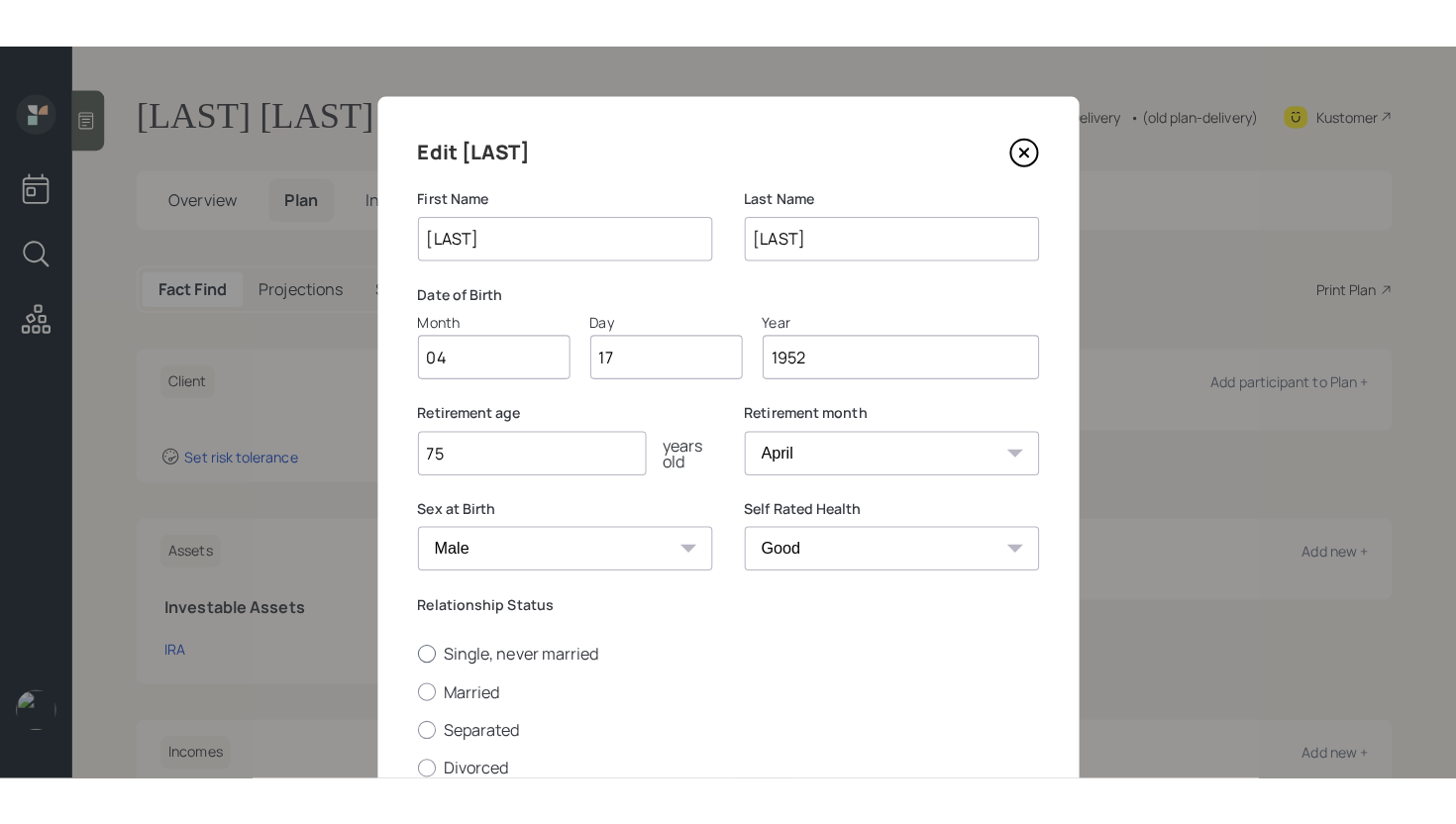 scroll, scrollTop: 195, scrollLeft: 0, axis: vertical 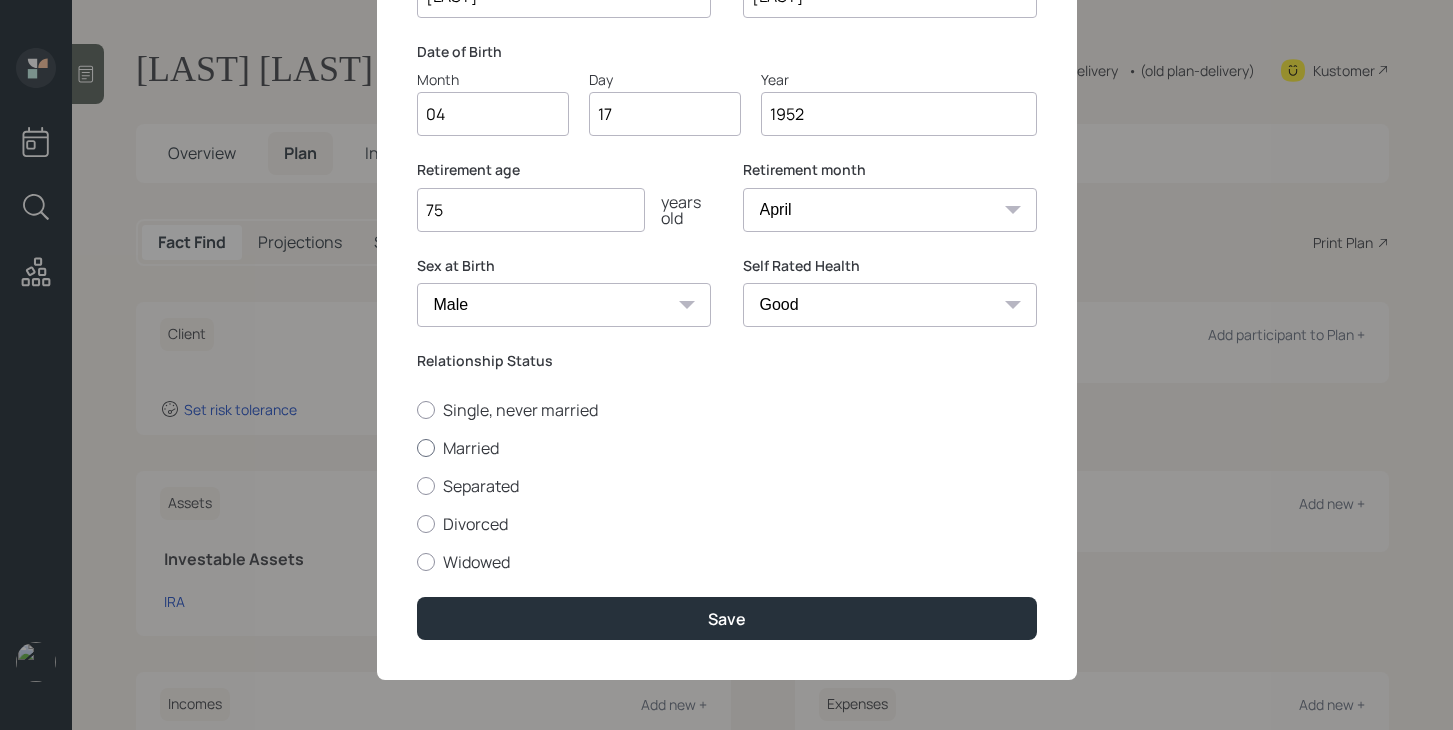 click on "Married" at bounding box center [727, 448] 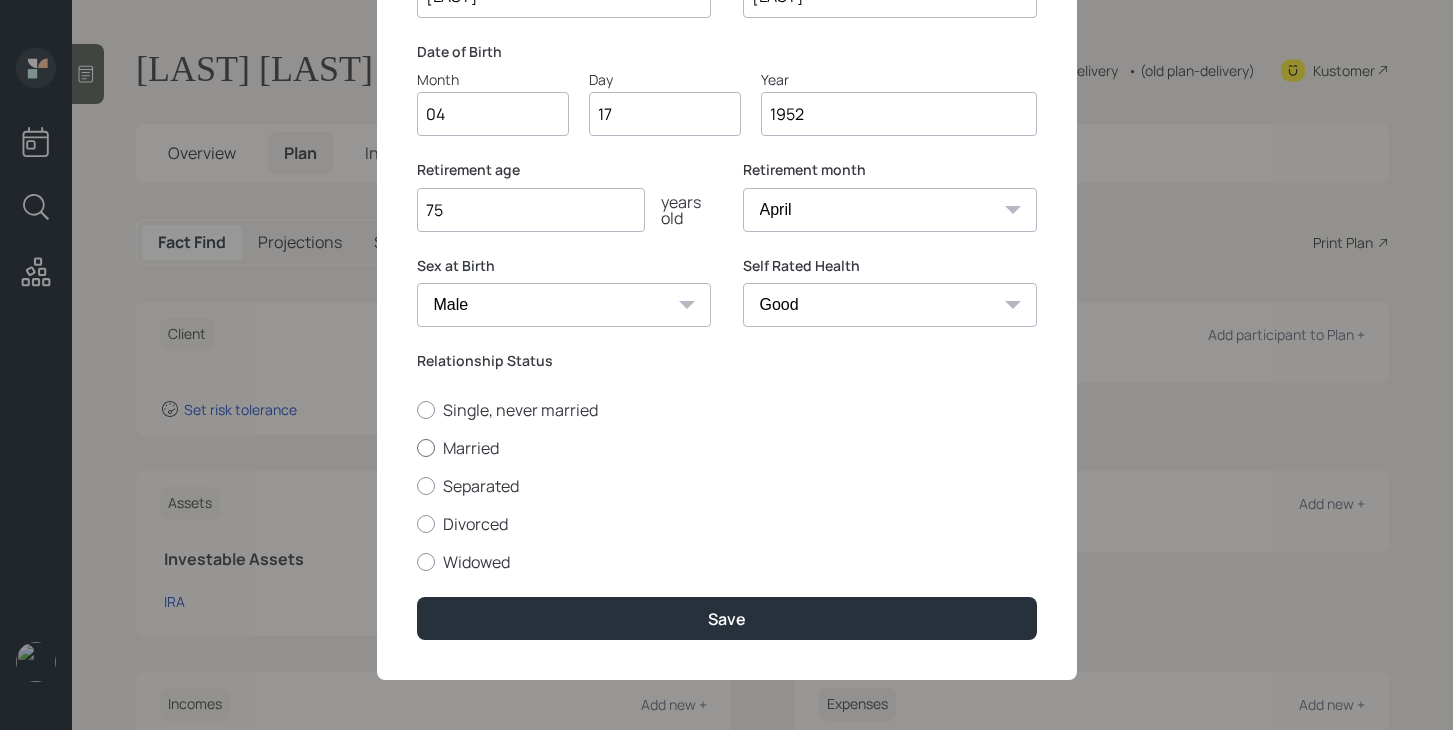 radio on "true" 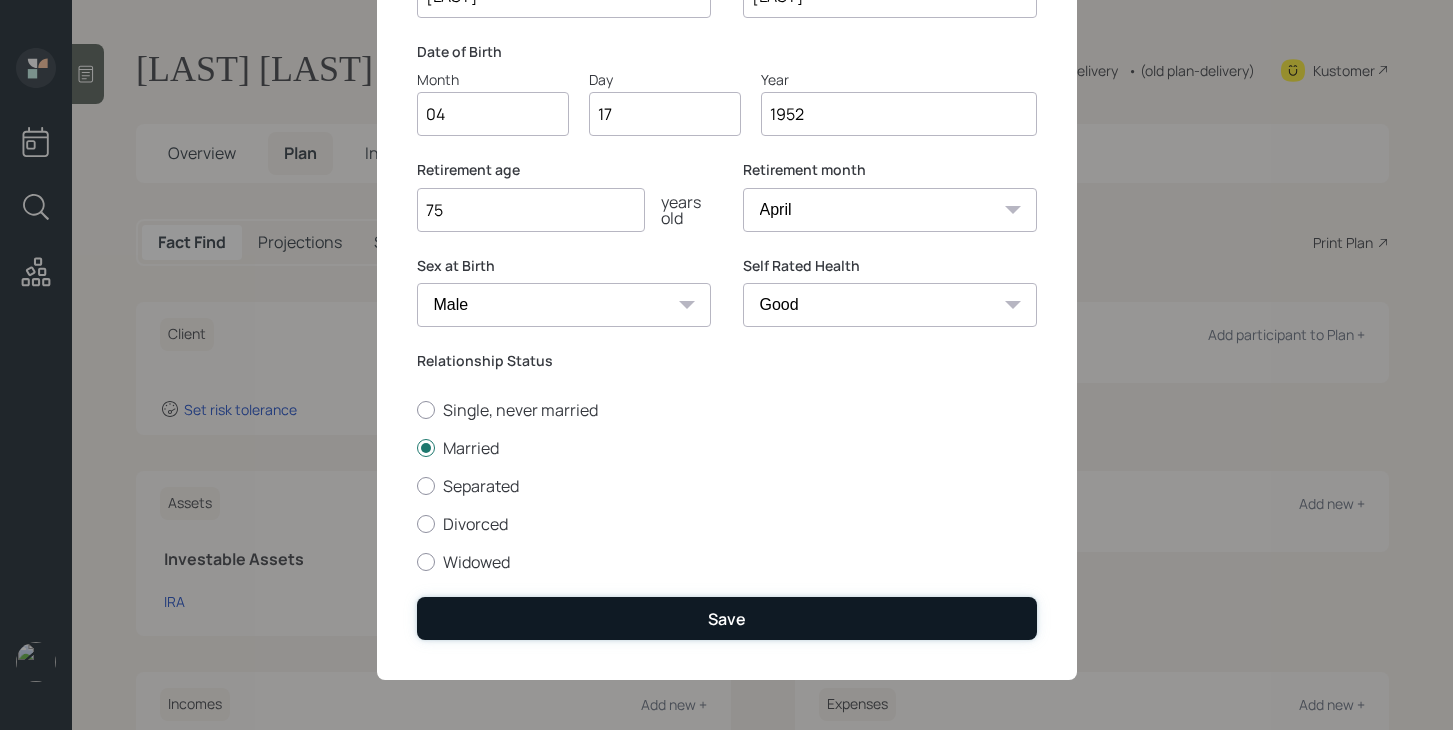 click on "Save" at bounding box center (727, 618) 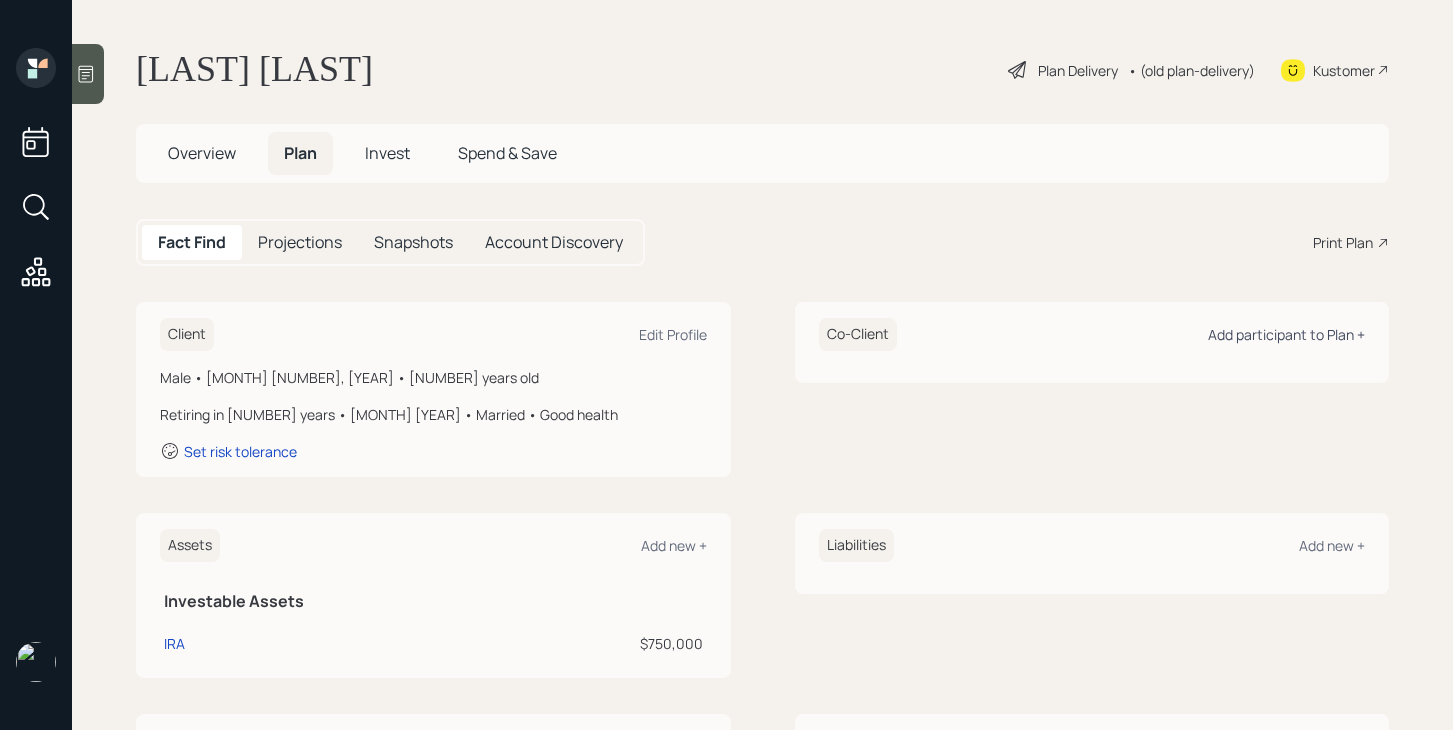click on "Add participant to Plan +" at bounding box center (1286, 334) 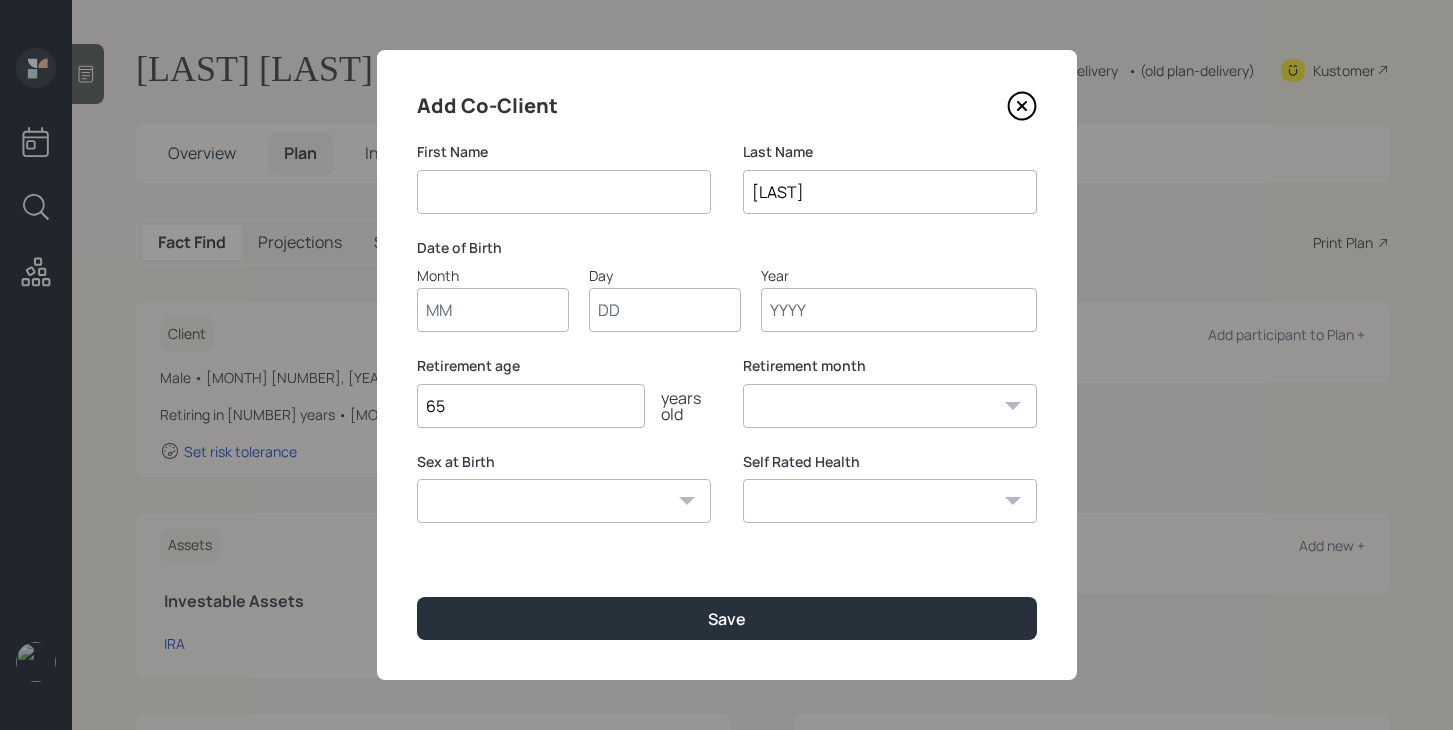 click at bounding box center (564, 192) 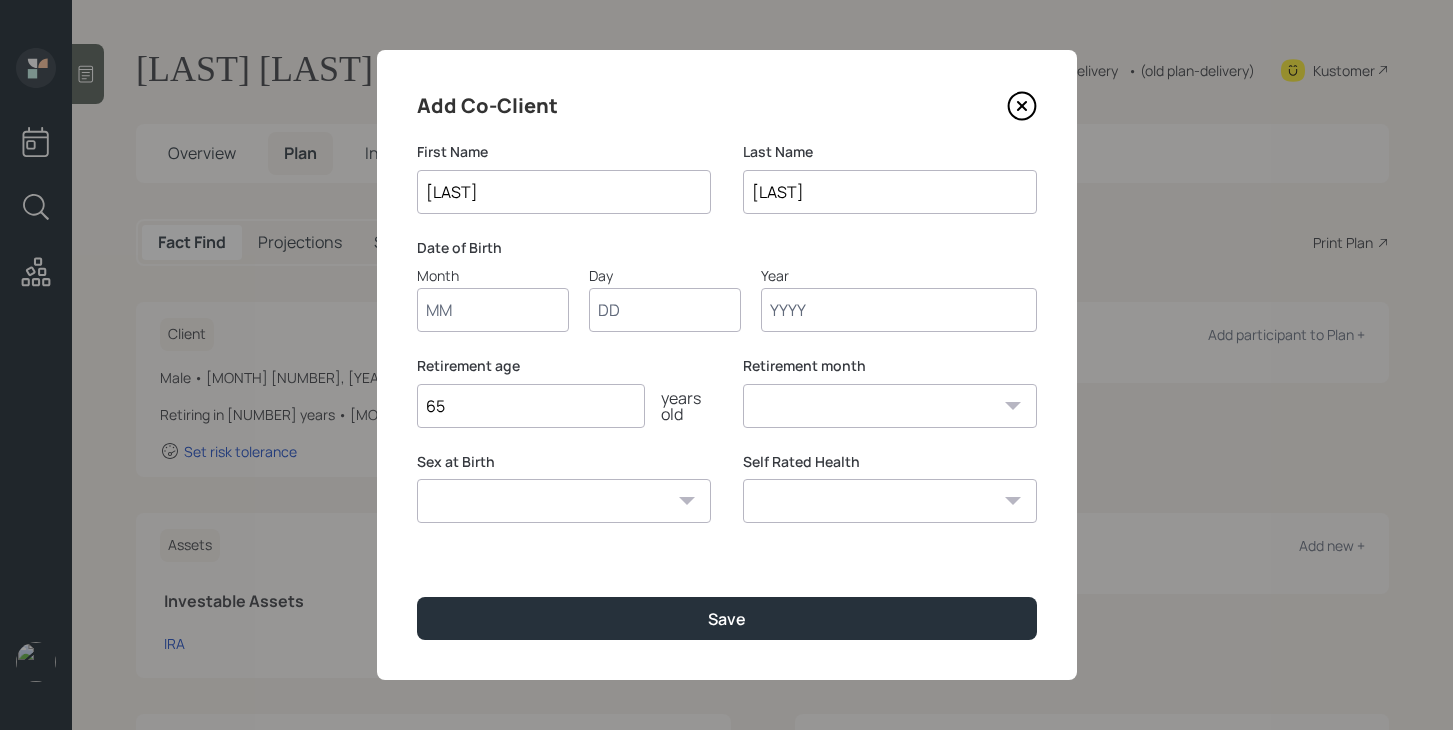 click on "[LAST]" at bounding box center [564, 192] 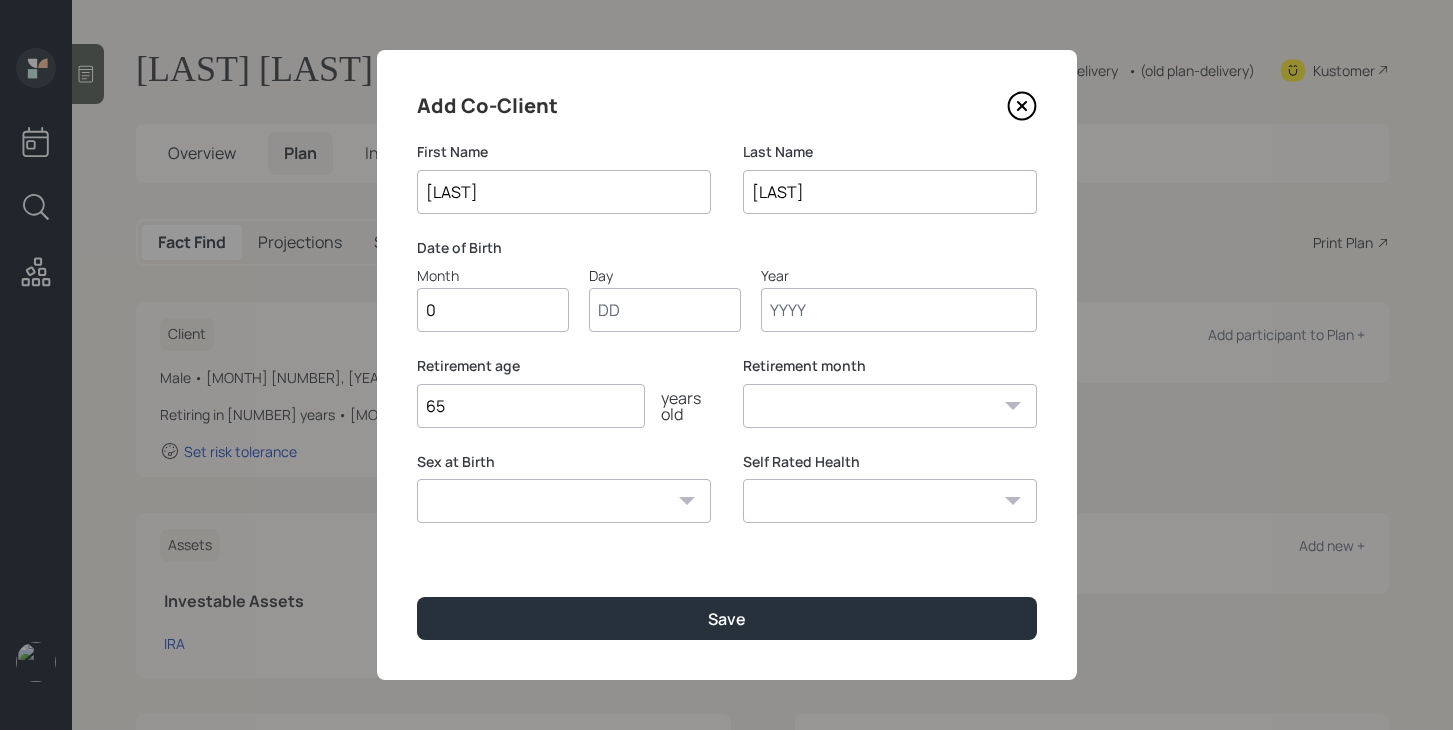 type on "01" 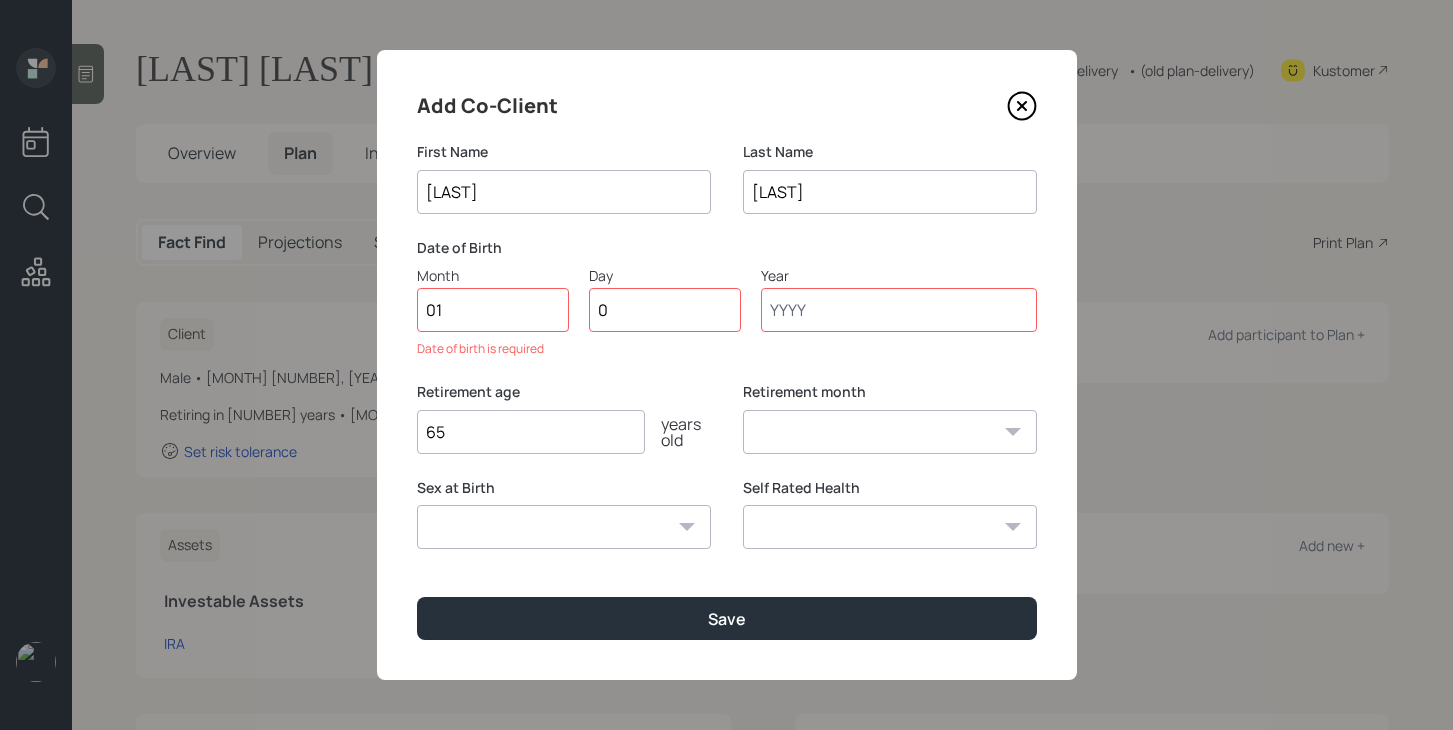 type on "01" 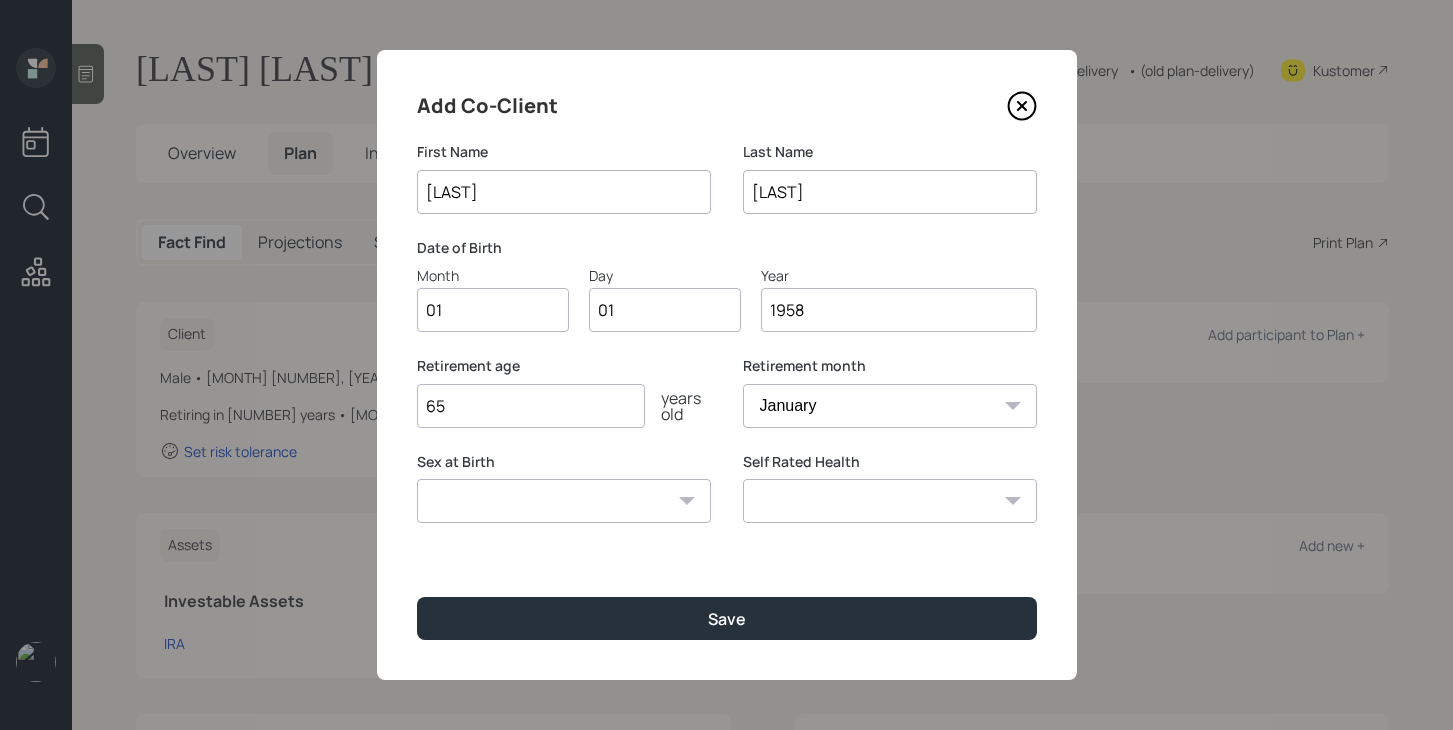 type on "1958" 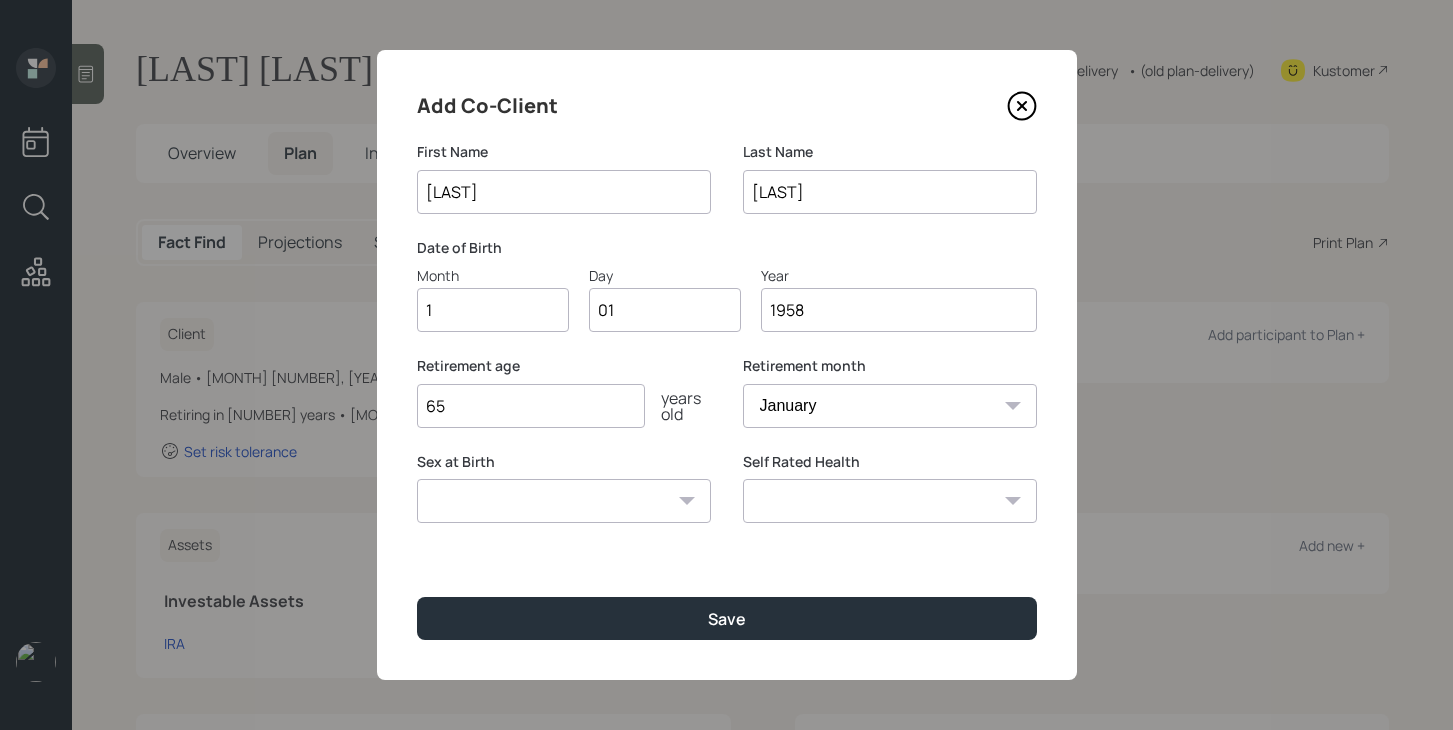 type on "12" 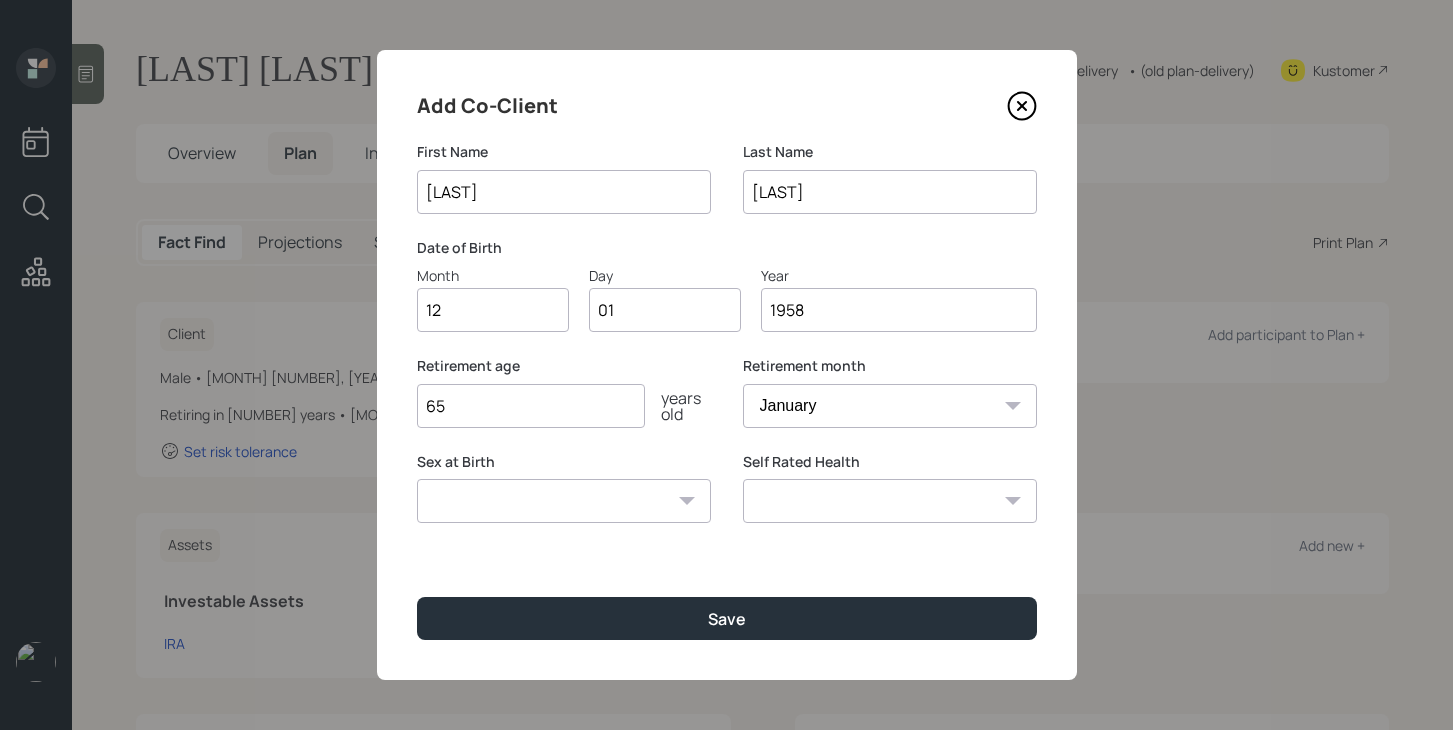 click on "Male Female Other / Prefer not to say" at bounding box center (564, 501) 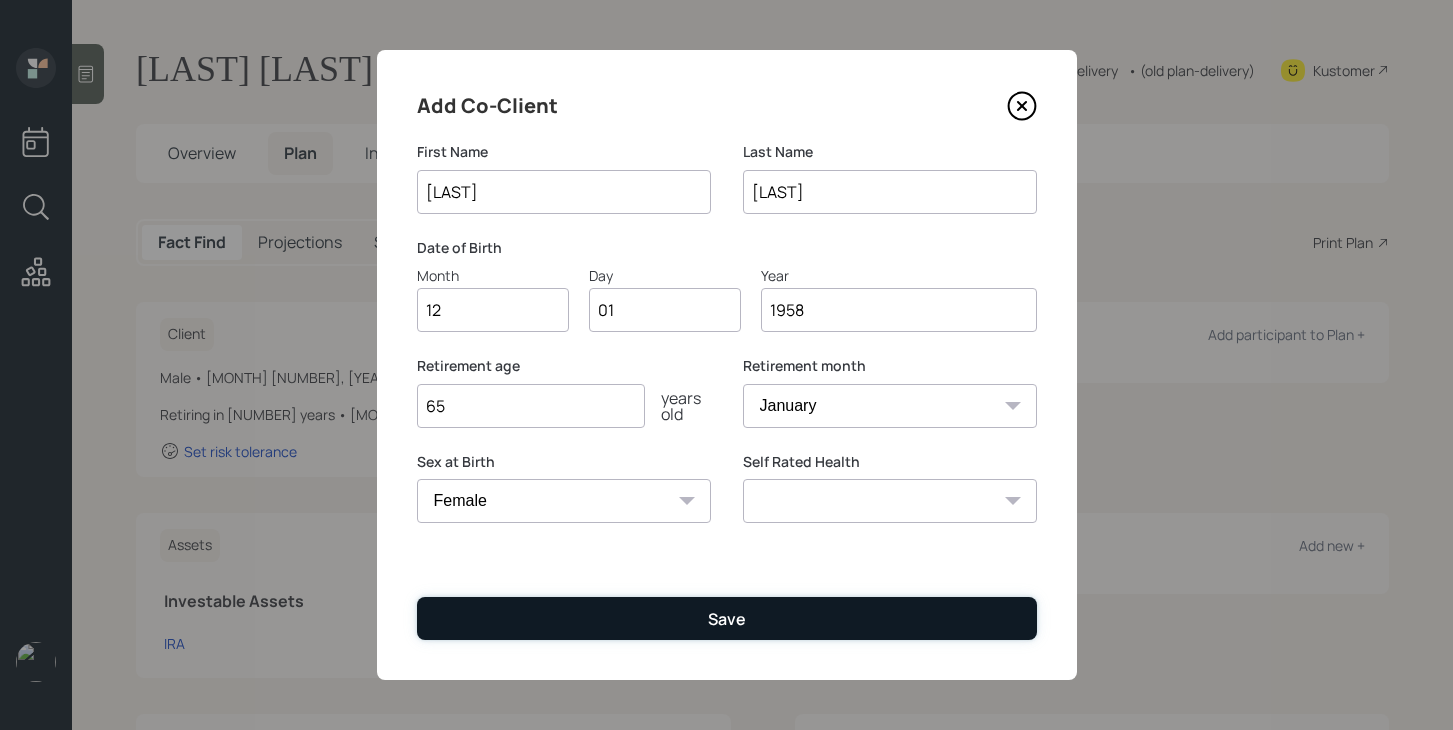 click on "Save" at bounding box center (727, 618) 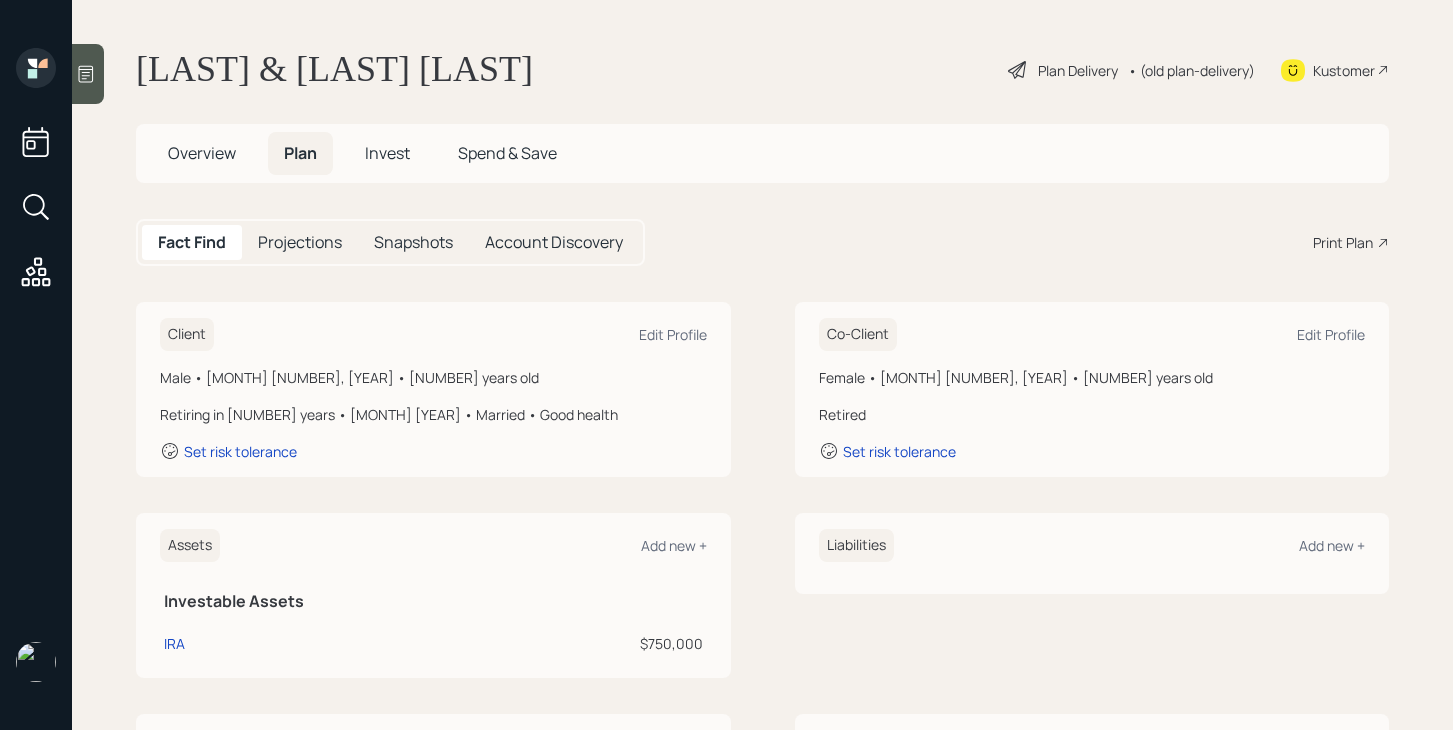 click on "Plan Delivery" at bounding box center [1078, 70] 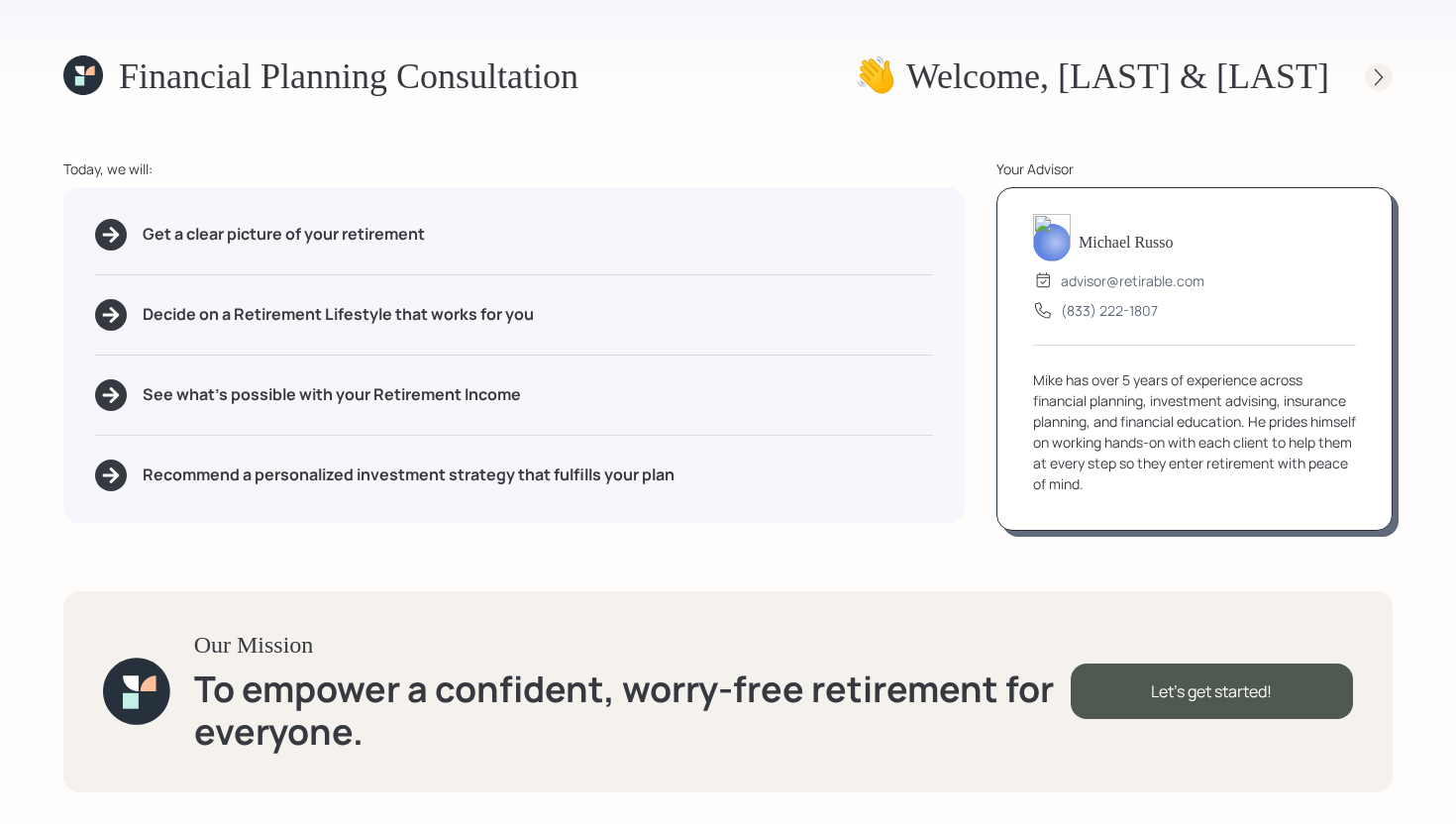 click at bounding box center [1379, 77] 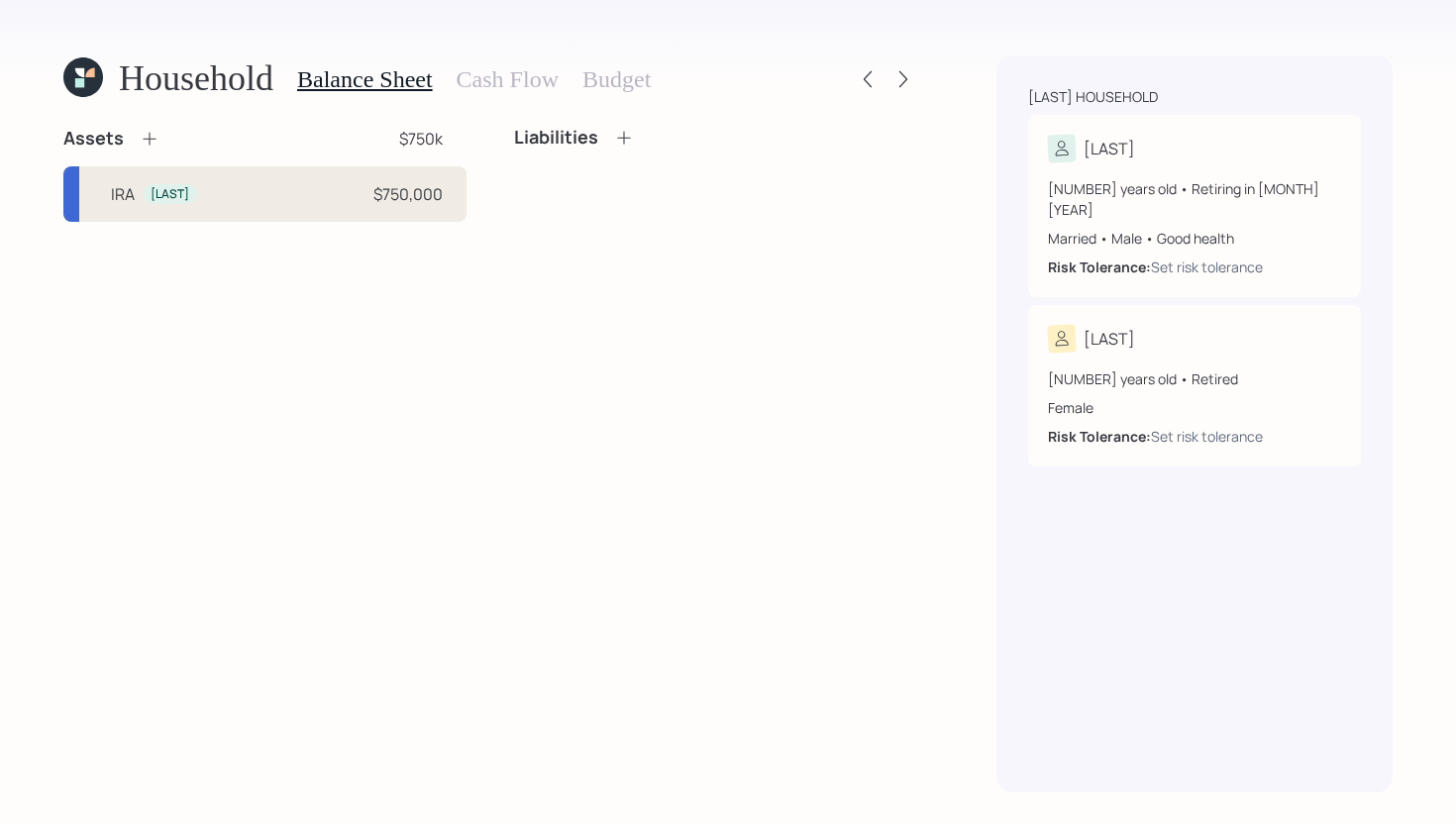 click on "IRA [LAST] $[NUMBER]" at bounding box center (264, 194) 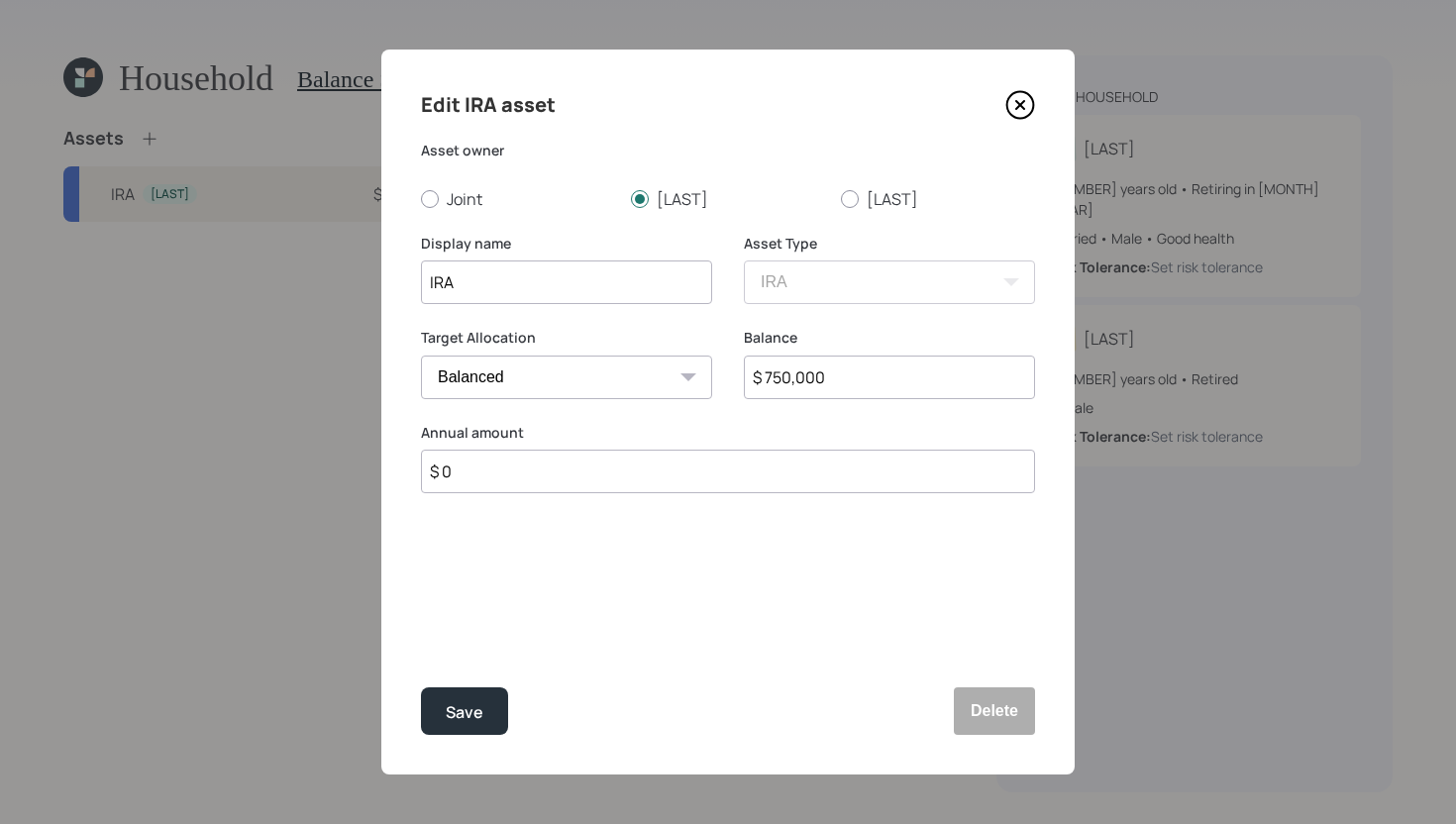 click on "$ 750,000" at bounding box center [889, 377] 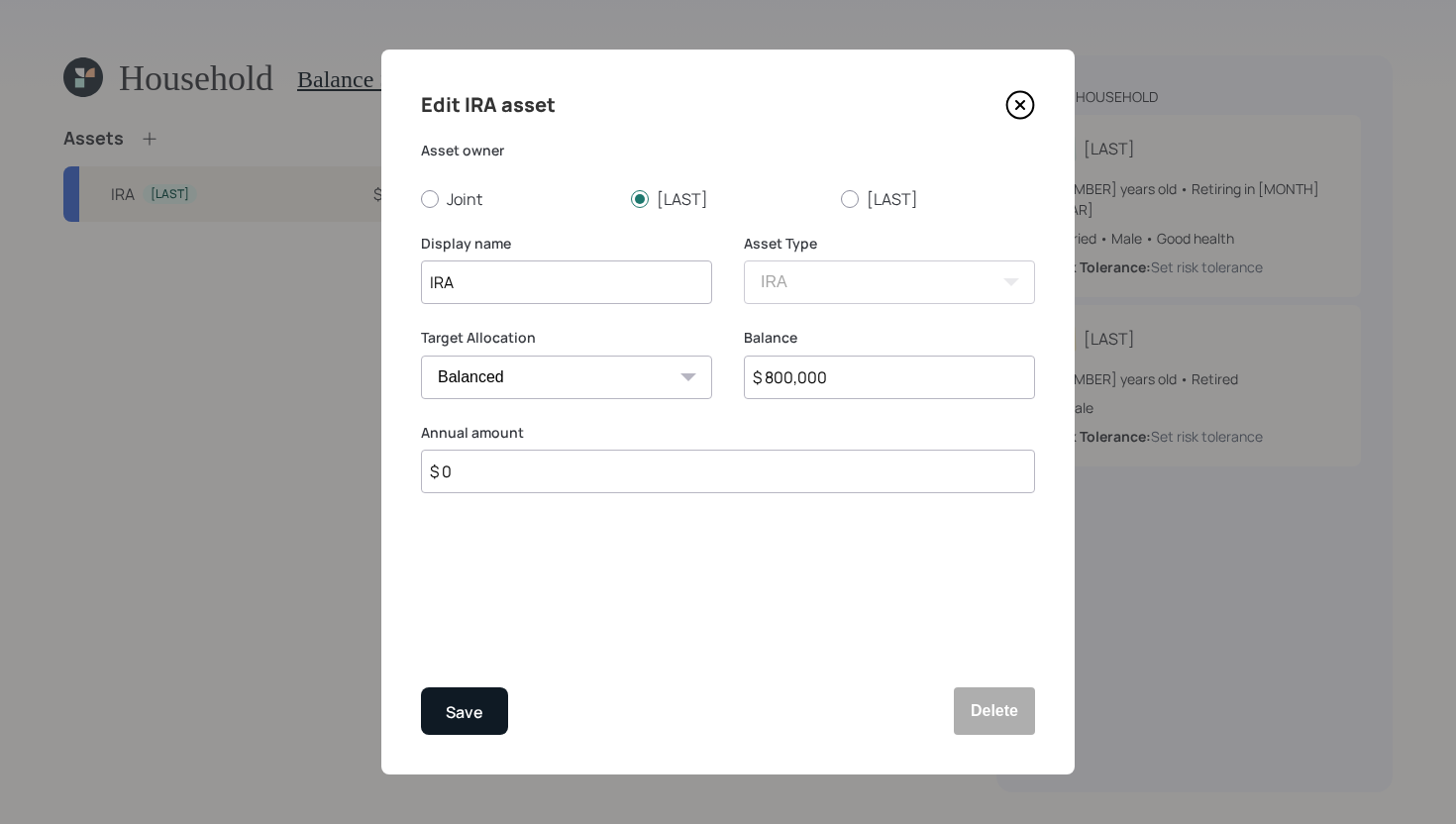 type on "$ 800,000" 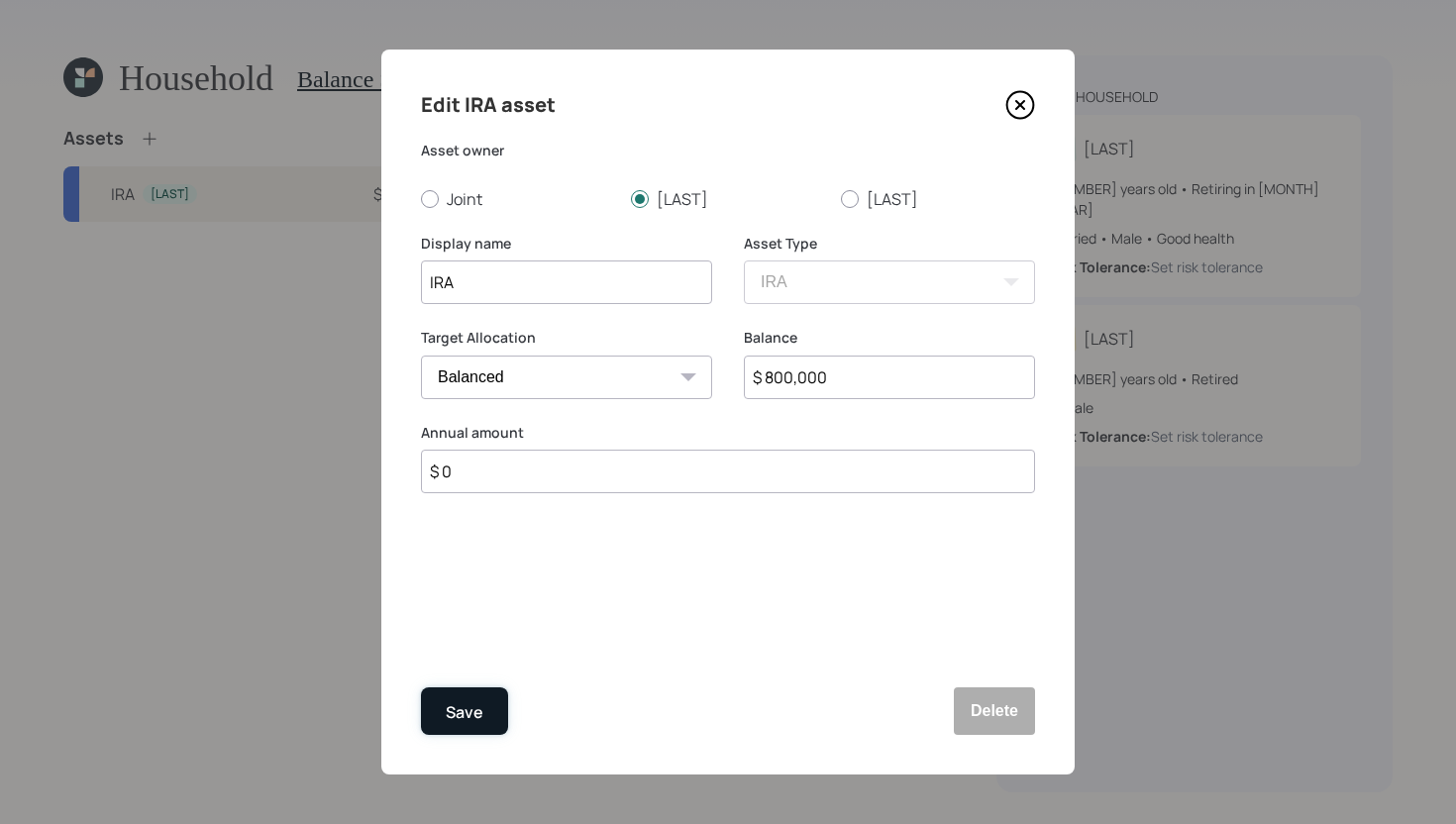 click on "Save" at bounding box center (465, 711) 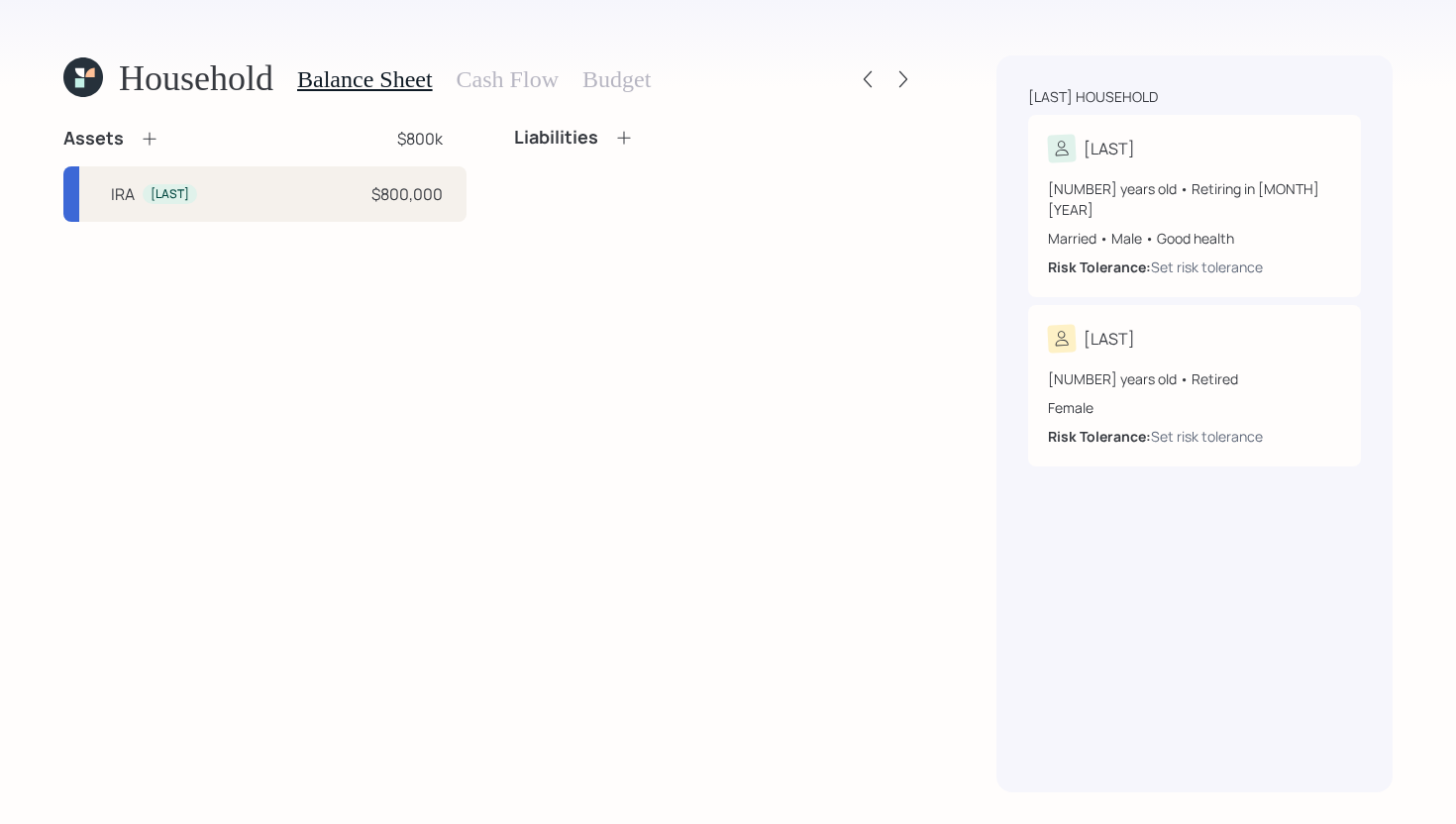click at bounding box center [150, 139] 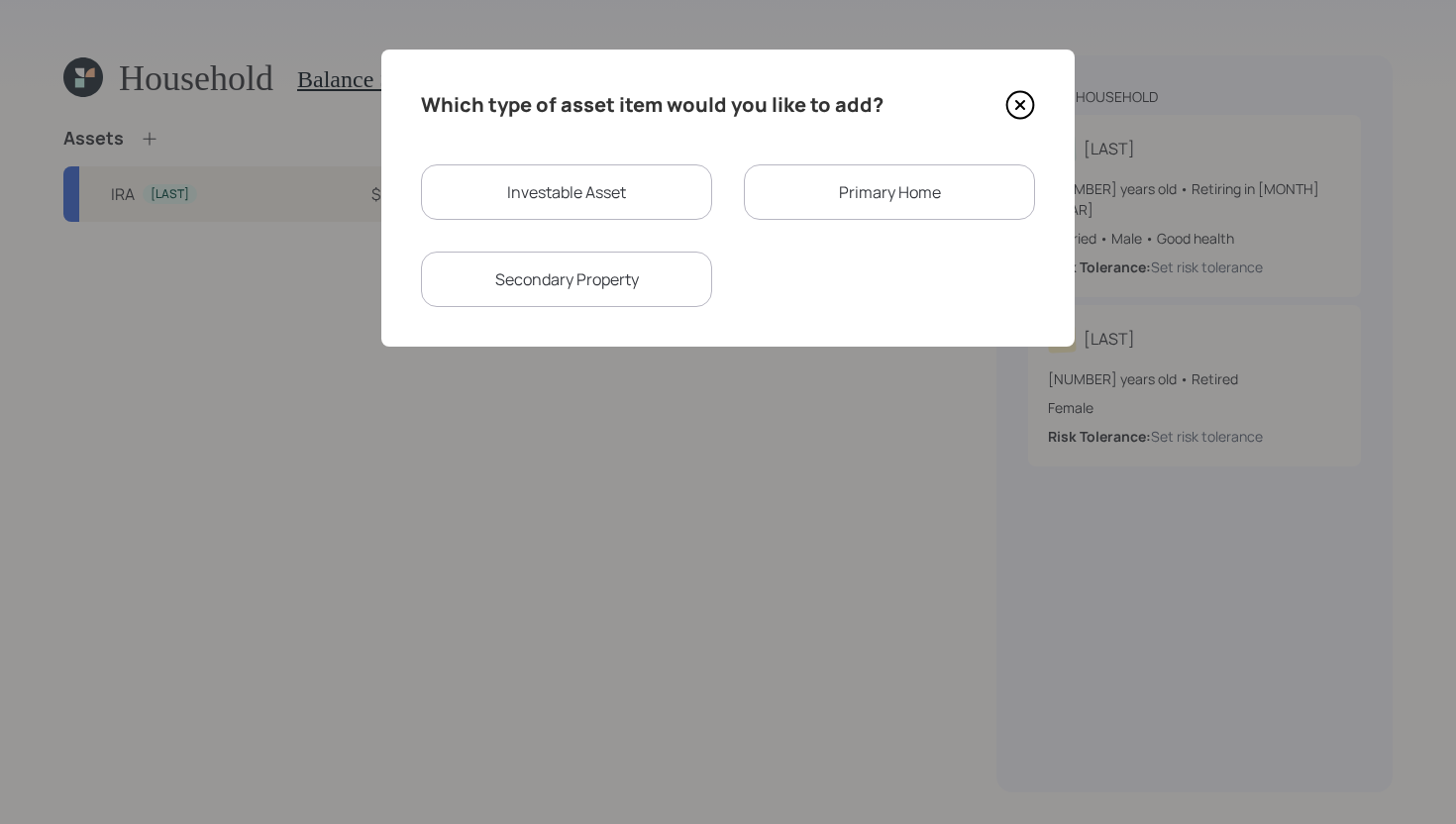 click on "Investable Asset" at bounding box center [567, 192] 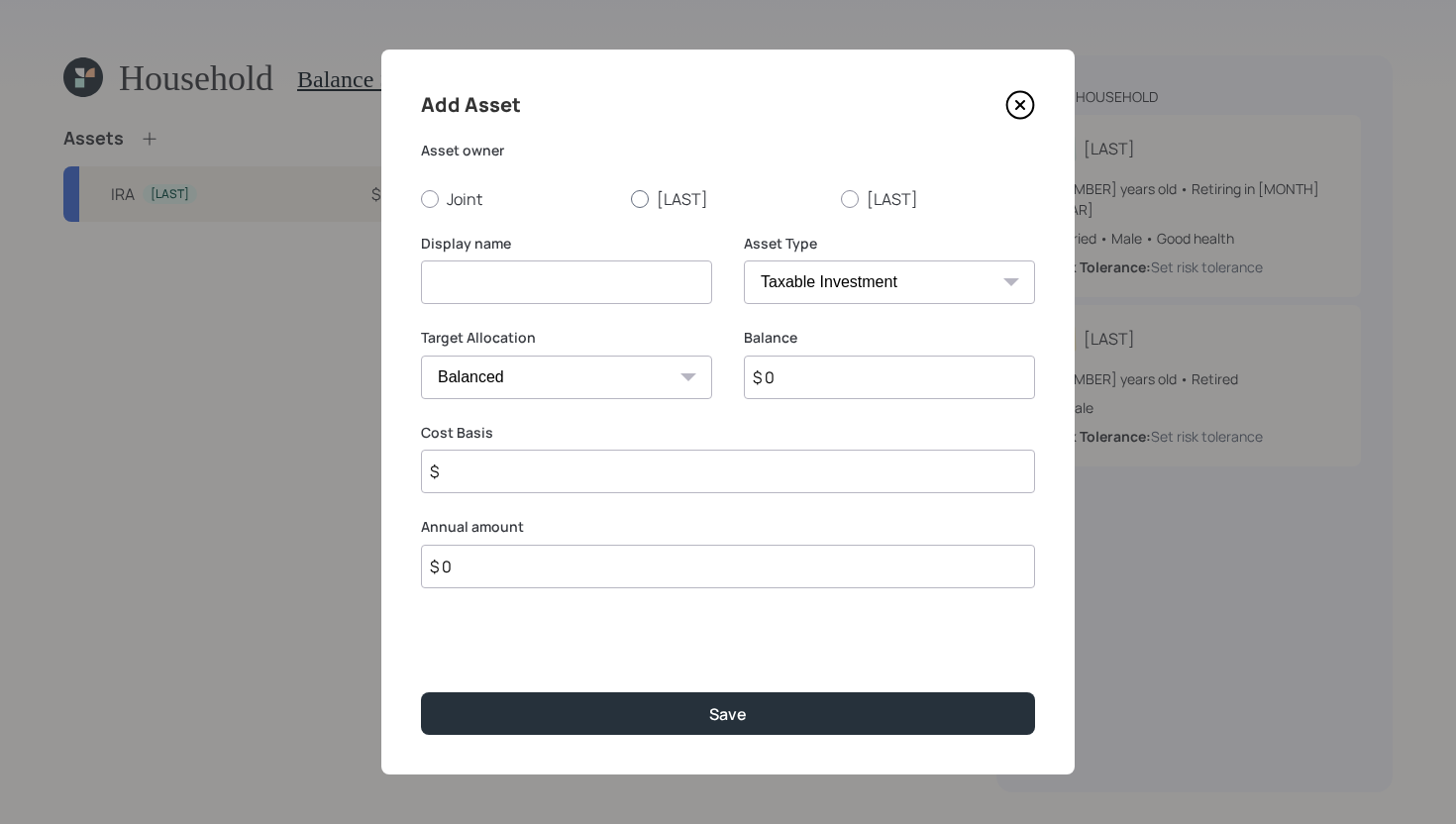 click at bounding box center [430, 199] 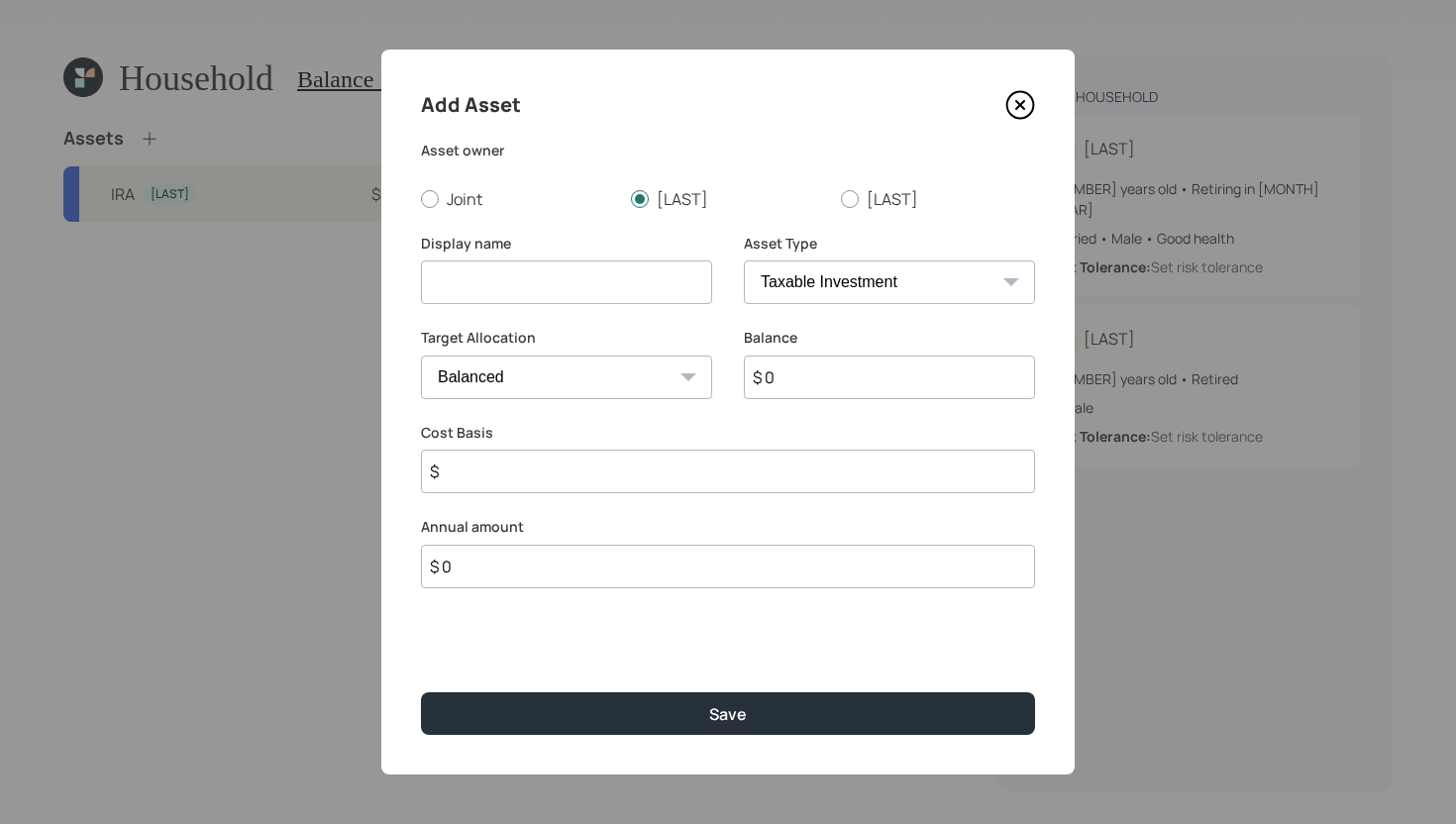 click at bounding box center (567, 282) 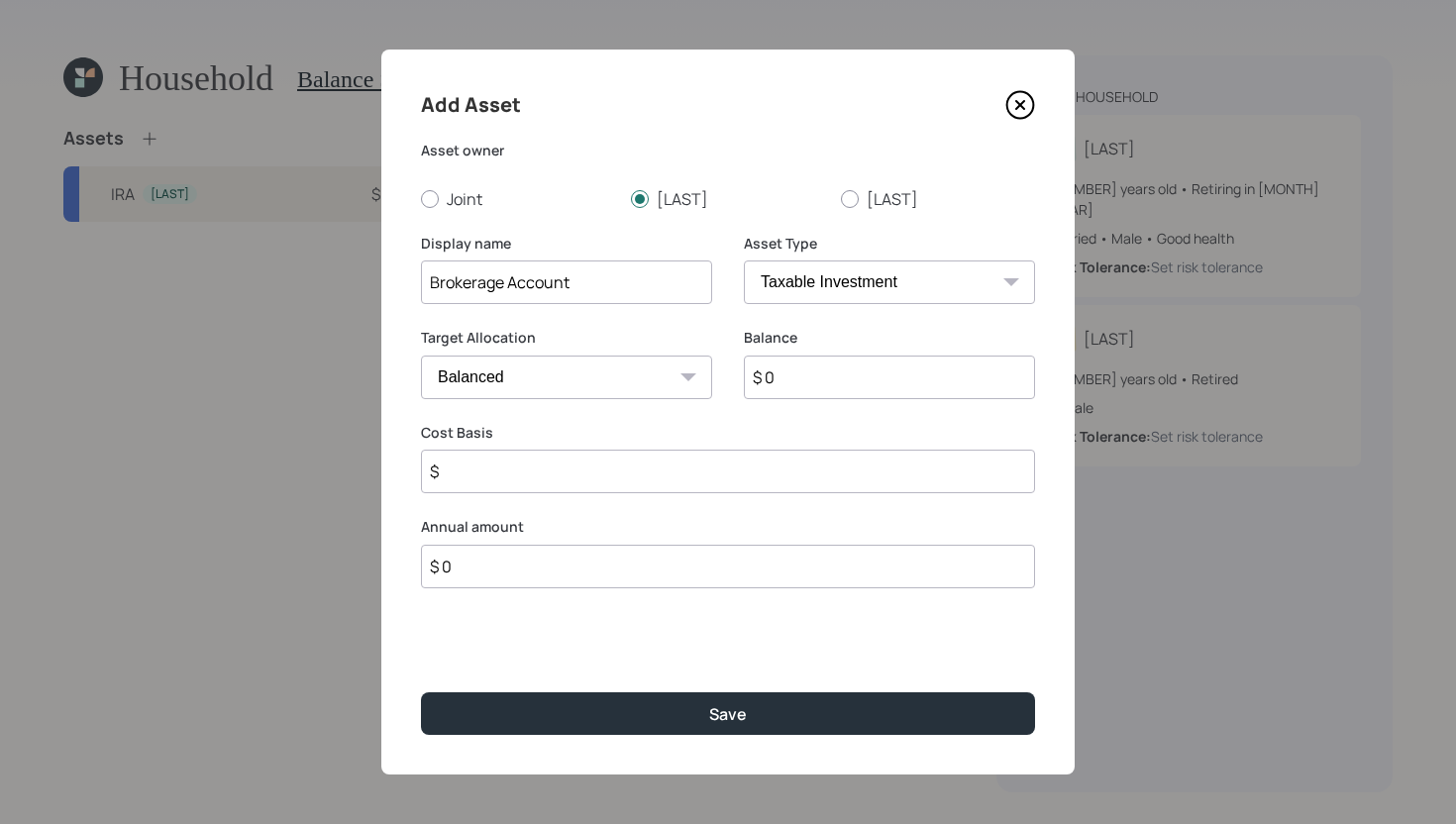 type on "Brokerage Account" 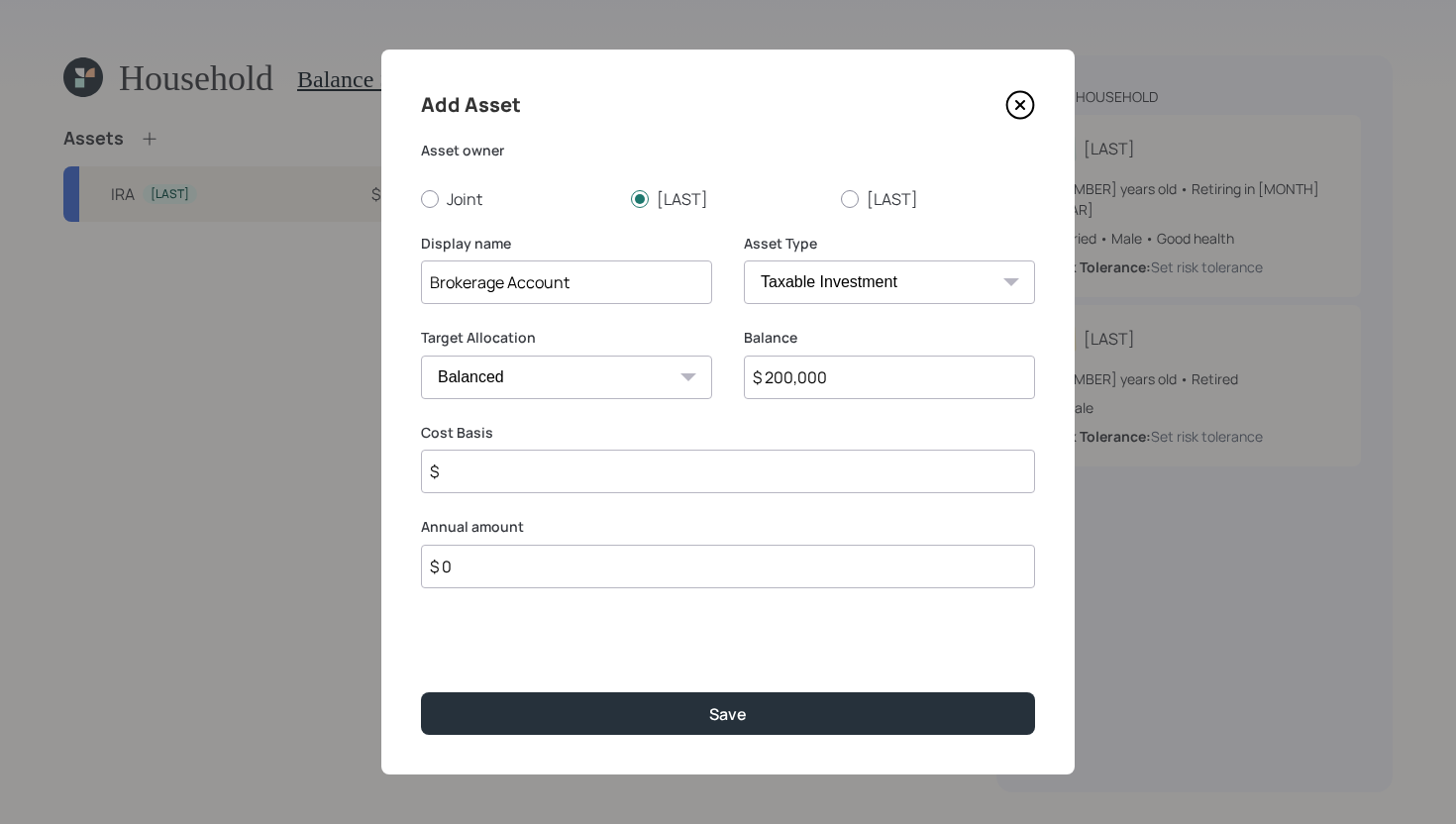 type on "$ 200,000" 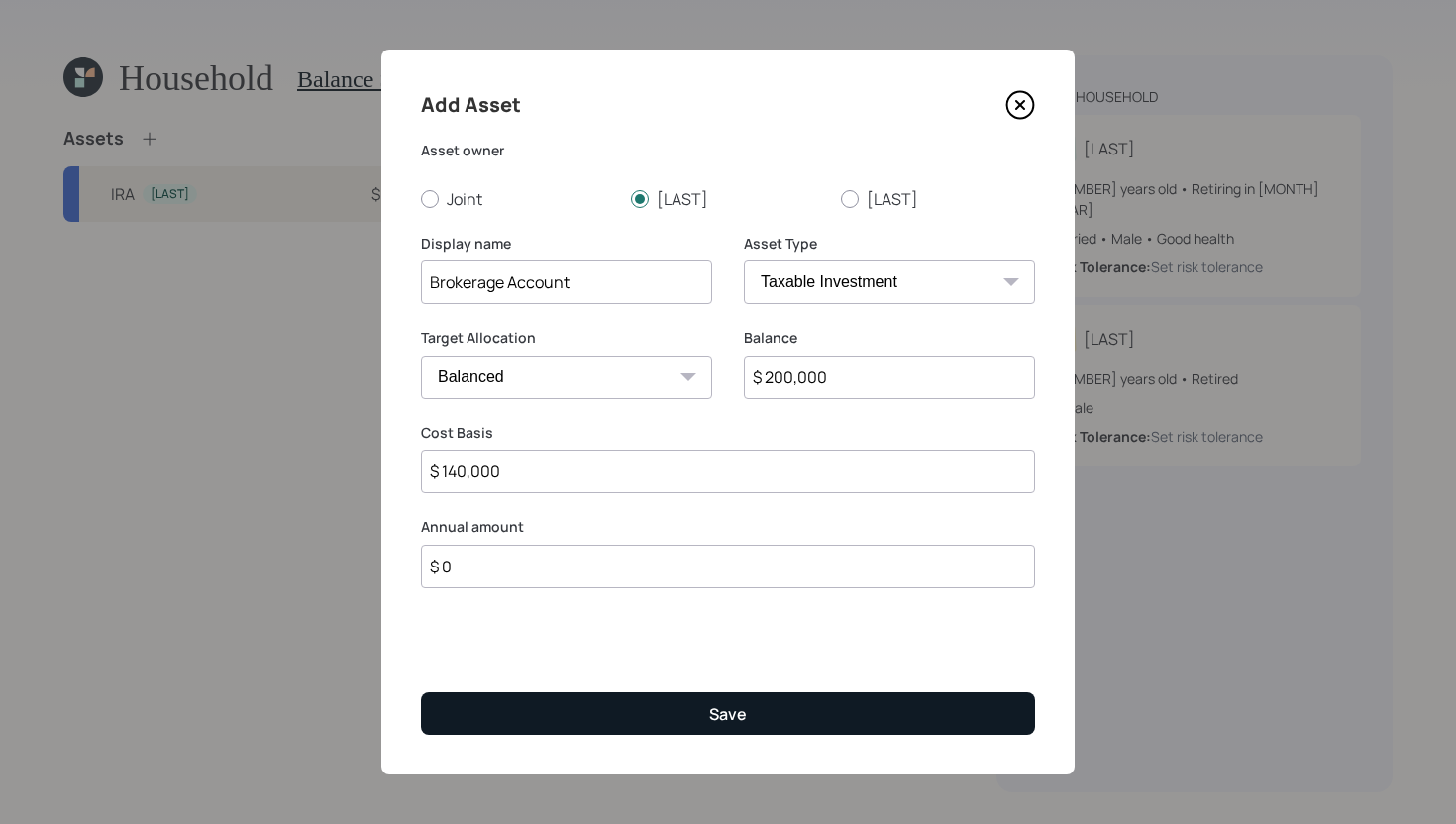 type on "$ 140,000" 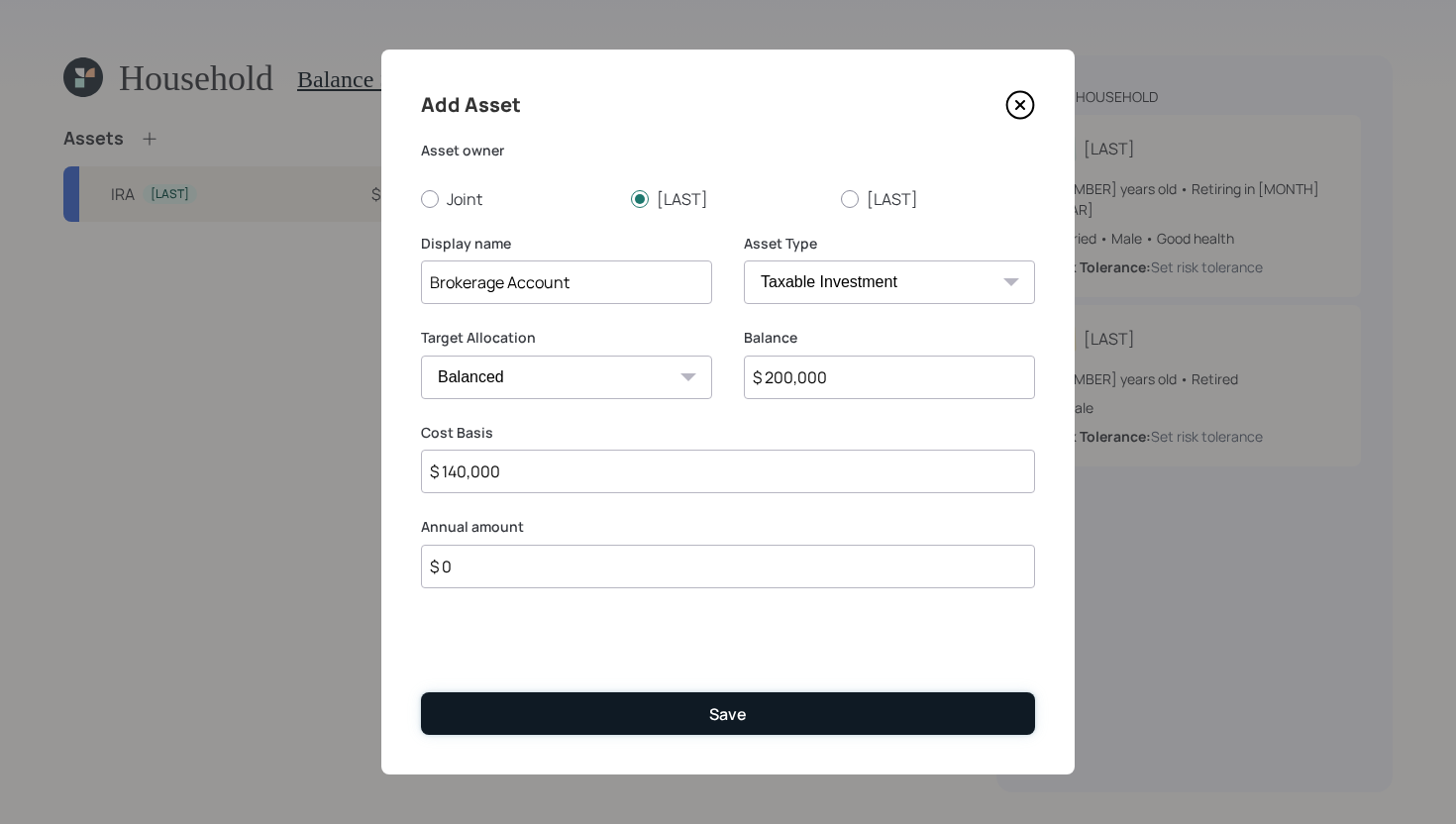 click on "Save" at bounding box center (728, 713) 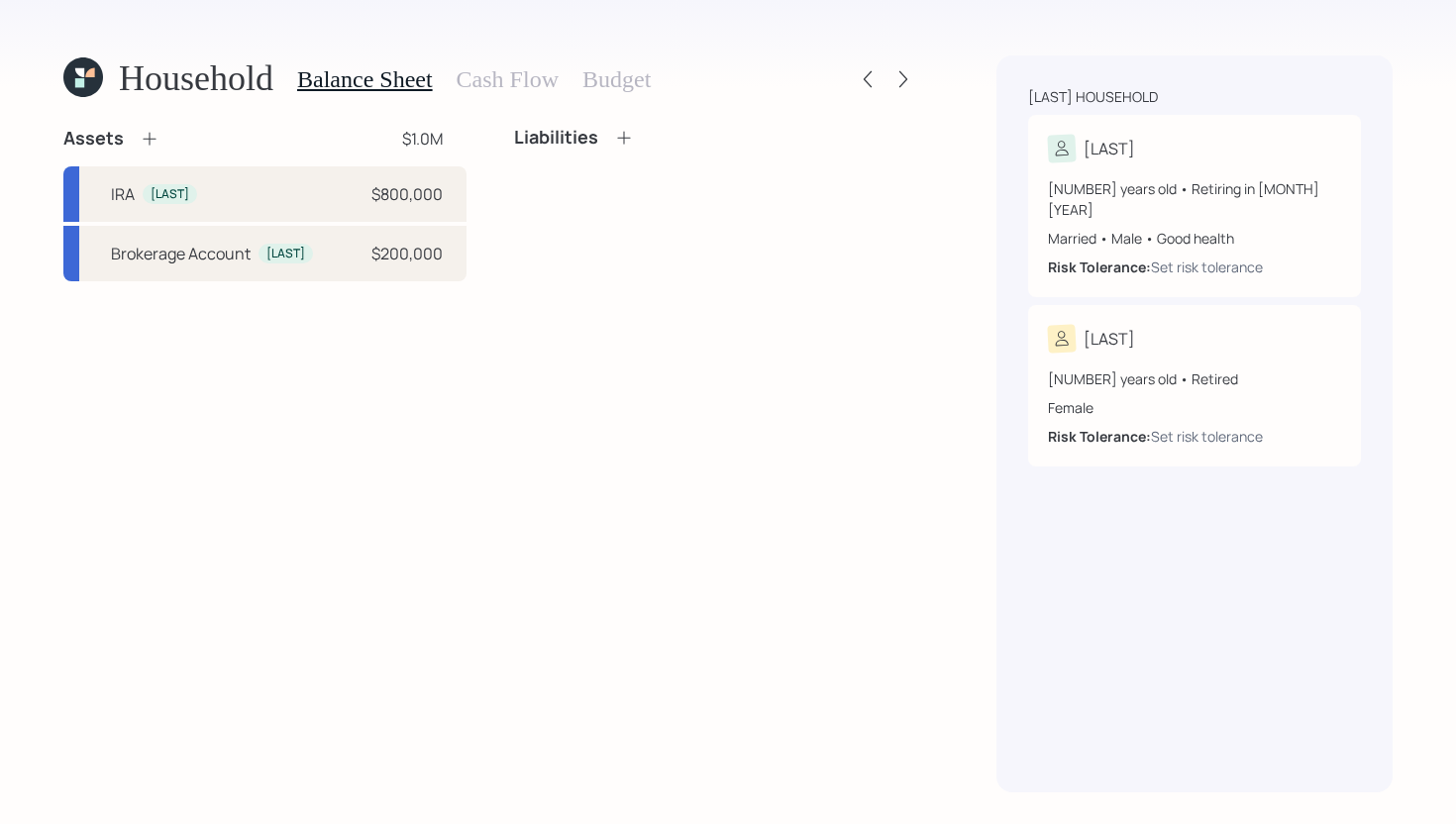 click at bounding box center [149, 139] 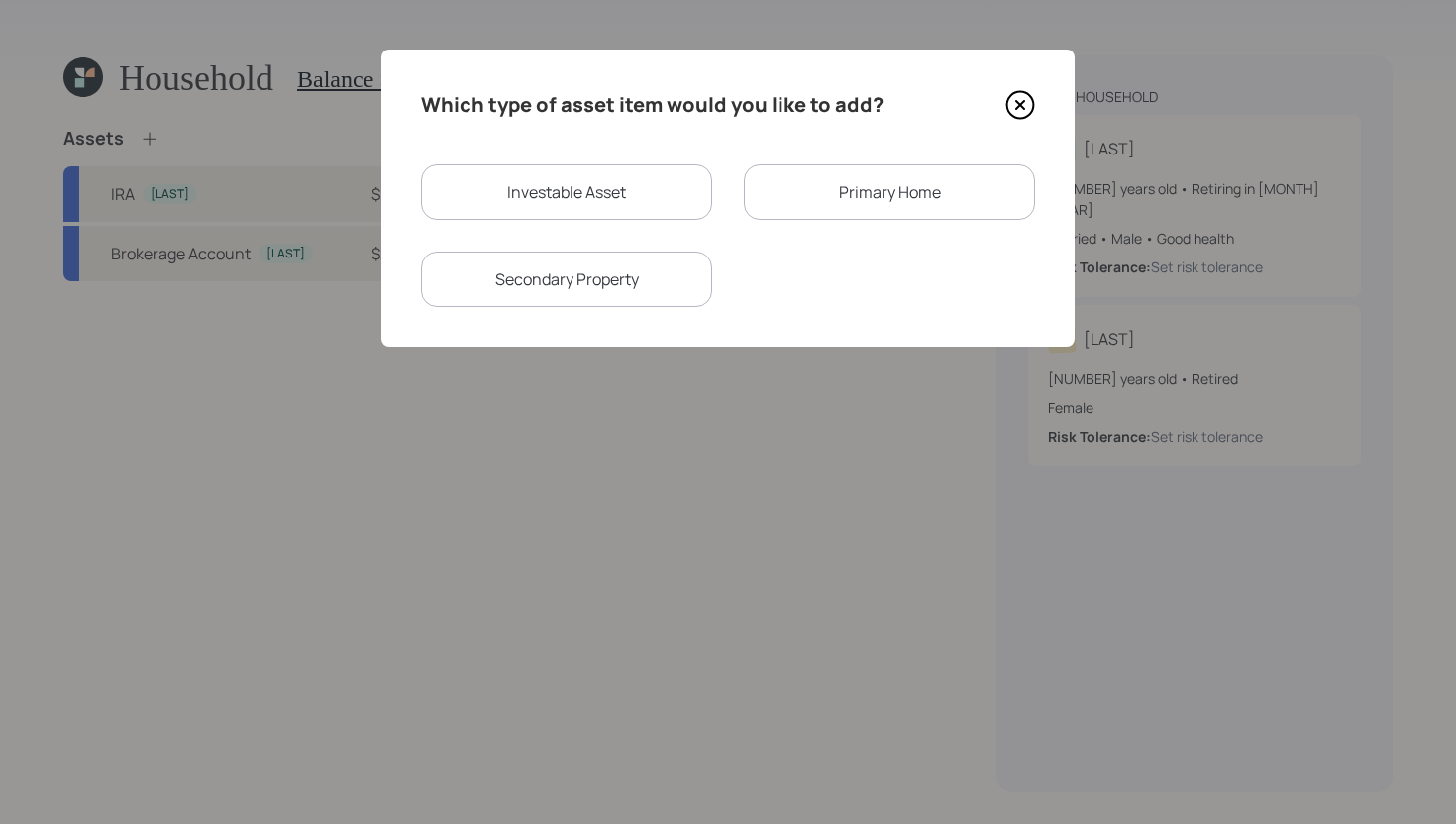 click on "Investable Asset" at bounding box center [567, 192] 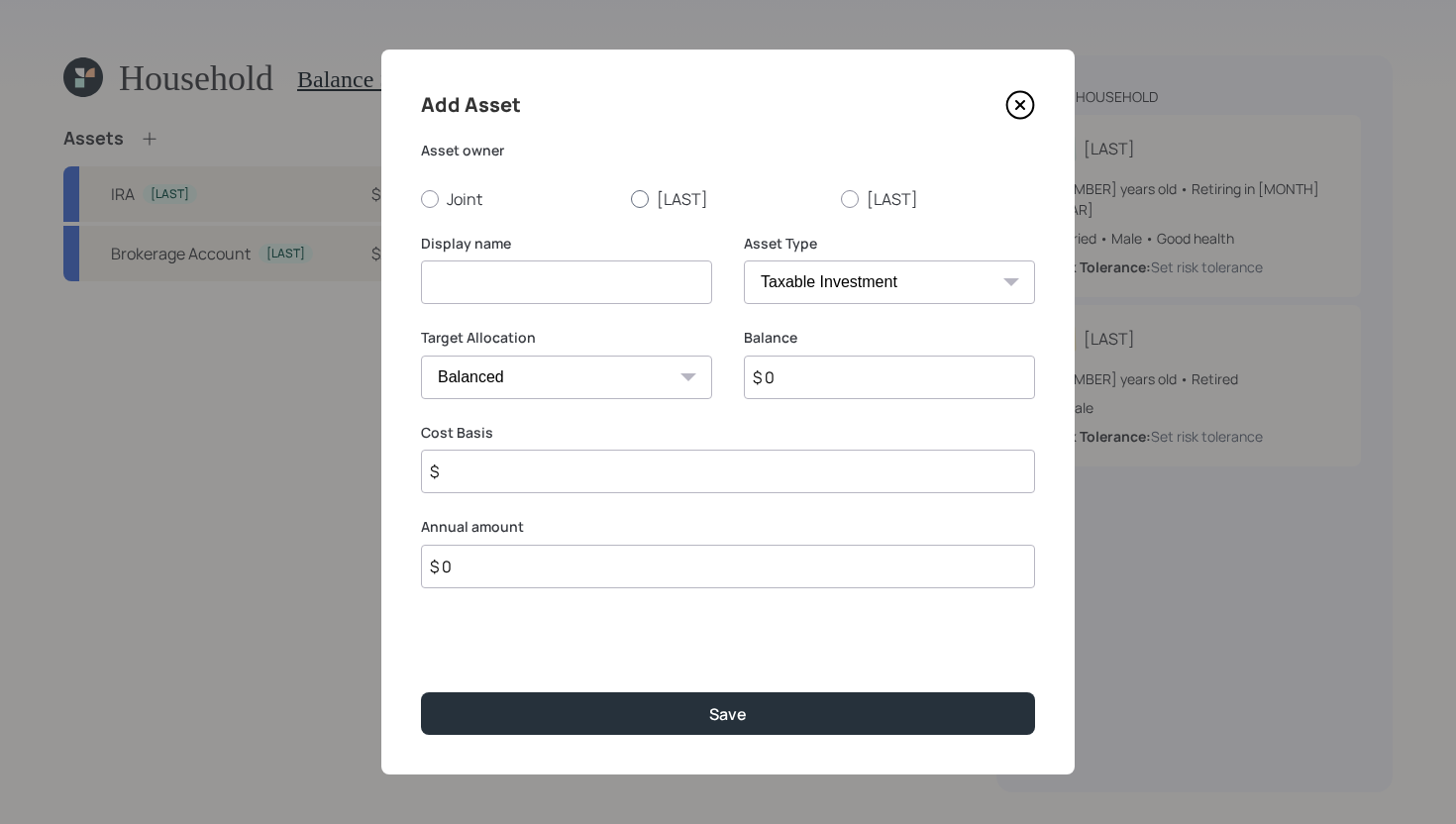 click at bounding box center (430, 199) 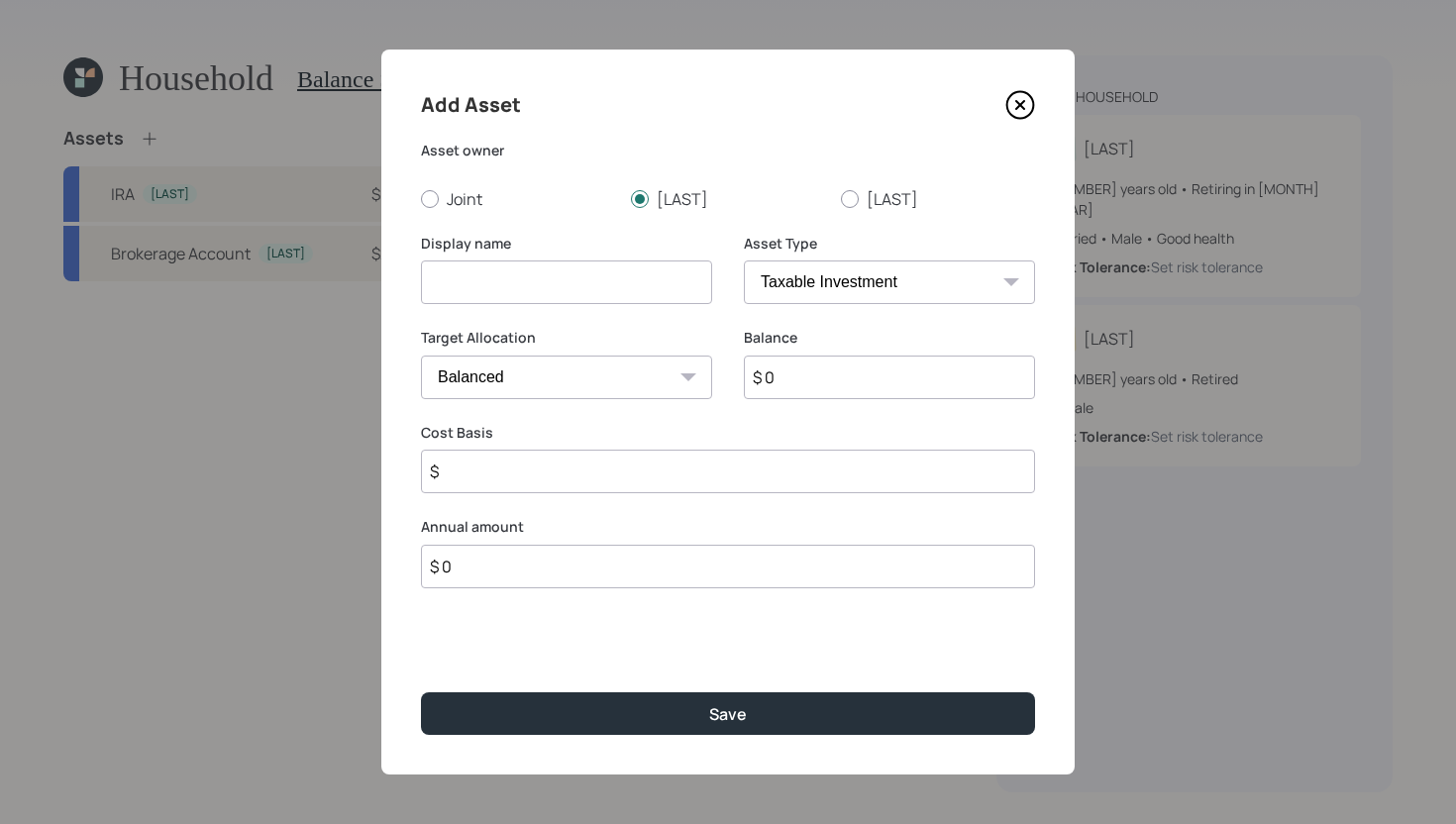 click at bounding box center [567, 282] 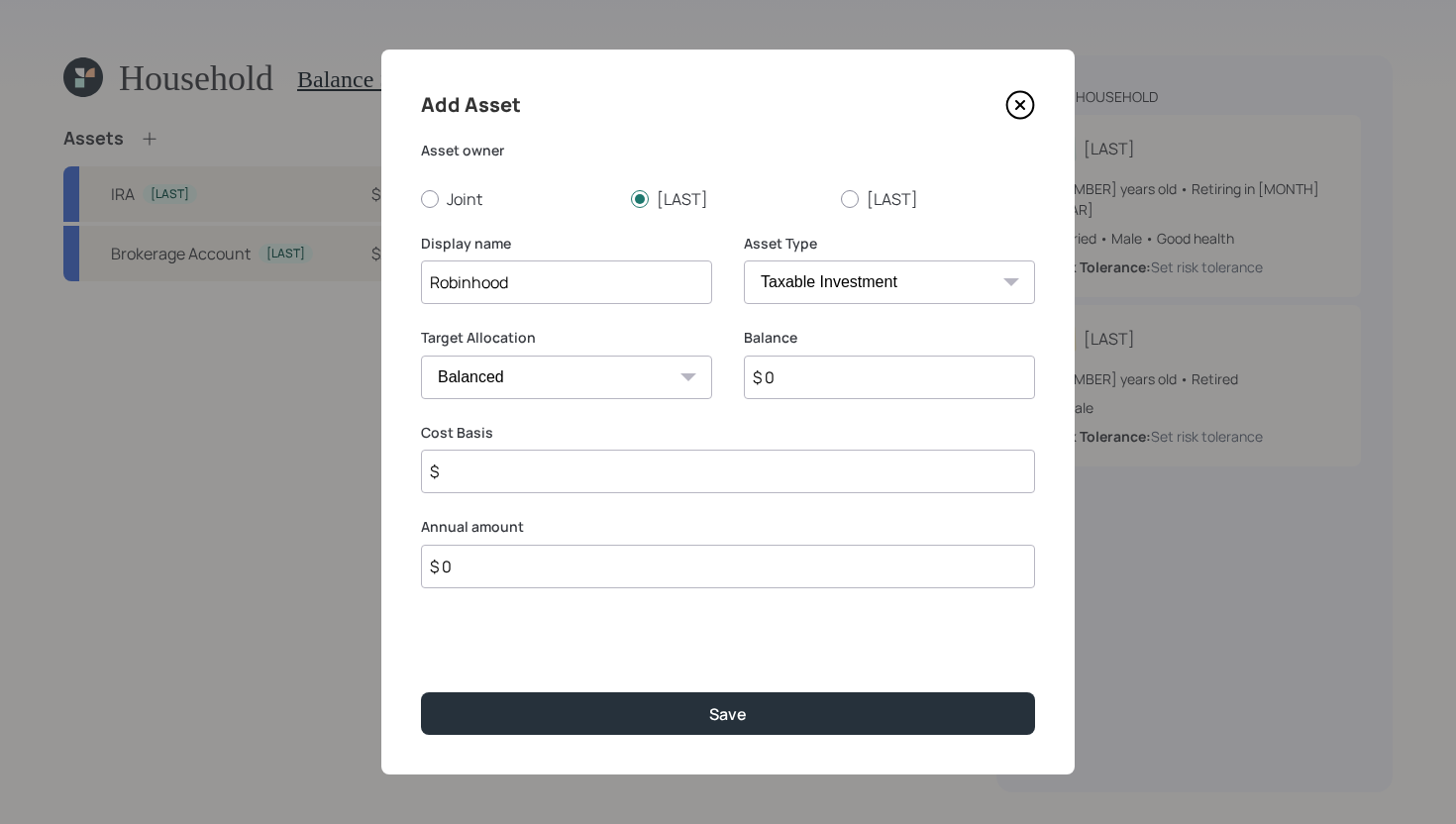 click on "$ 0" at bounding box center (889, 377) 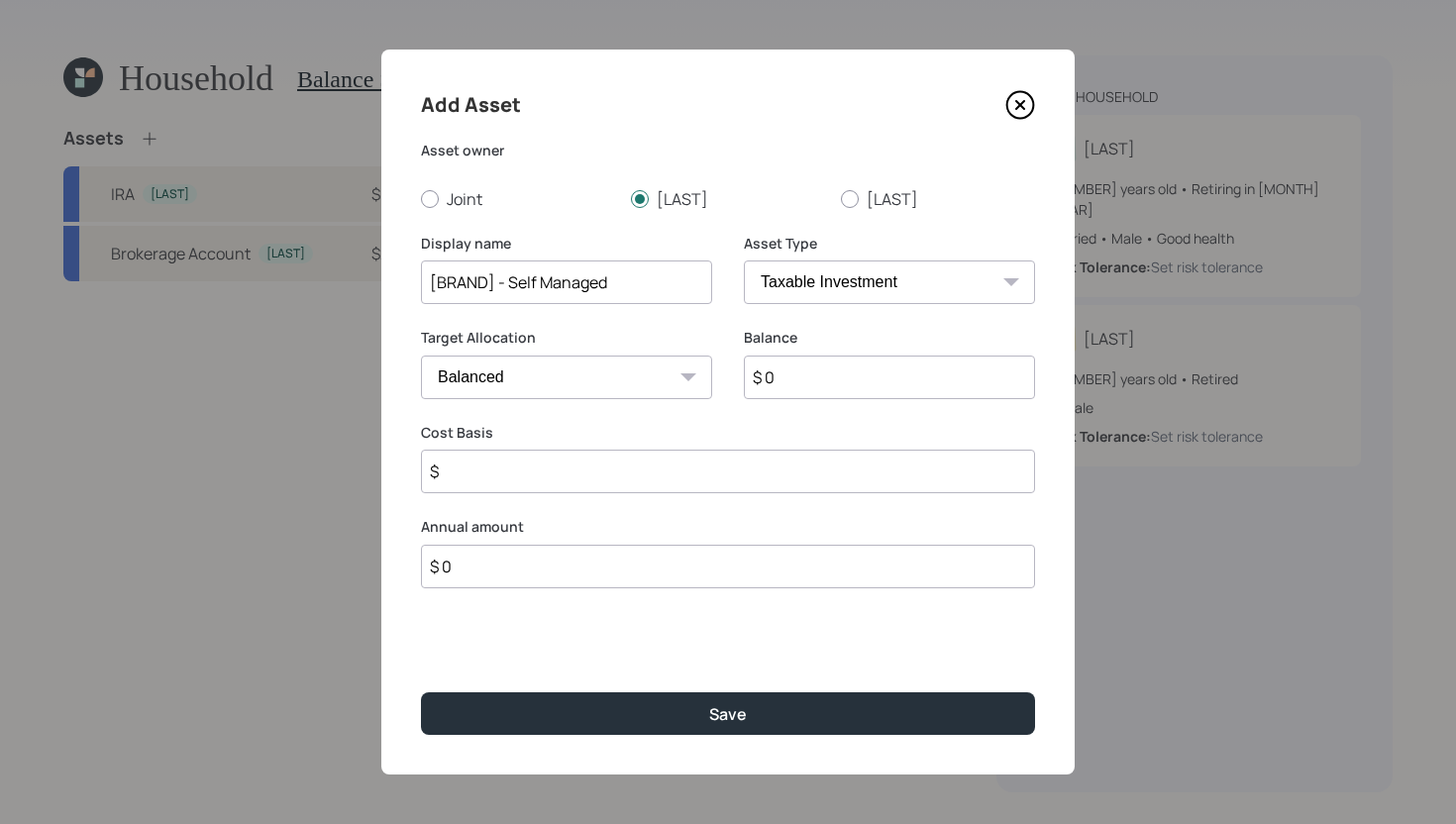 type on "[BRAND] - Self Managed" 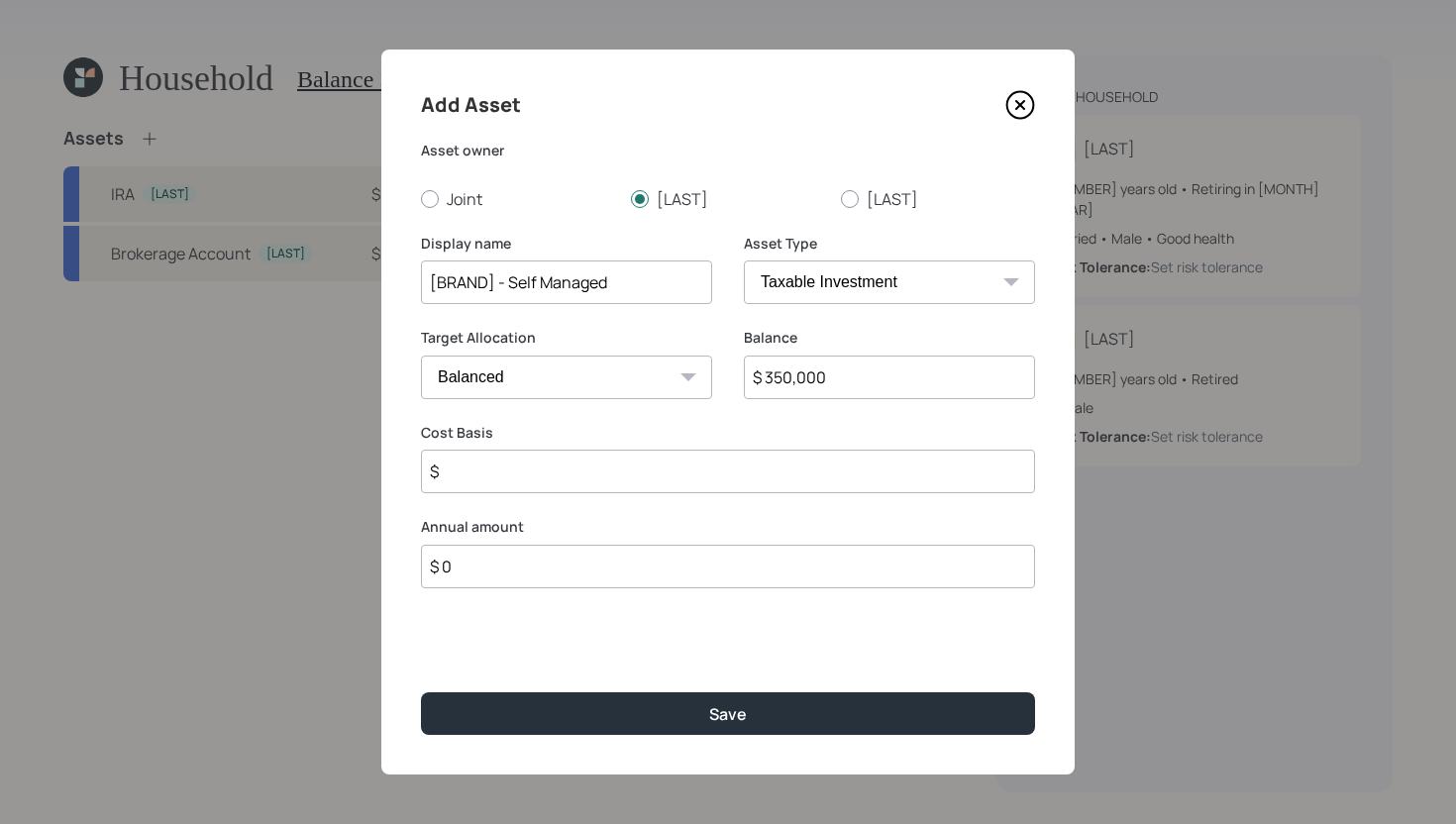type on "$ 350,000" 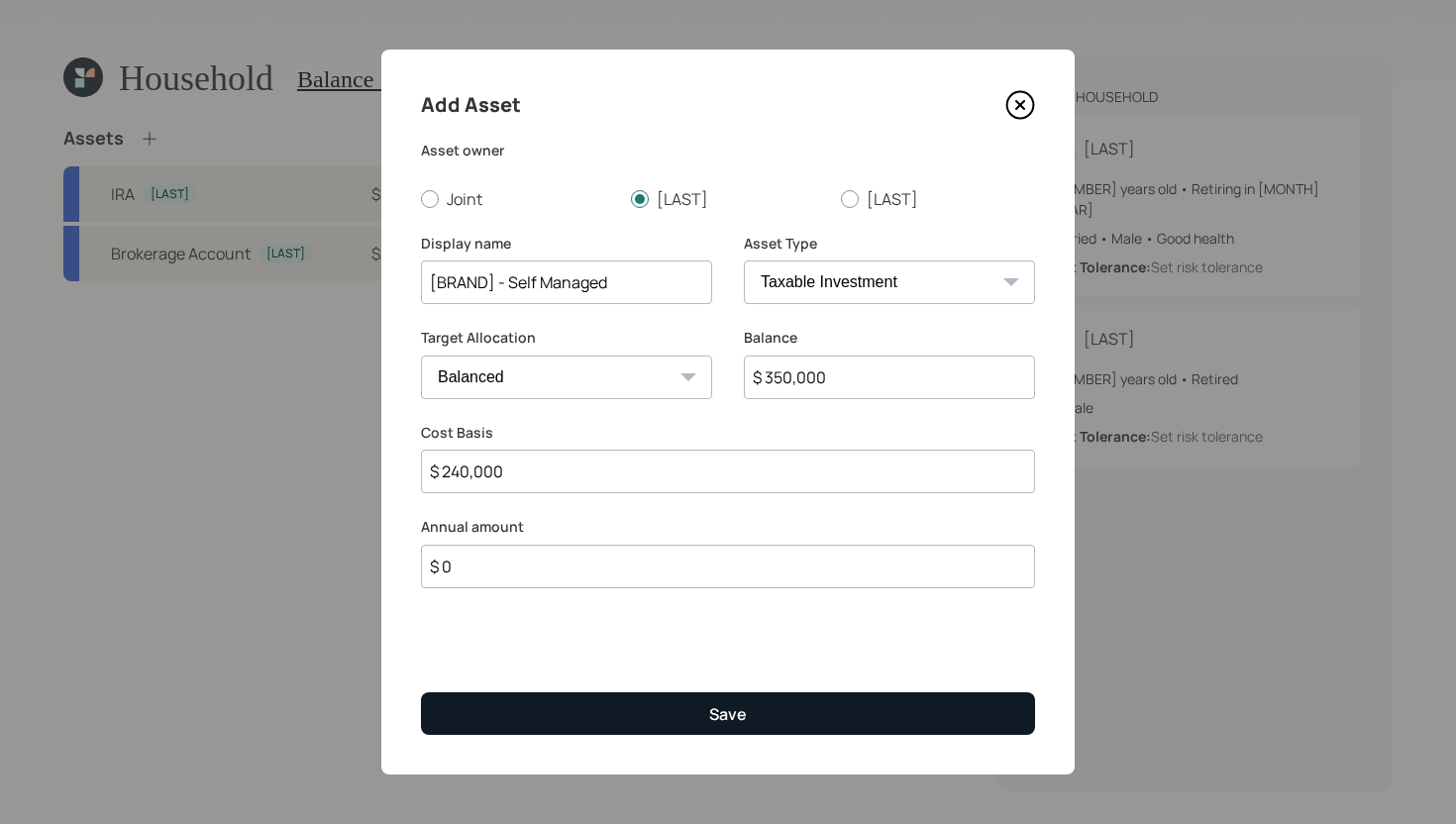 type on "$ 240,000" 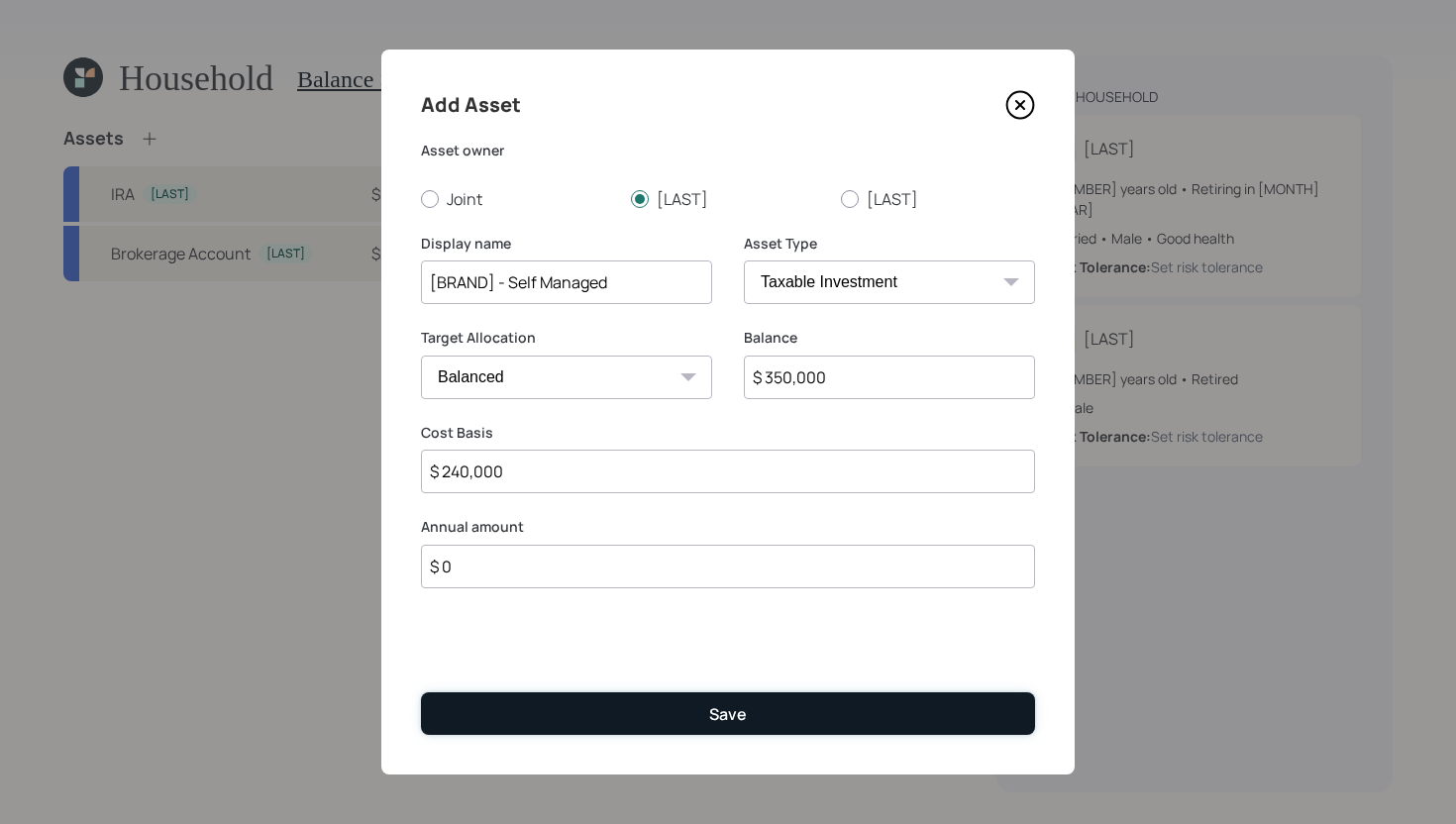 click on "Save" at bounding box center (728, 713) 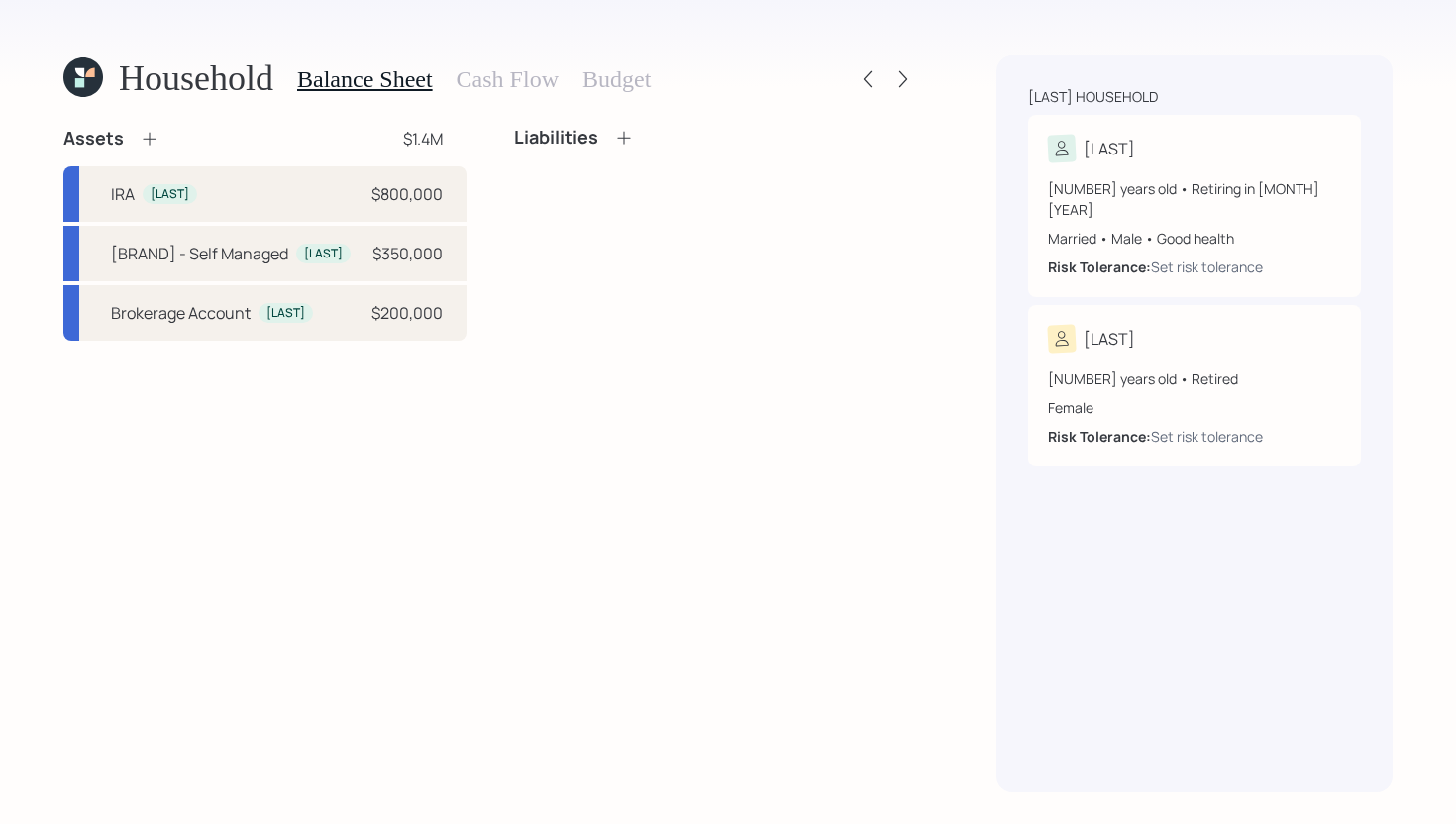 click at bounding box center [150, 139] 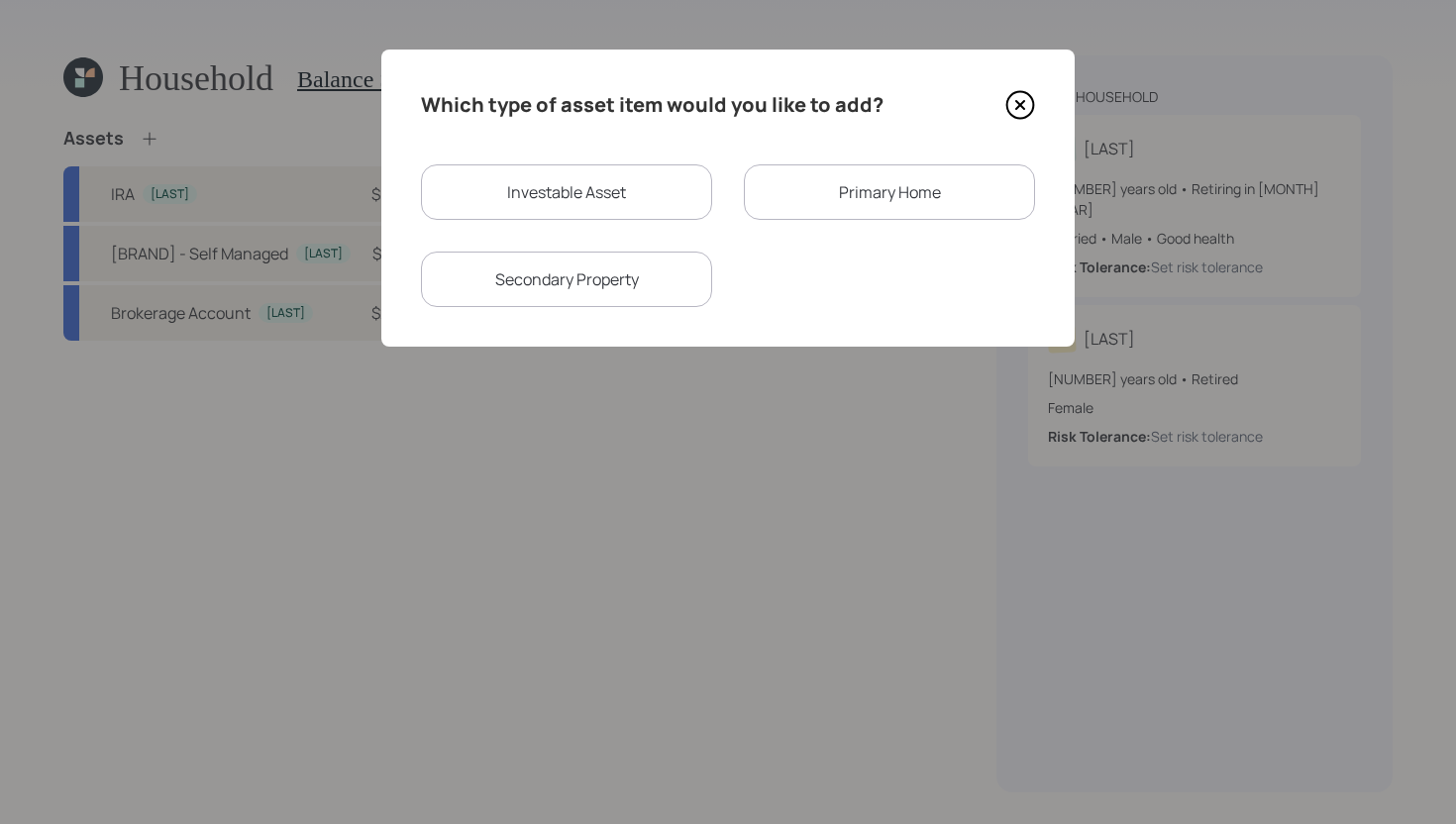 click on "Investable Asset" at bounding box center [567, 192] 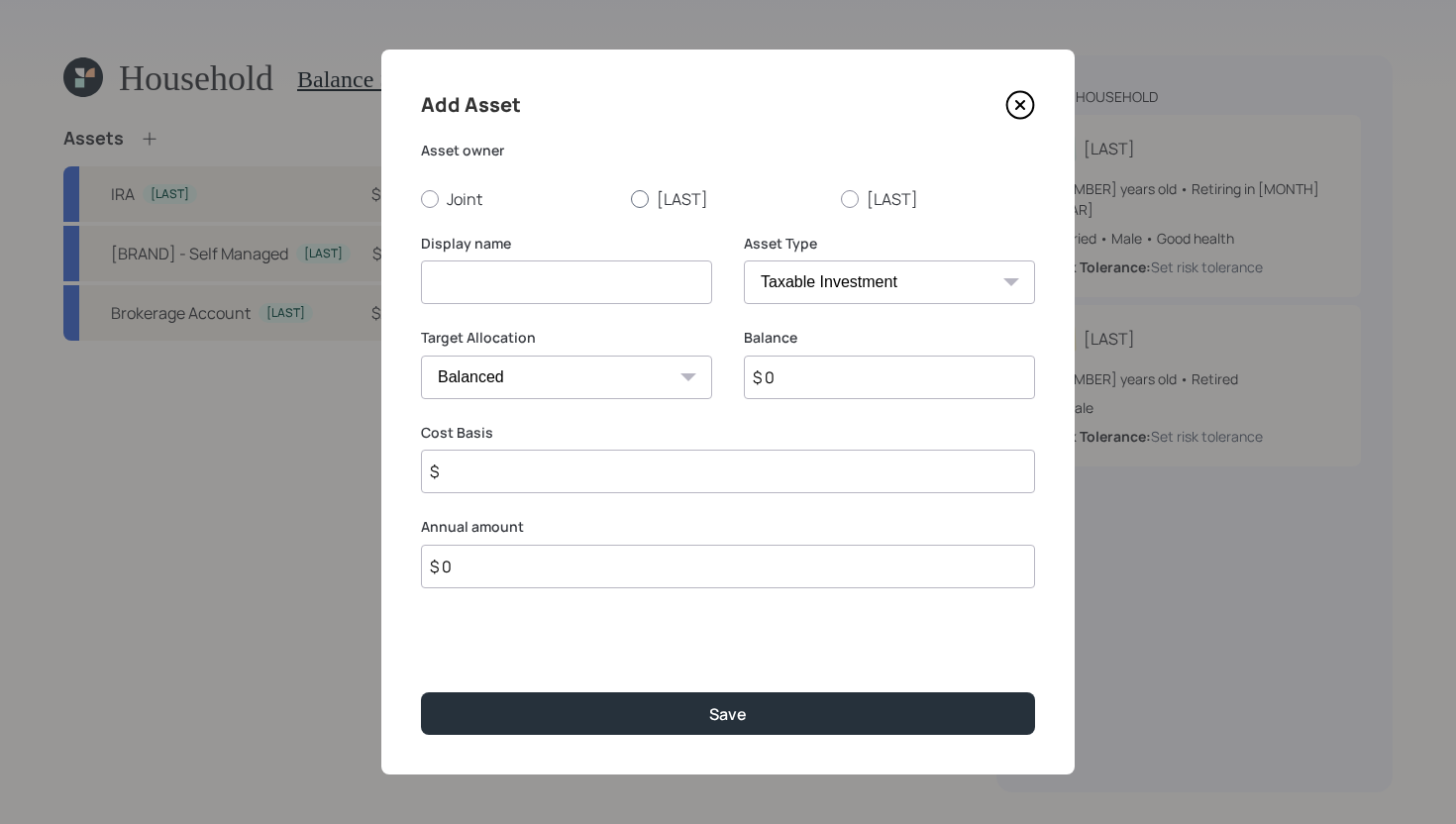 click on "[LAST]" at bounding box center (728, 199) 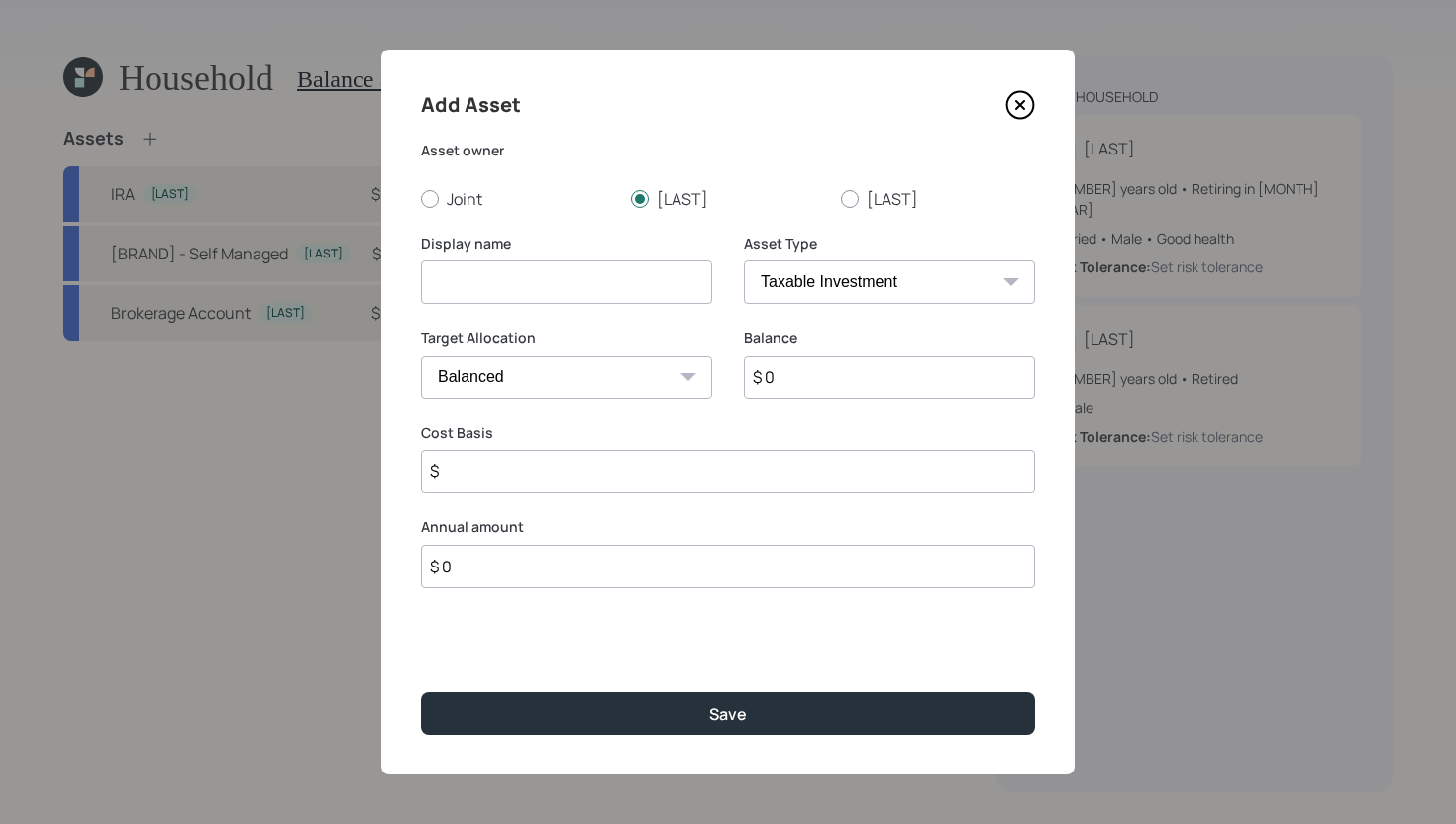 click at bounding box center [567, 282] 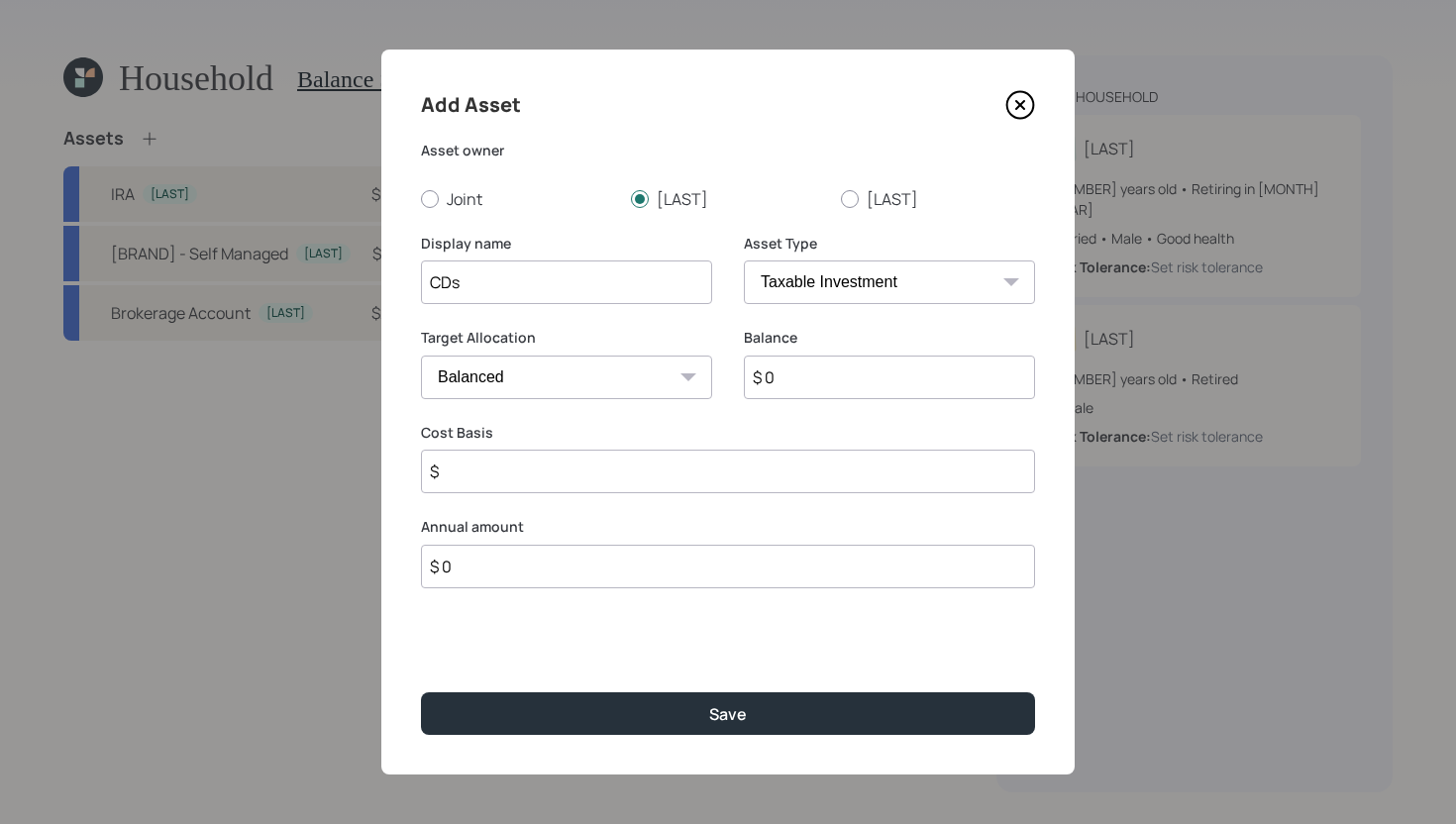 type on "CDs" 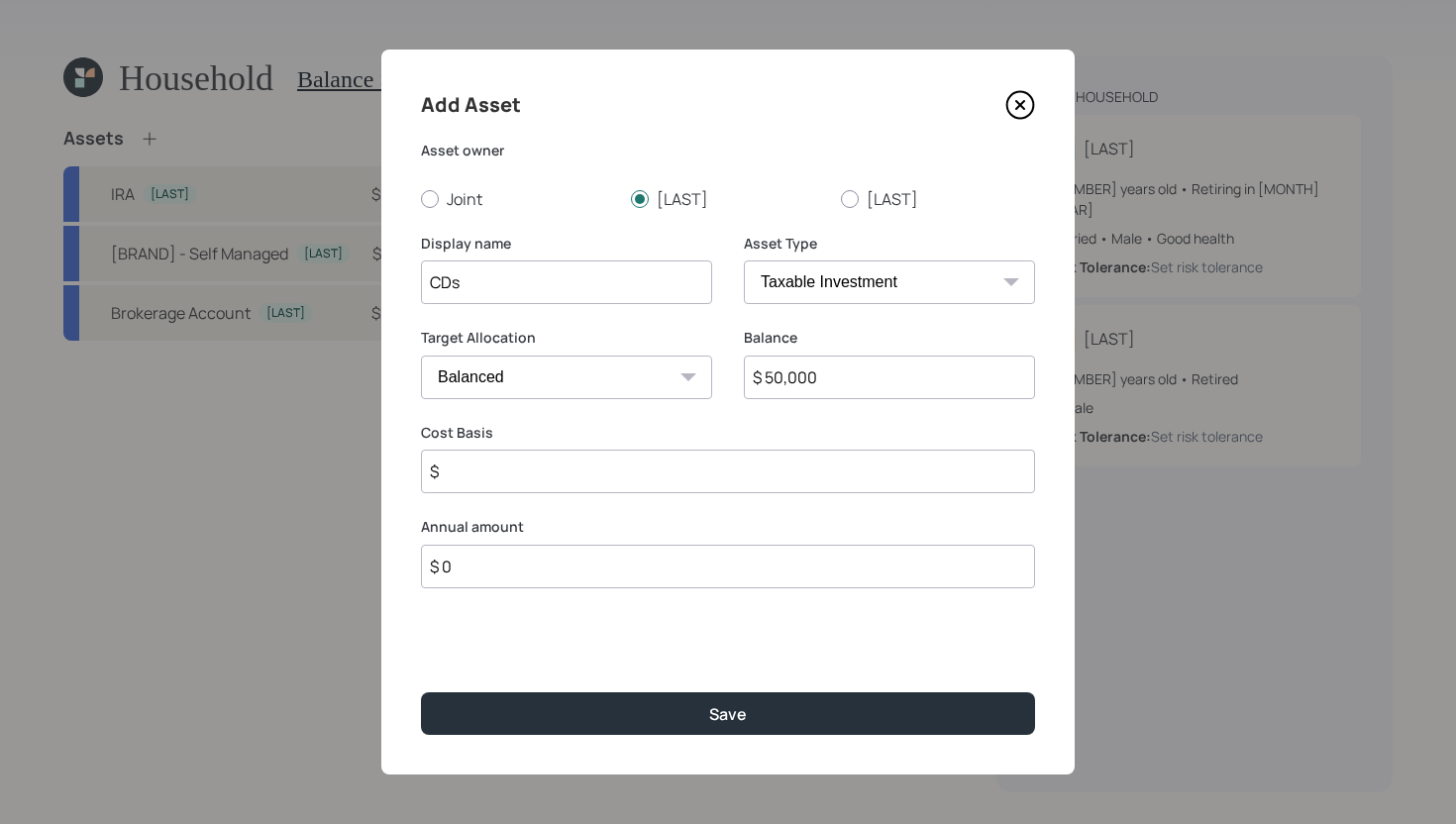 type on "$ 50,000" 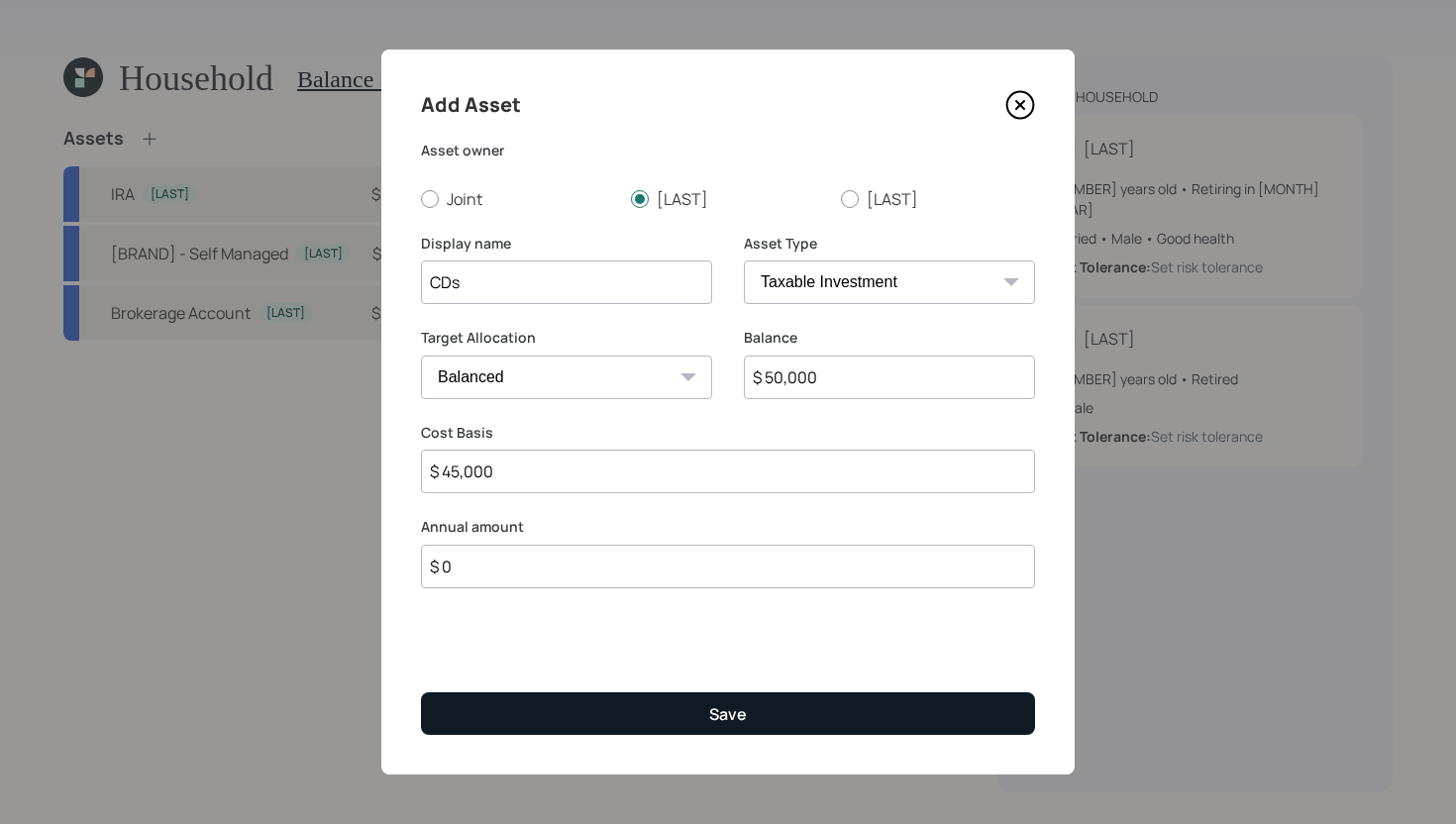 type on "$ 45,000" 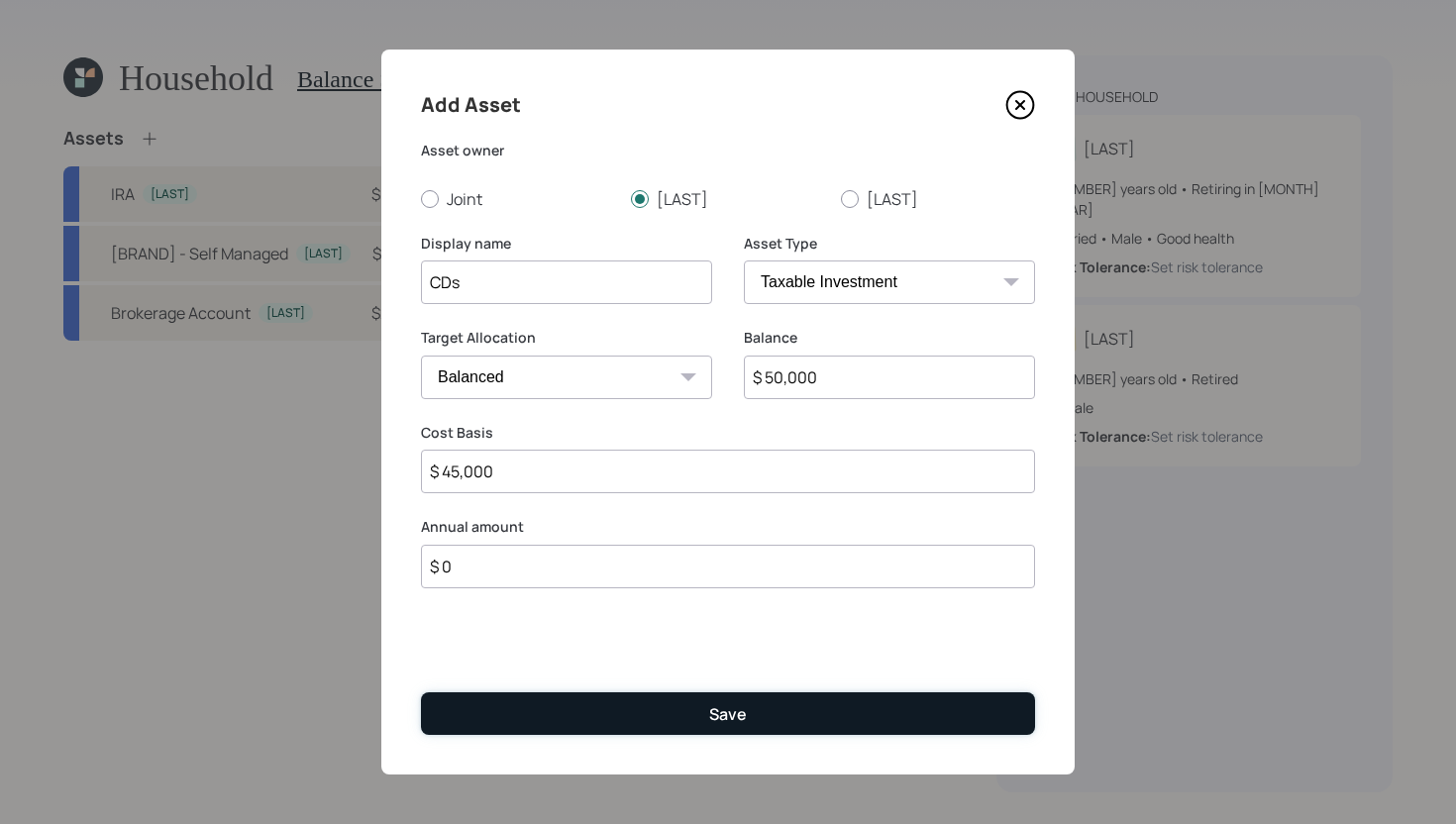 click on "Save" at bounding box center [728, 713] 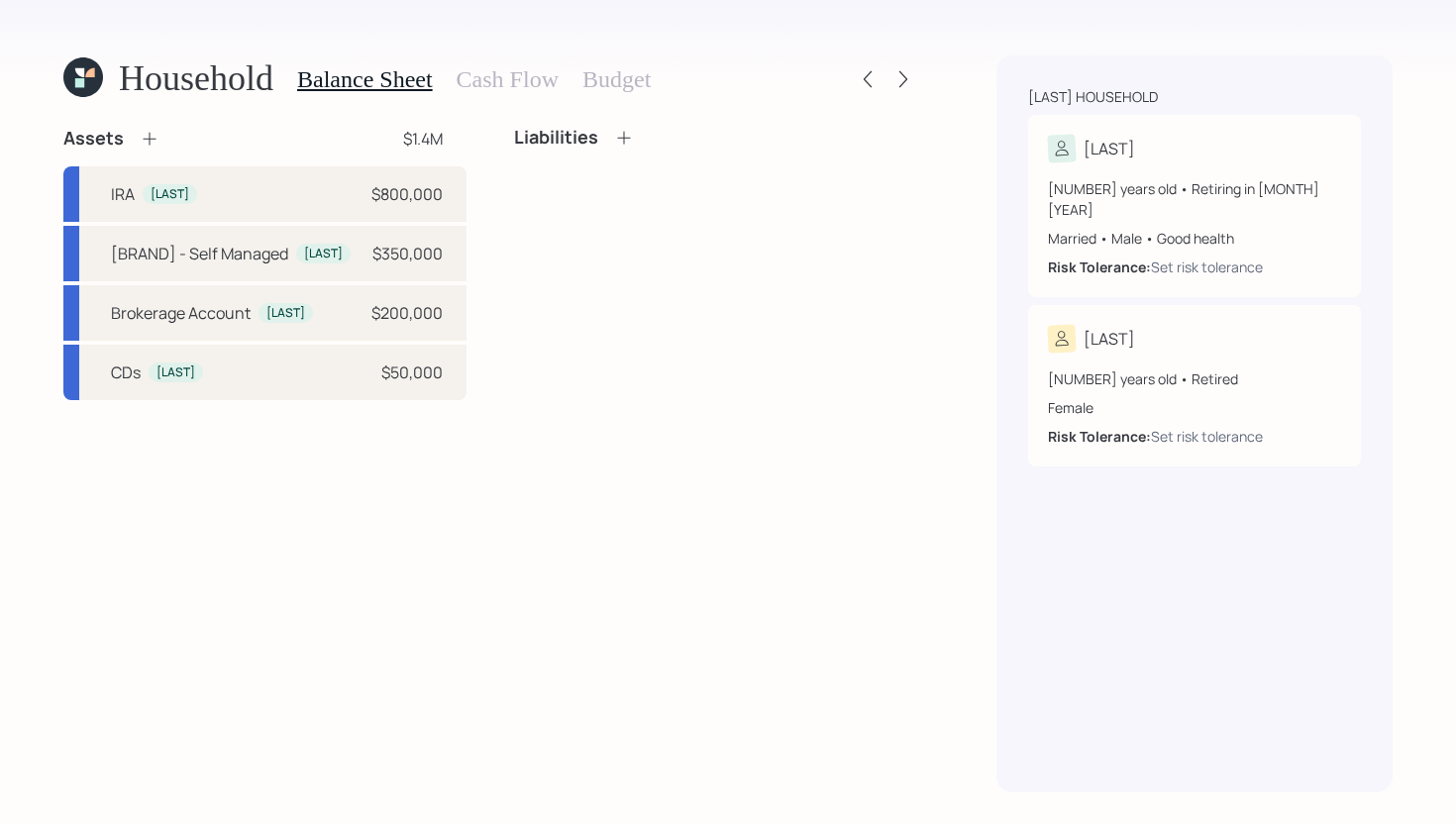 click at bounding box center [150, 139] 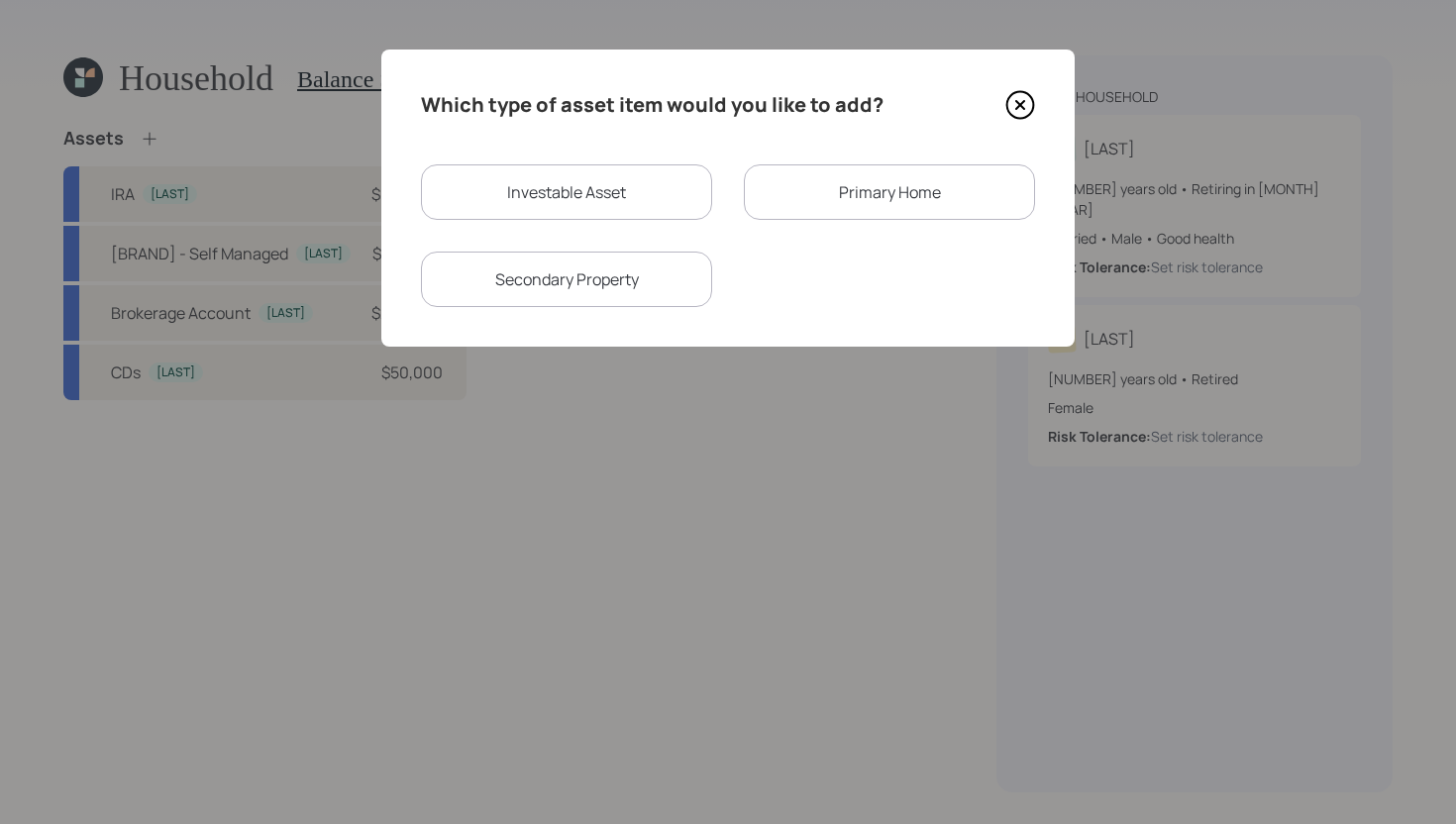 click on "Investable Asset" at bounding box center (567, 192) 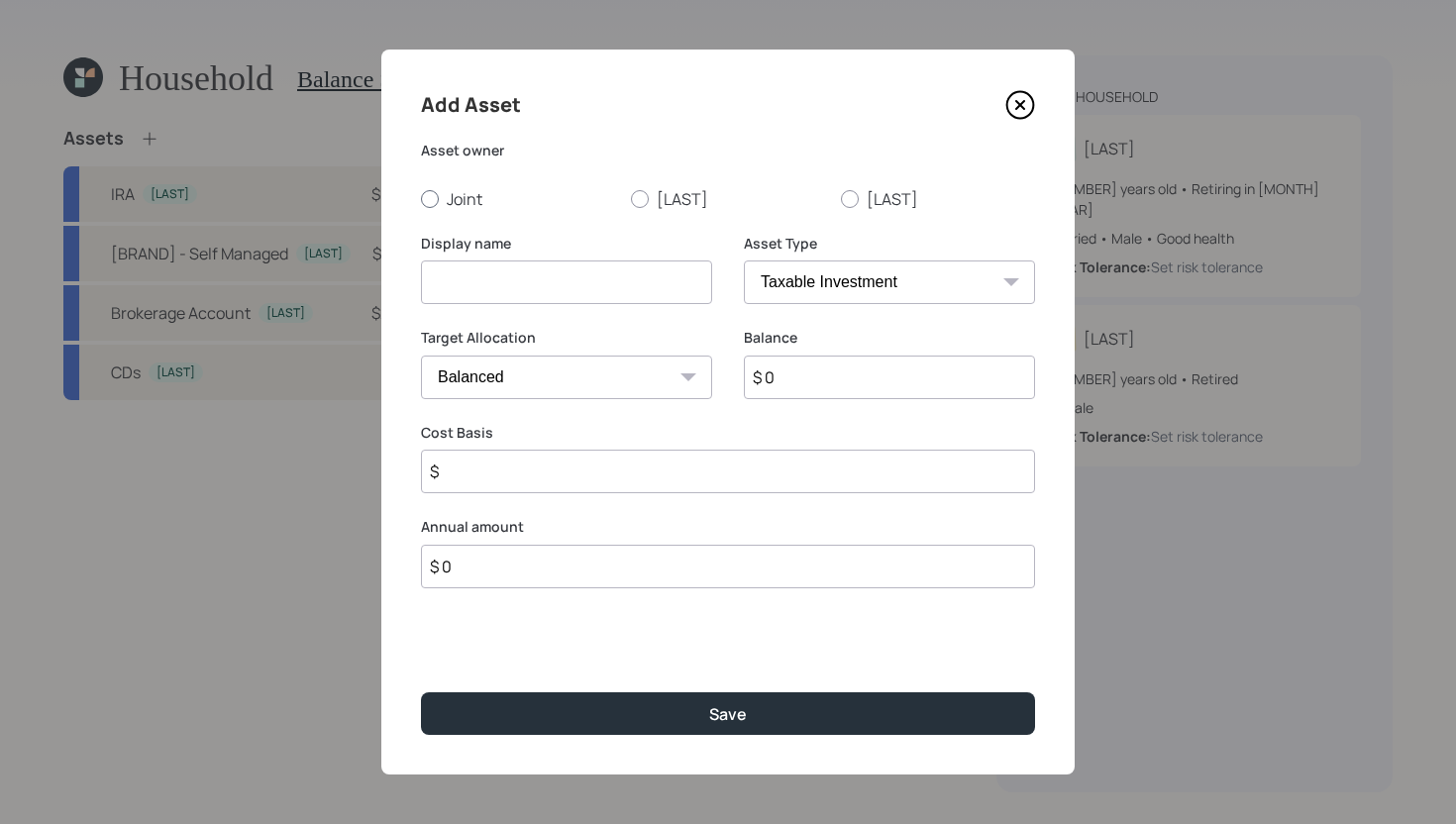 click on "Joint" at bounding box center (518, 199) 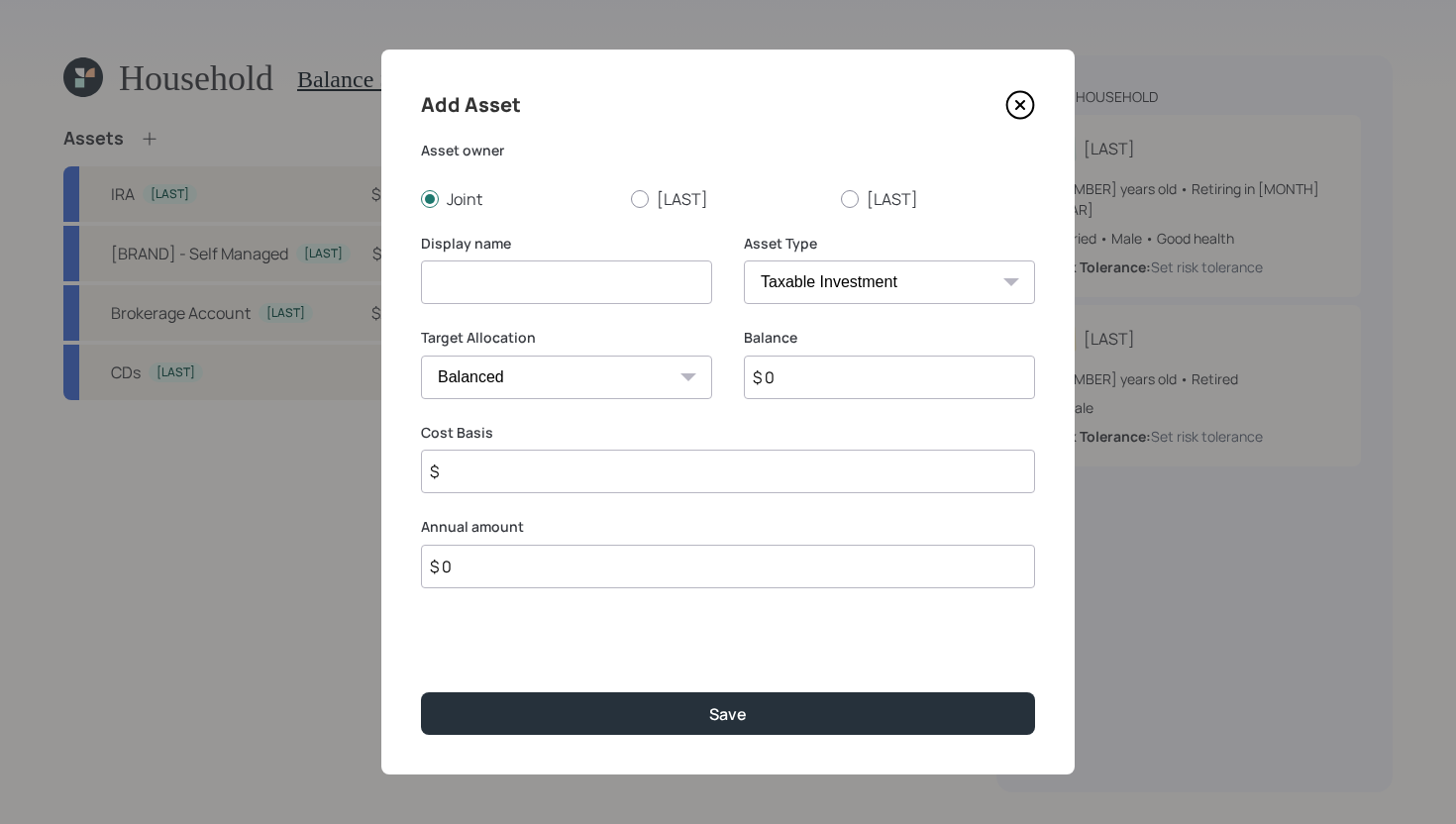 click at bounding box center [567, 282] 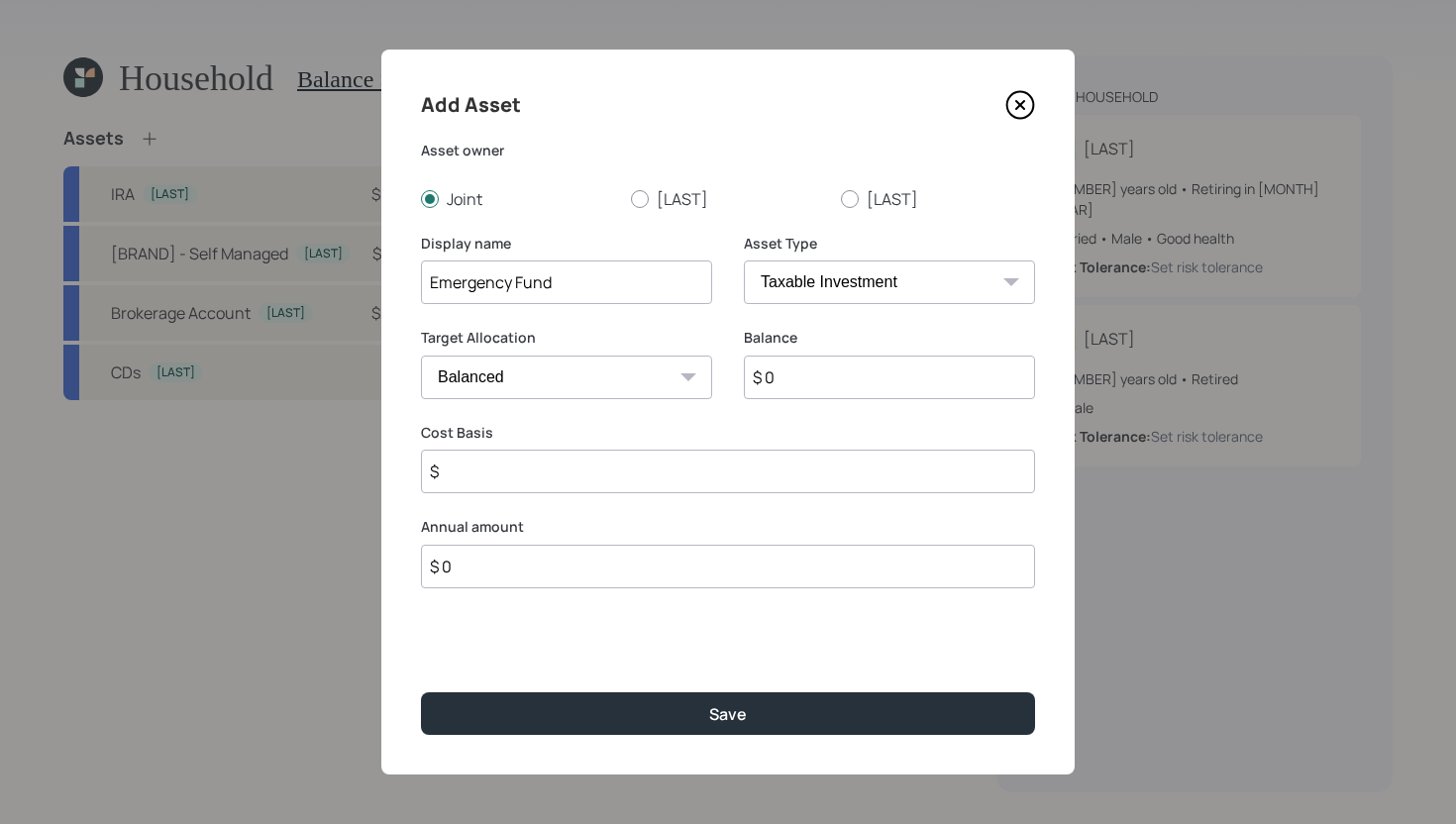 type on "Emergency Fund" 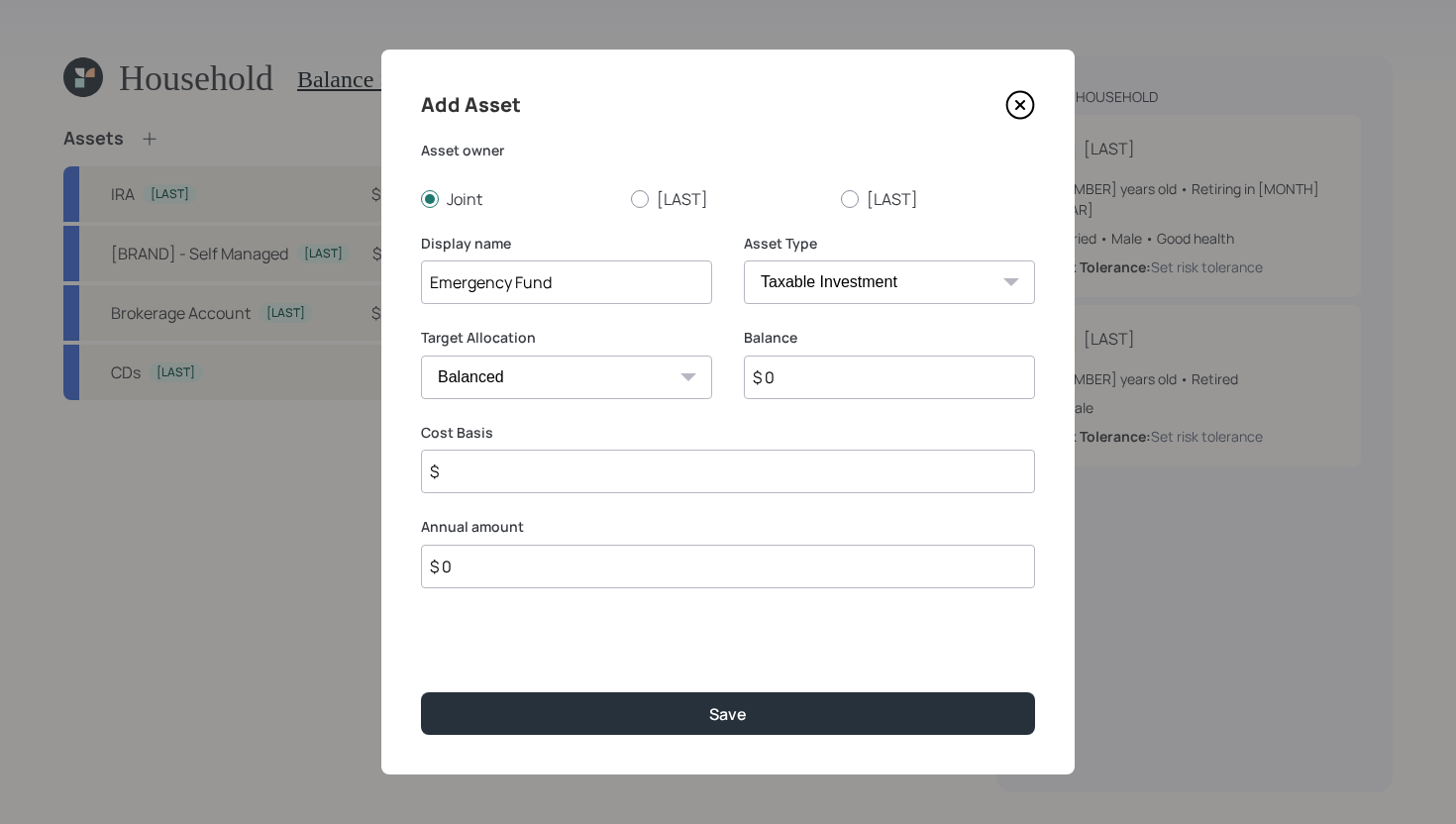 click on "SEP IRA IRA Roth IRA 401(k) Roth 401(k) 403(b) Roth 403(b) 457(b) Roth 457(b) Health Savings Account 529 Taxable Investment Checking / Savings Emergency Fund" at bounding box center [889, 282] 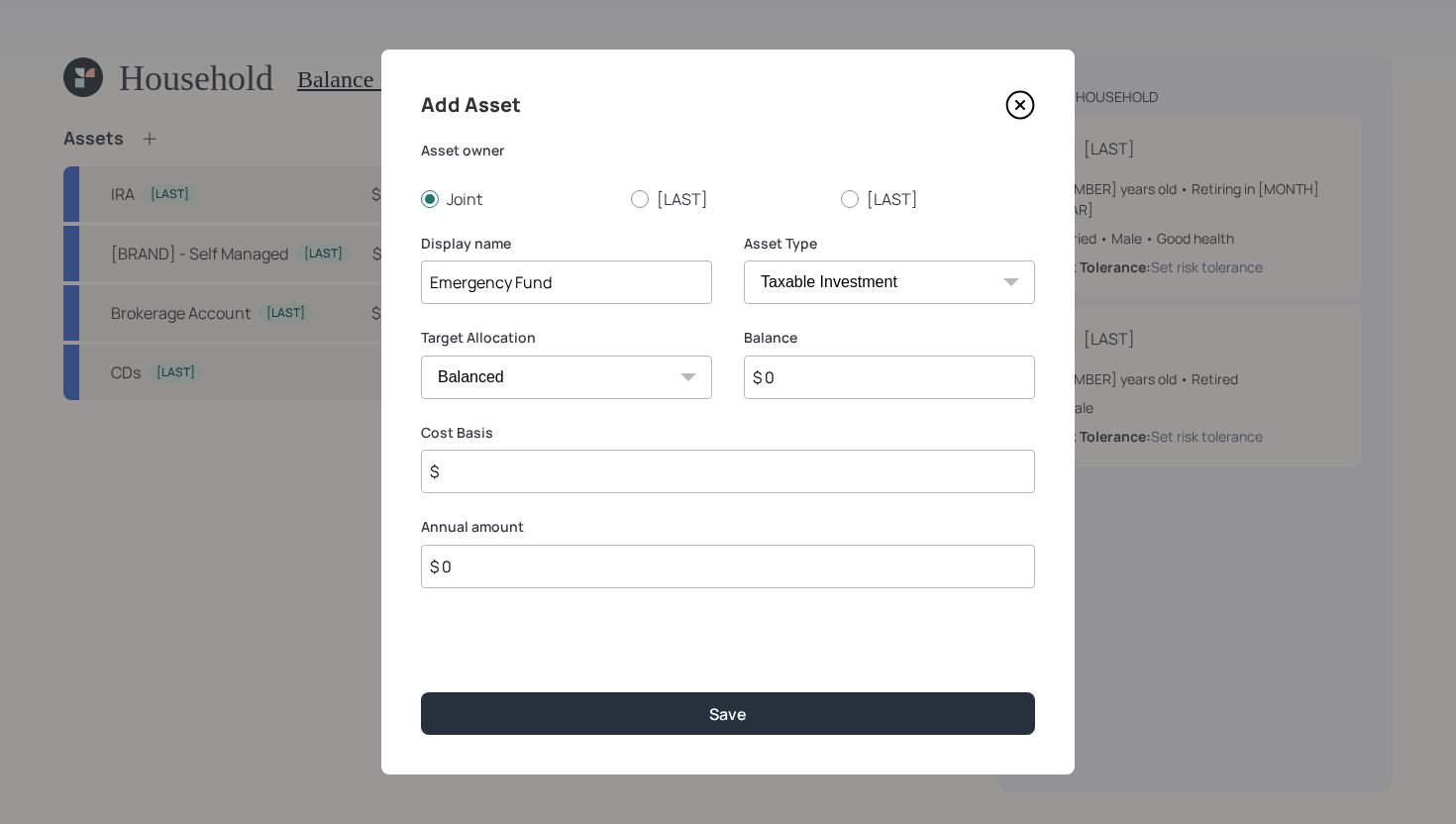 select on "emergency_fund" 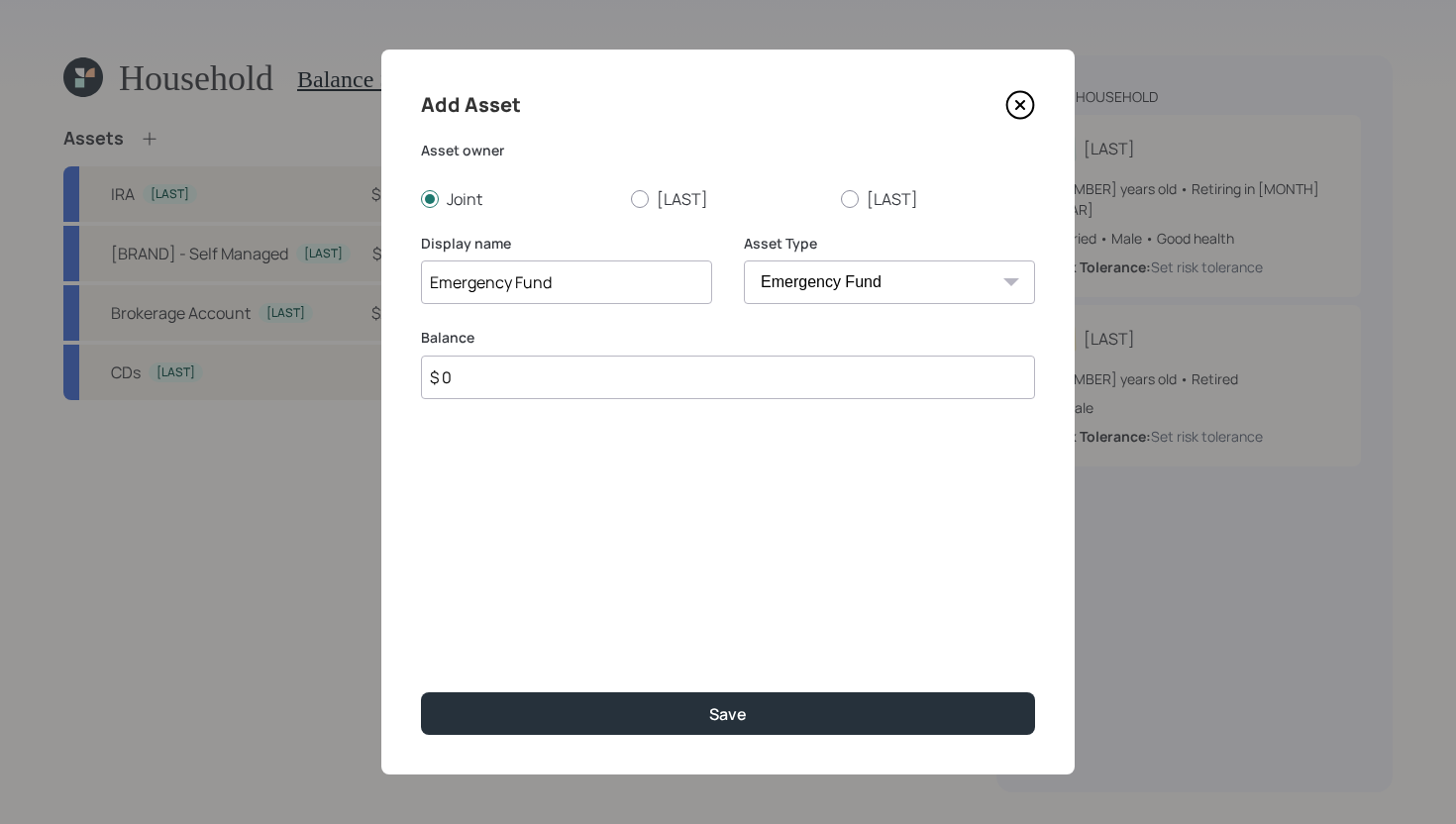 click on "$ 0" at bounding box center [728, 377] 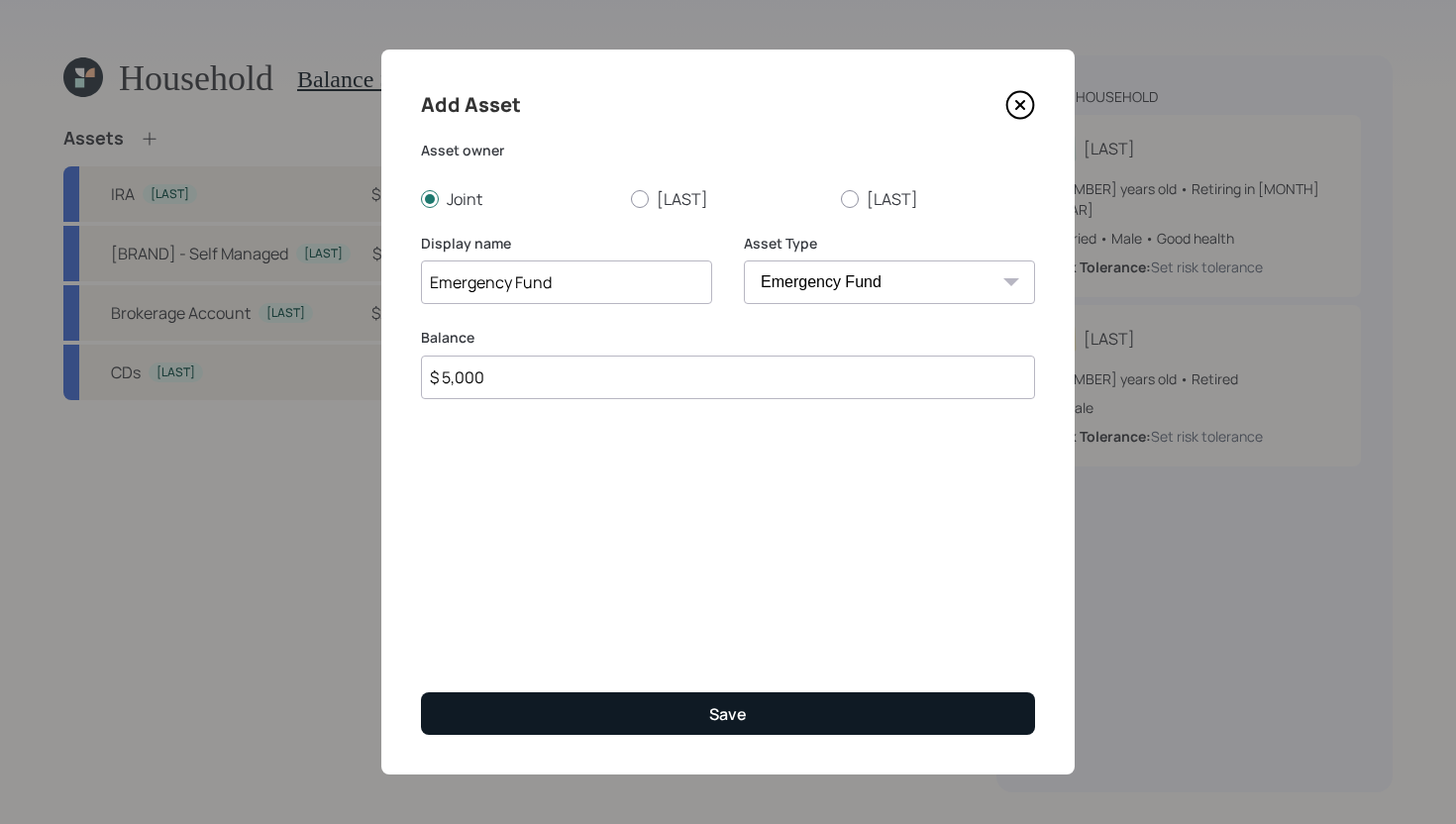 type on "$ 5,000" 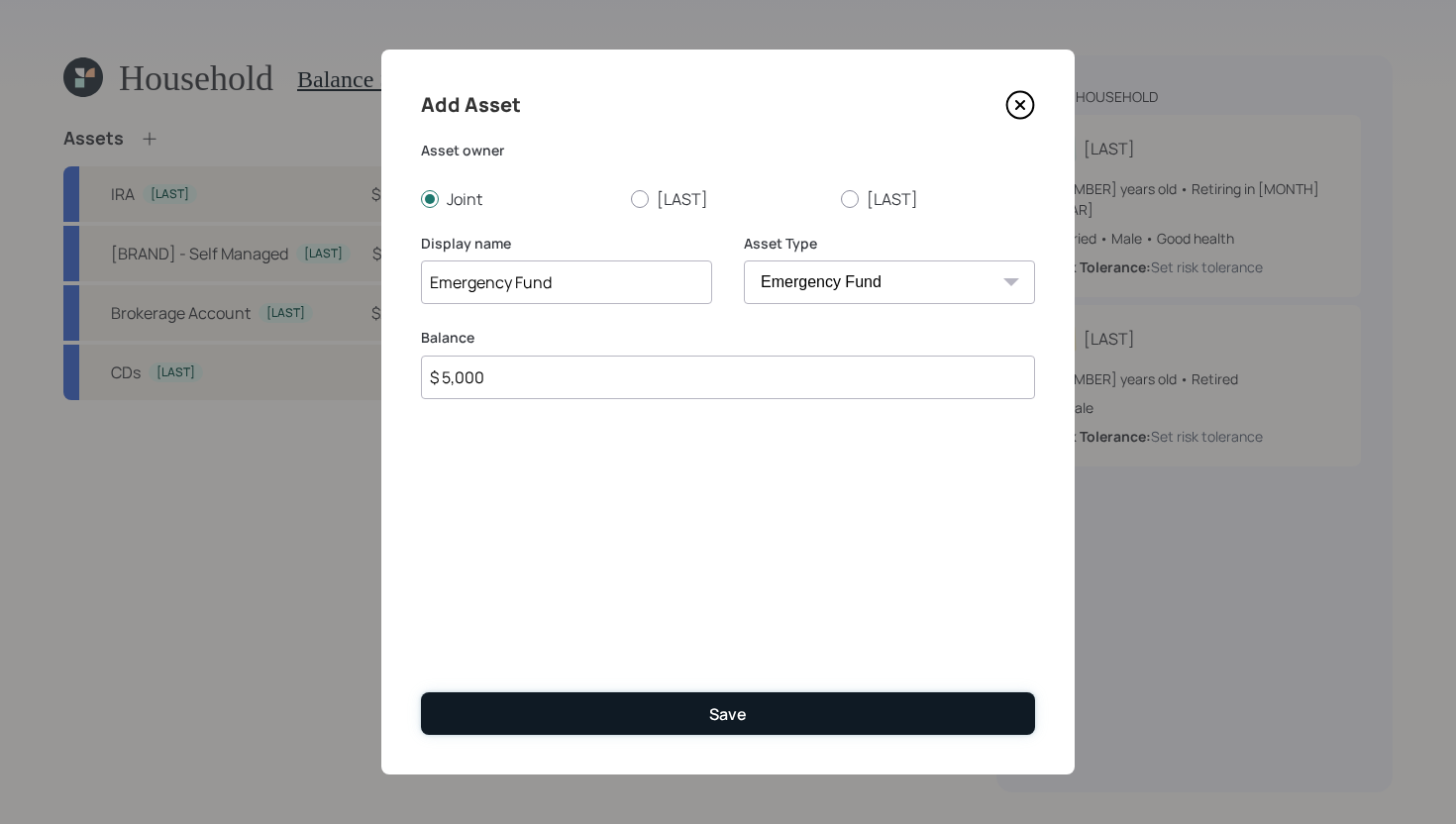 click on "Save" at bounding box center [728, 713] 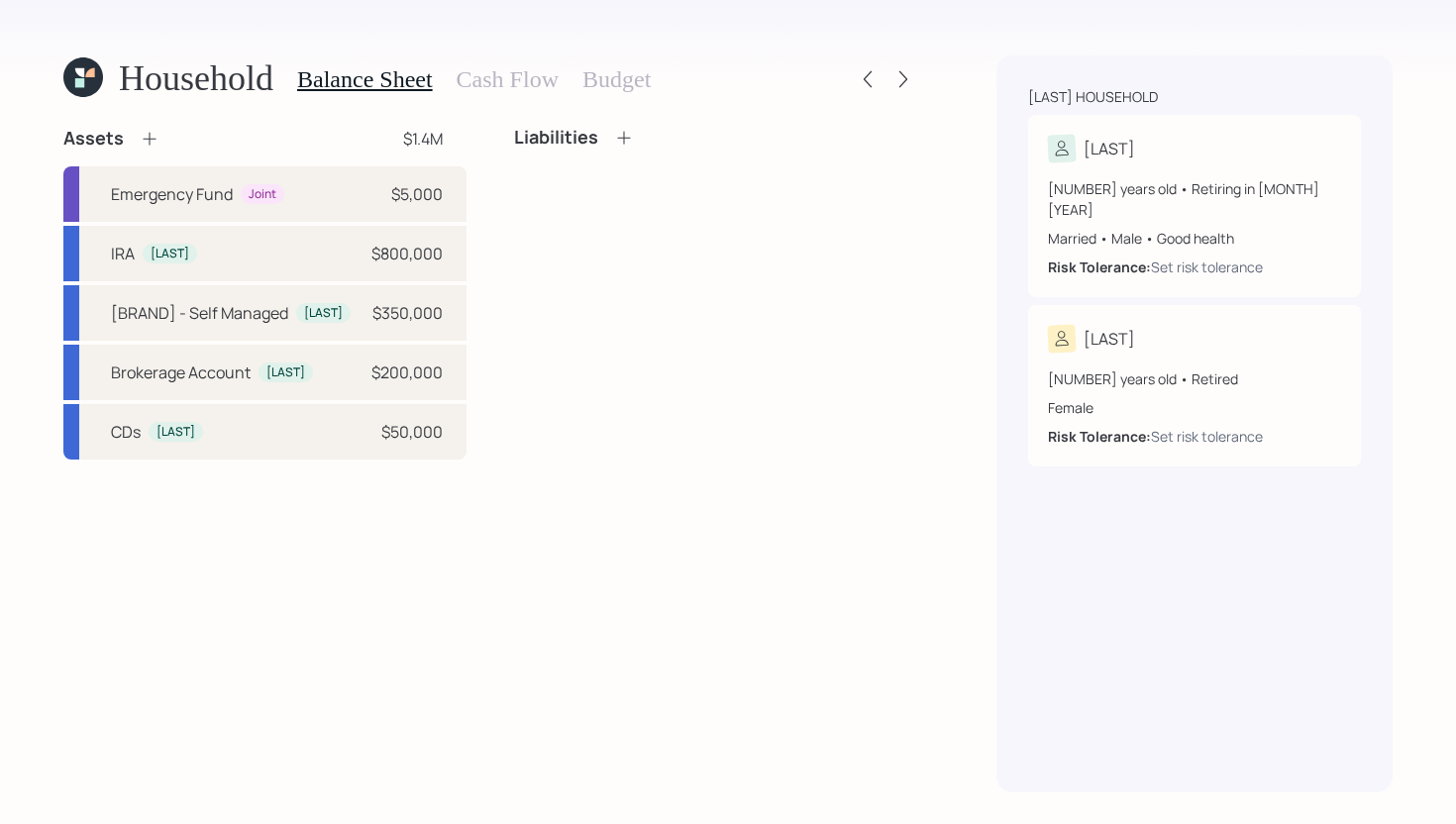 click at bounding box center [150, 139] 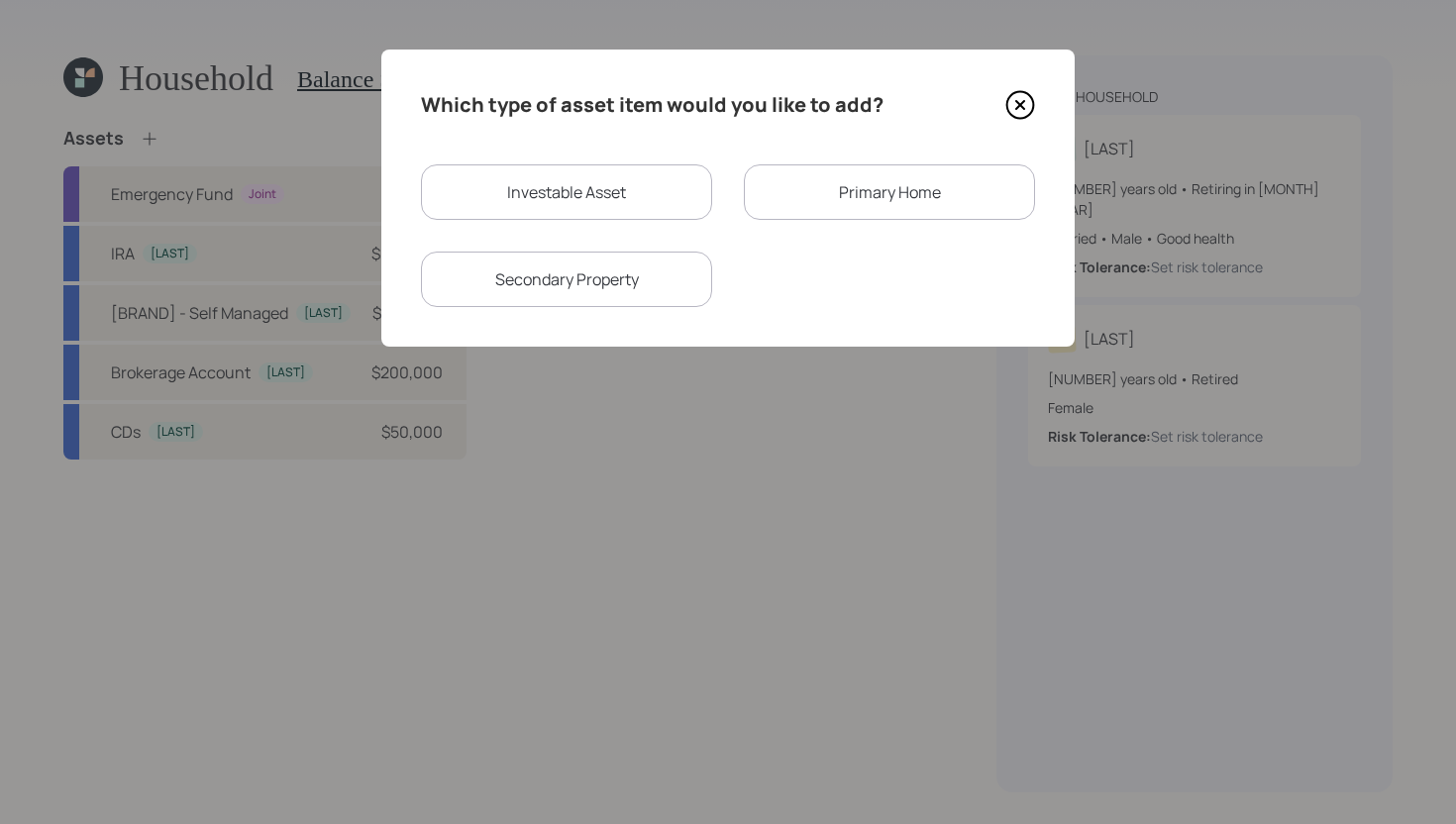 click on "Primary Home" at bounding box center [889, 192] 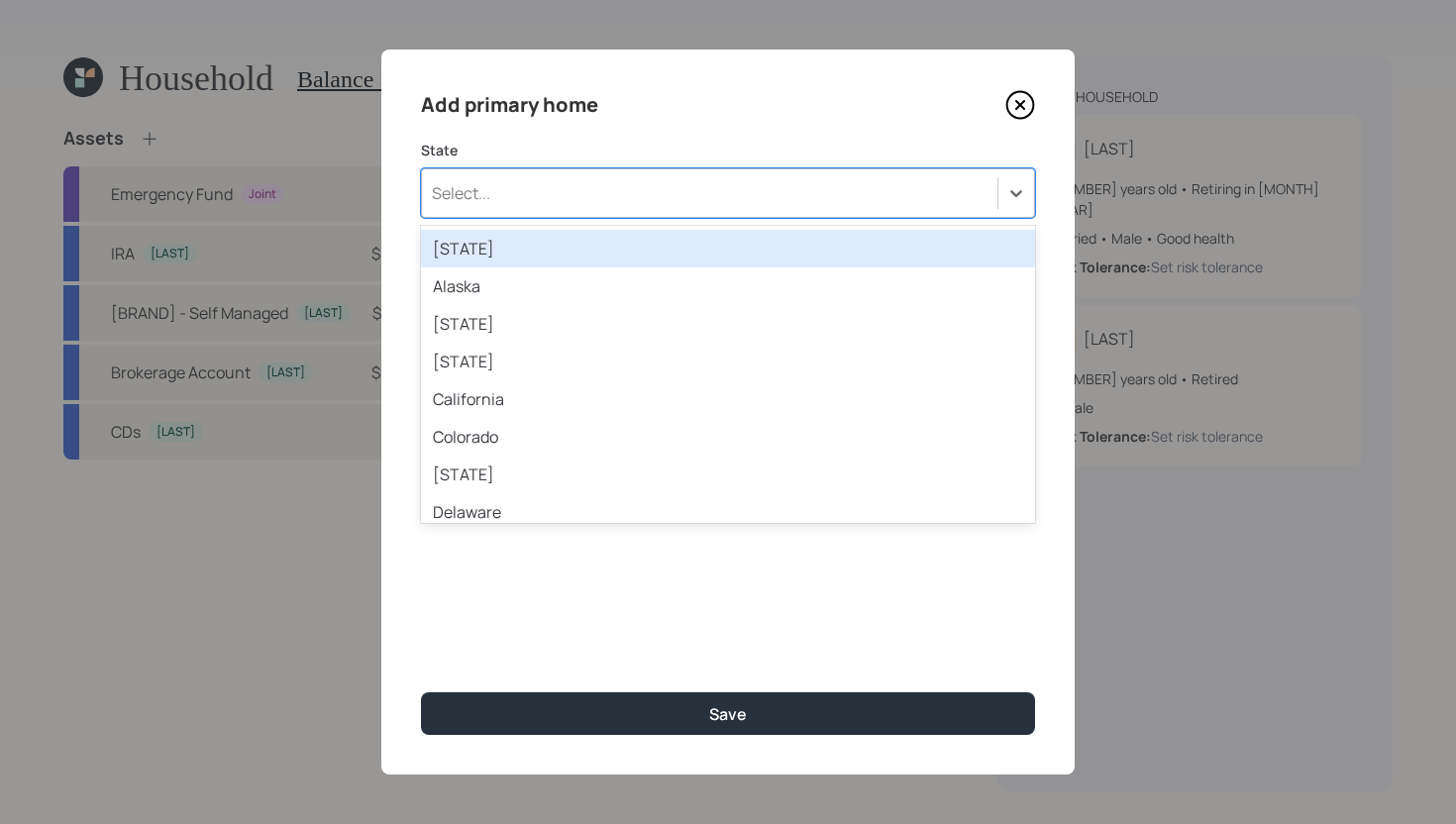 click on "Select..." at bounding box center [709, 193] 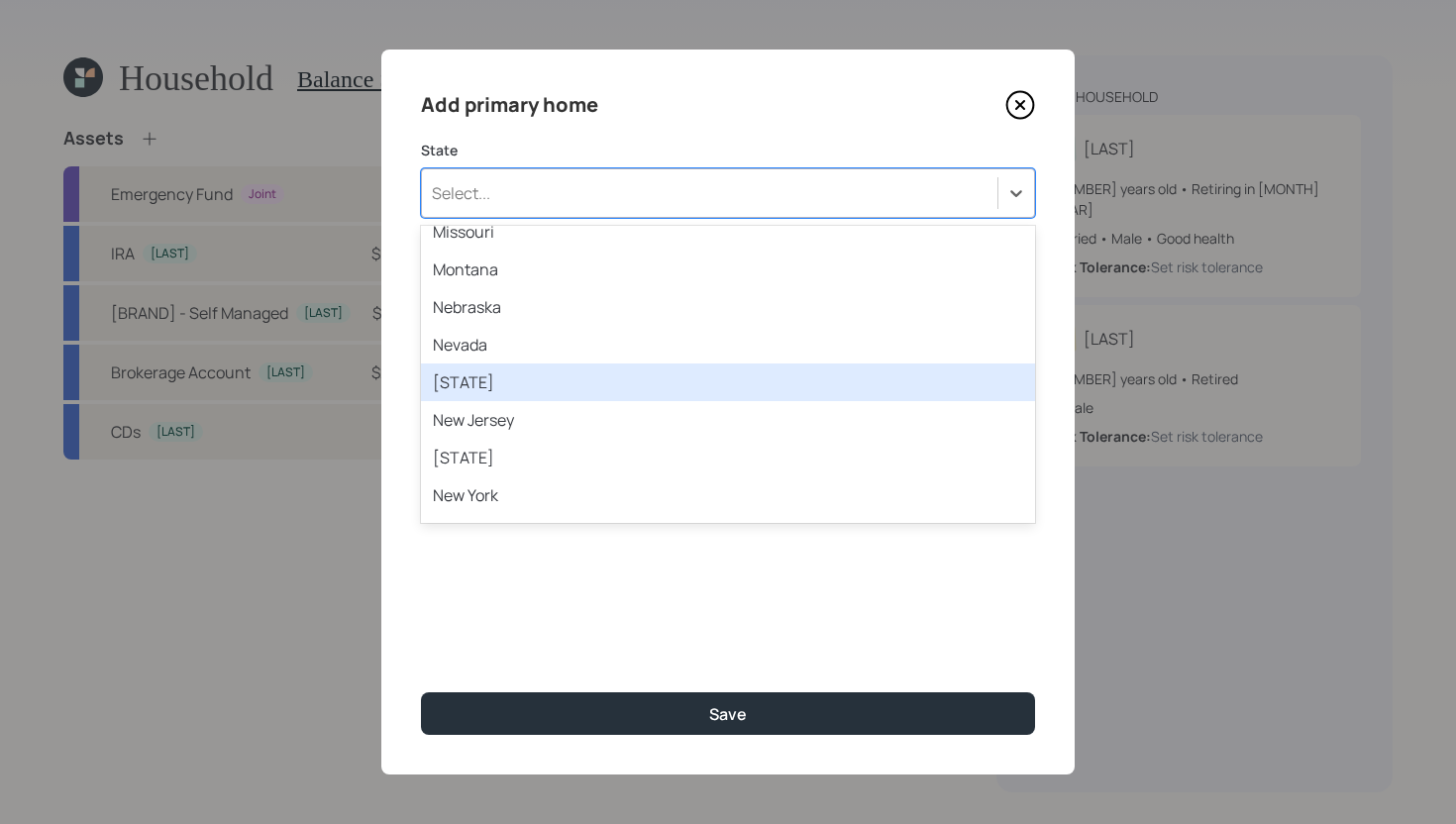 scroll, scrollTop: 976, scrollLeft: 0, axis: vertical 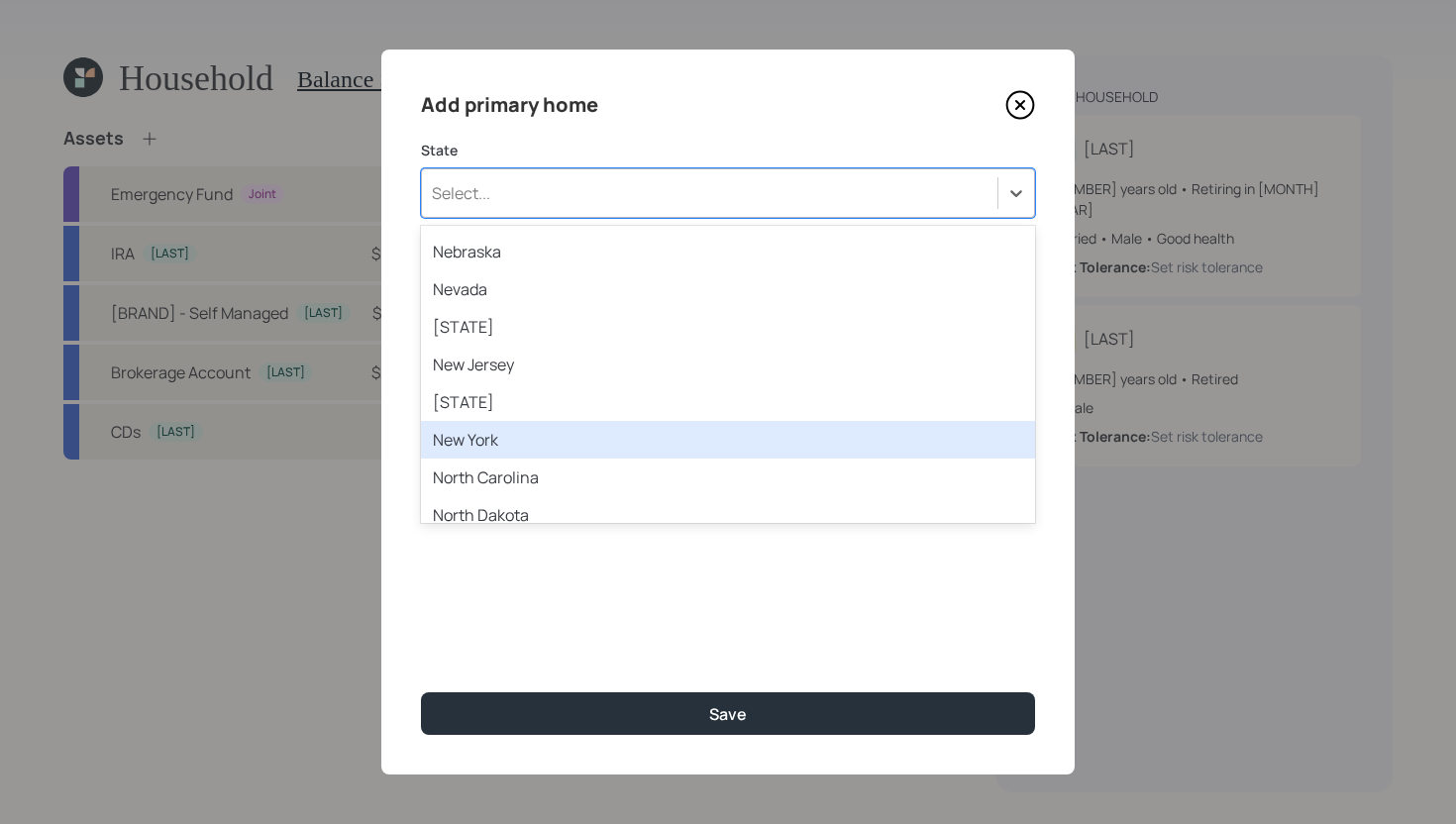 click on "New York" at bounding box center [728, 440] 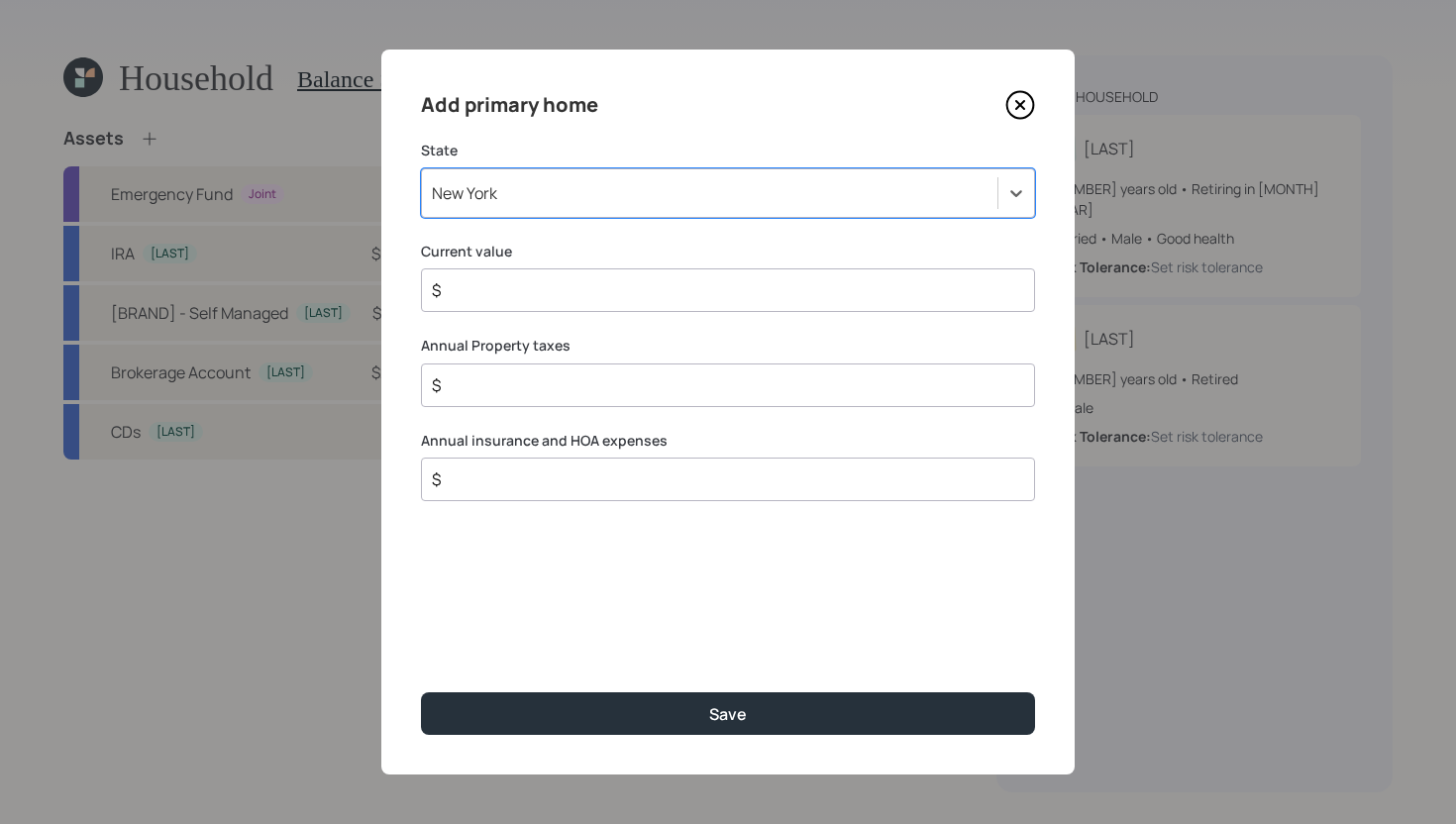 click on "$" at bounding box center [720, 290] 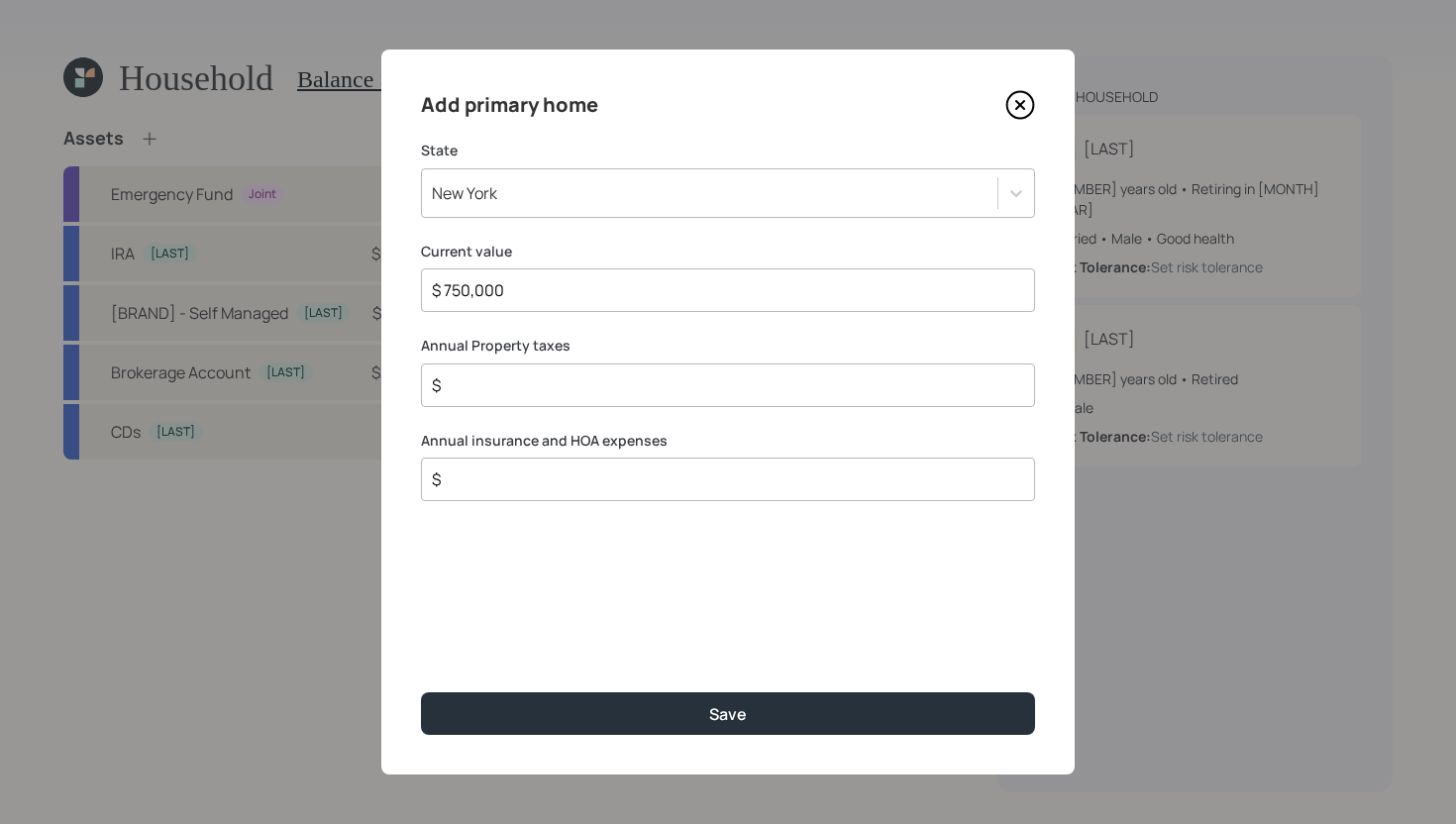 type on "$ 750,000" 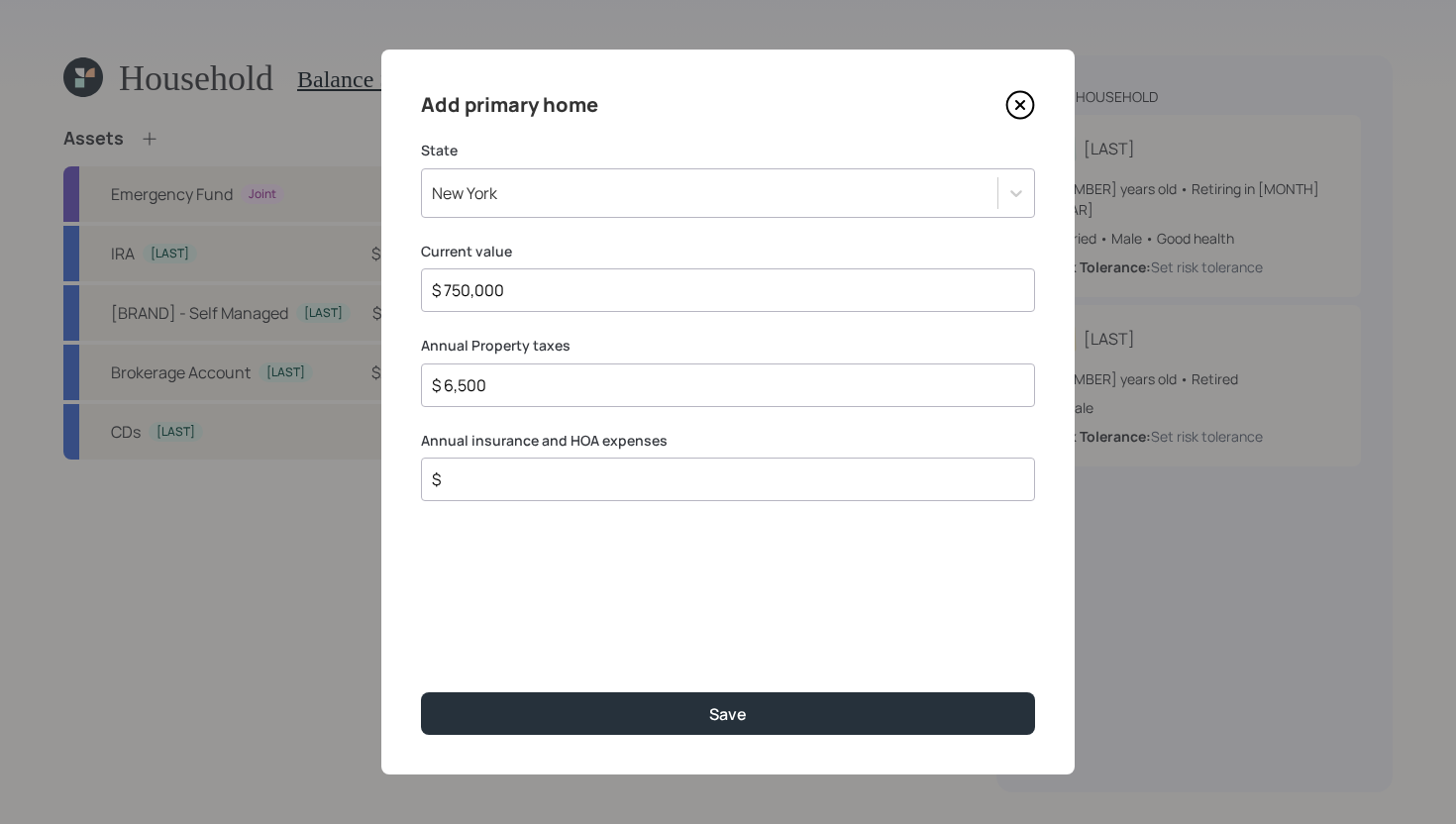 type on "$ 6,500" 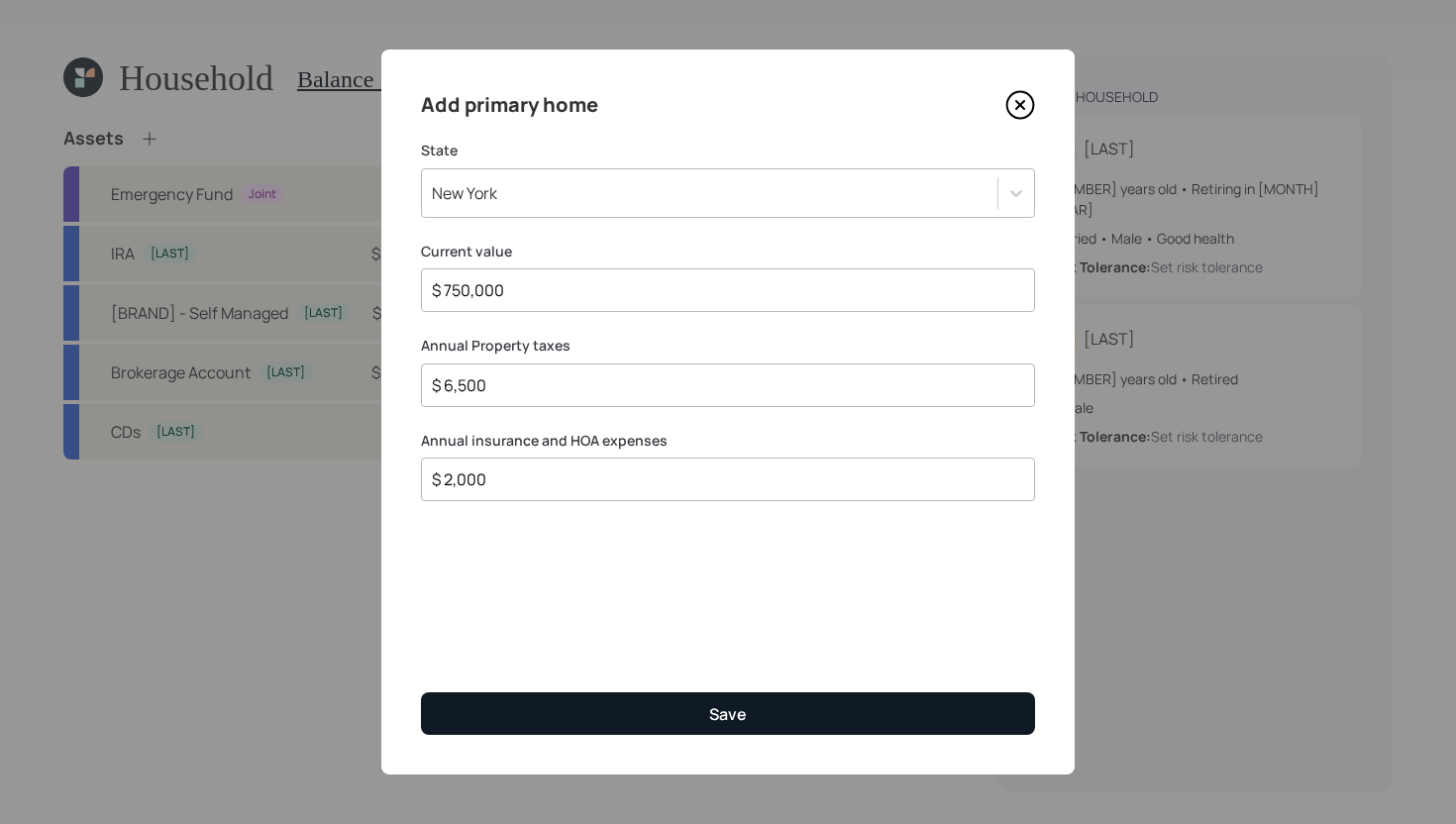 type on "$ 2,000" 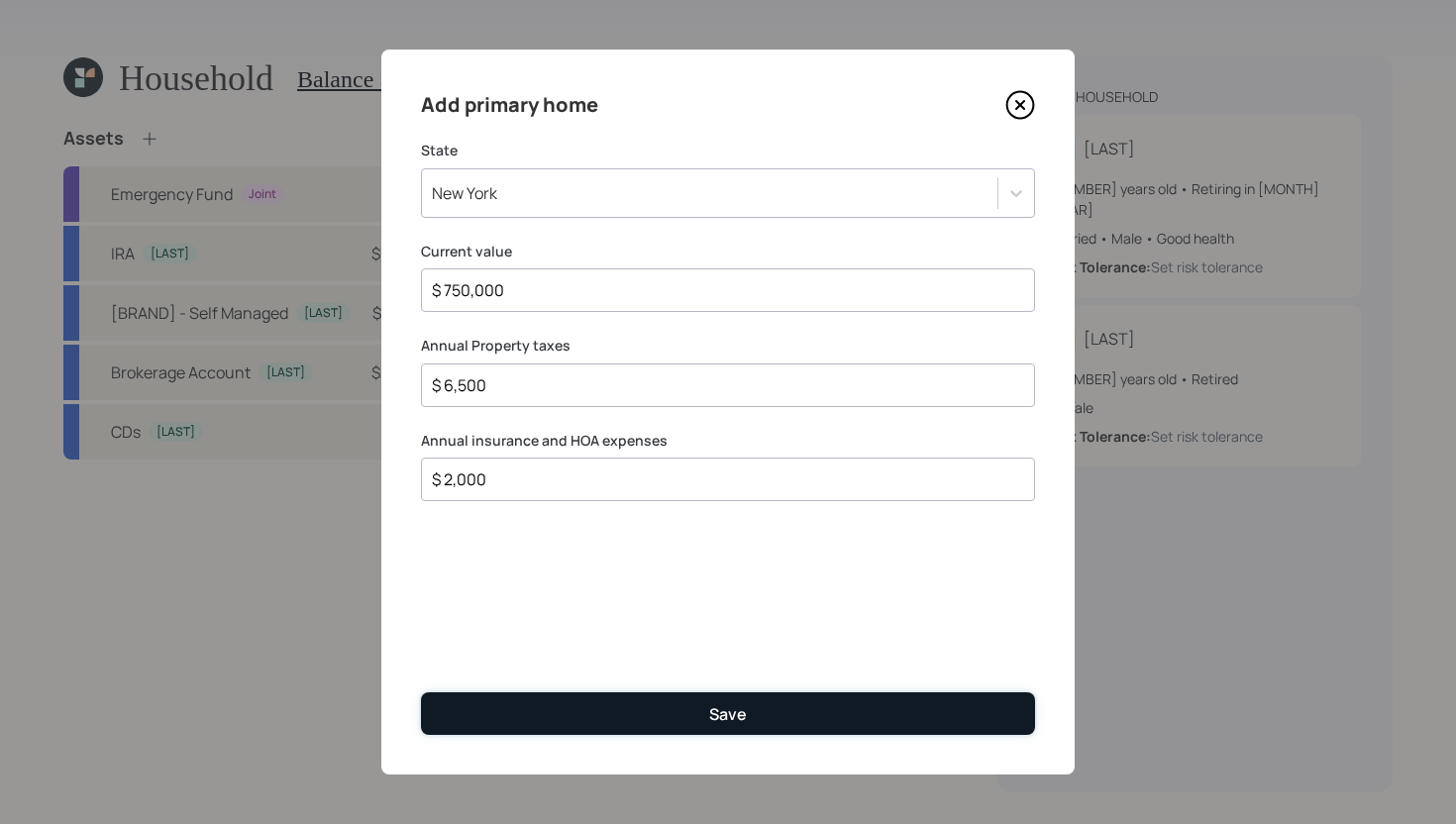 click on "Save" at bounding box center (728, 713) 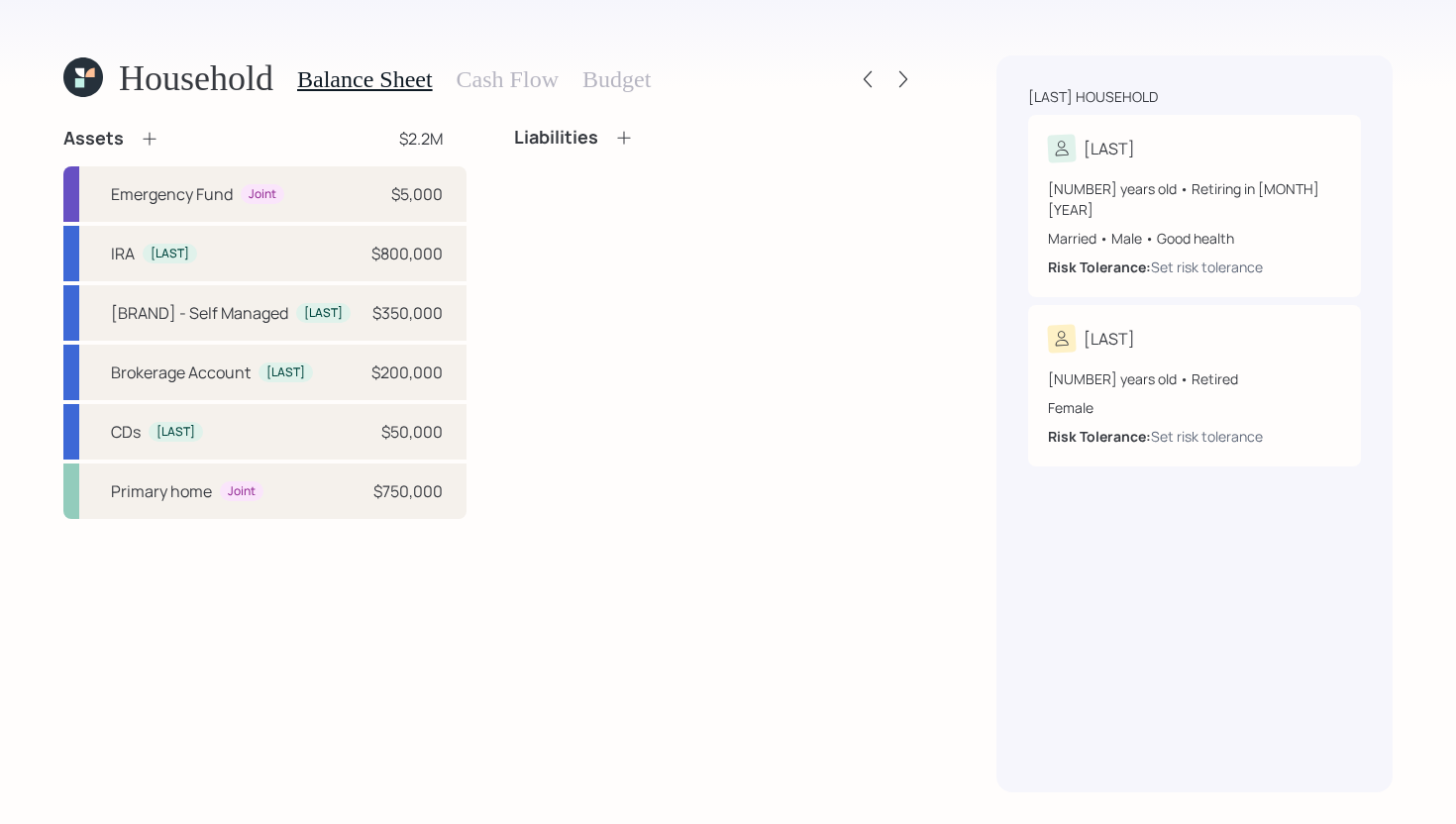 click at bounding box center (150, 139) 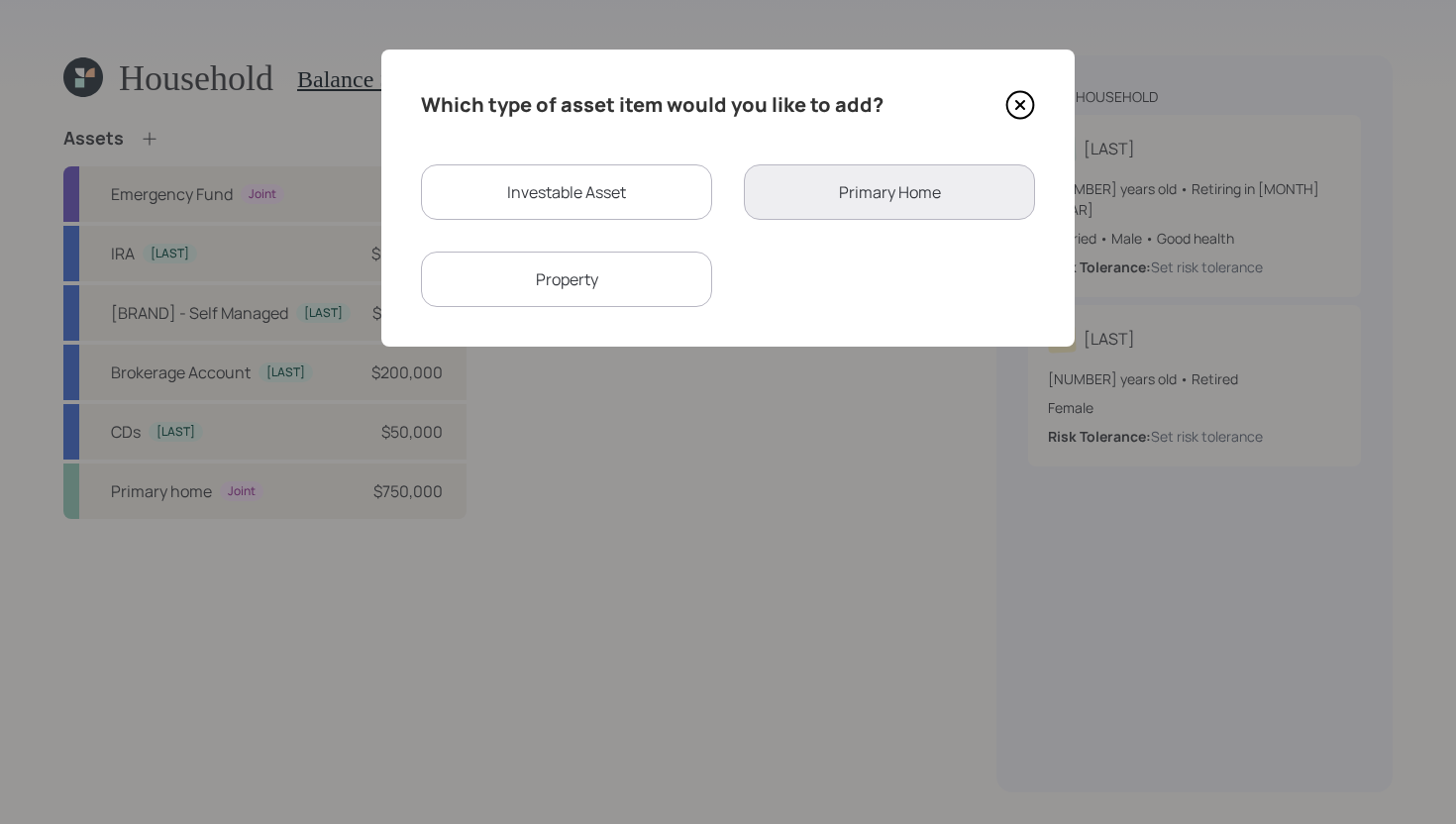 click on "Property" at bounding box center (567, 279) 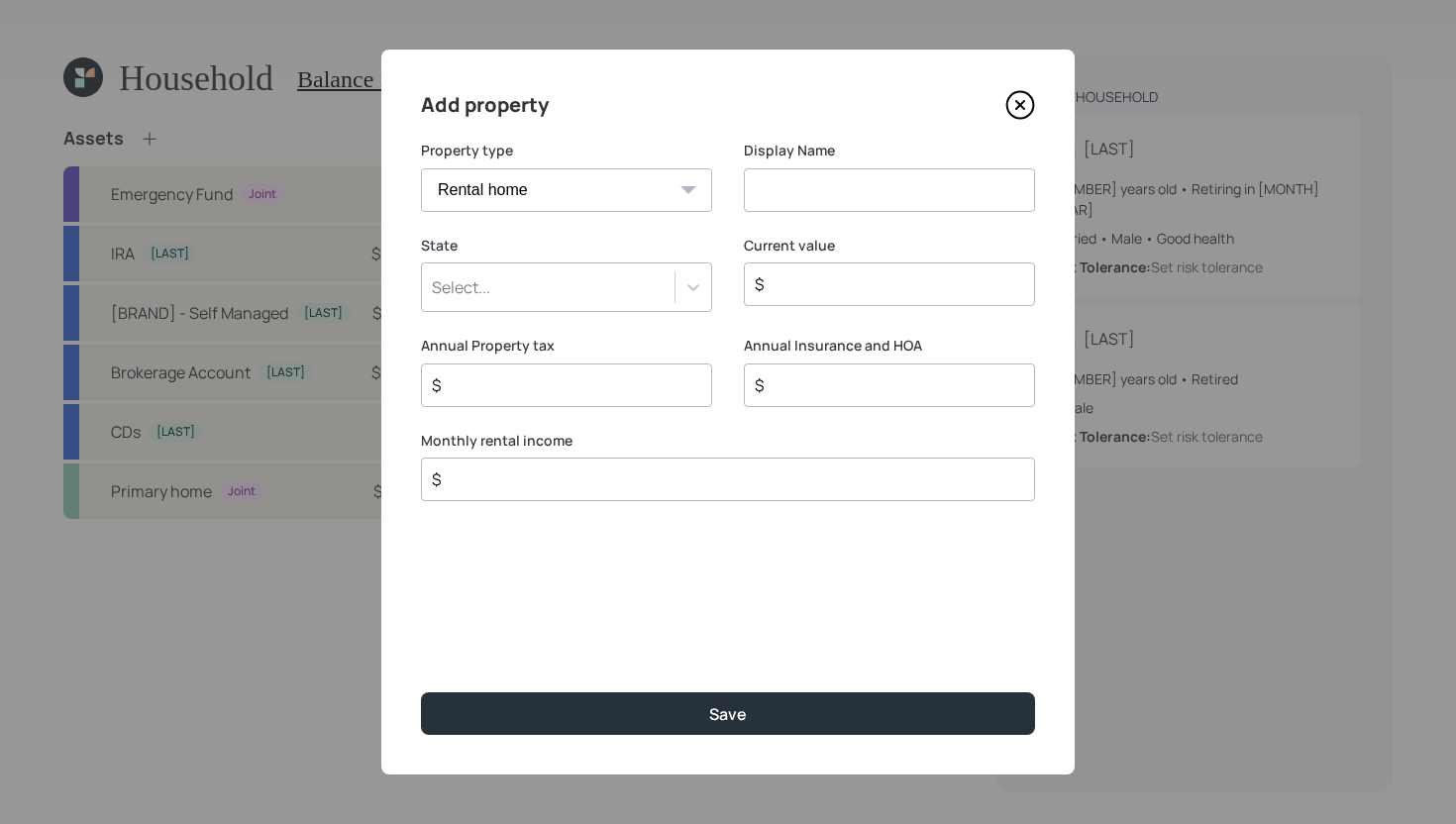 click at bounding box center (1020, 105) 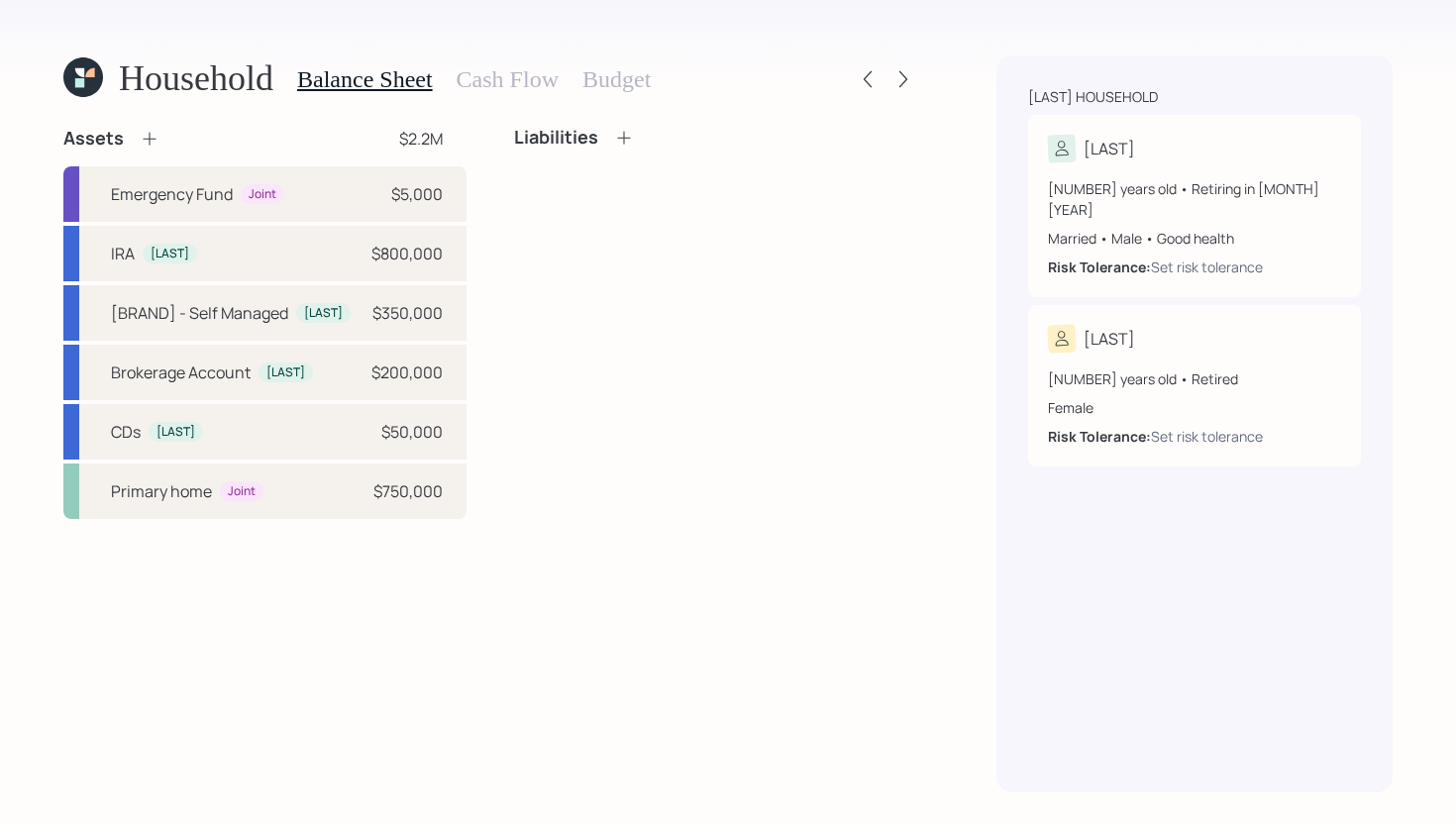 click at bounding box center [150, 139] 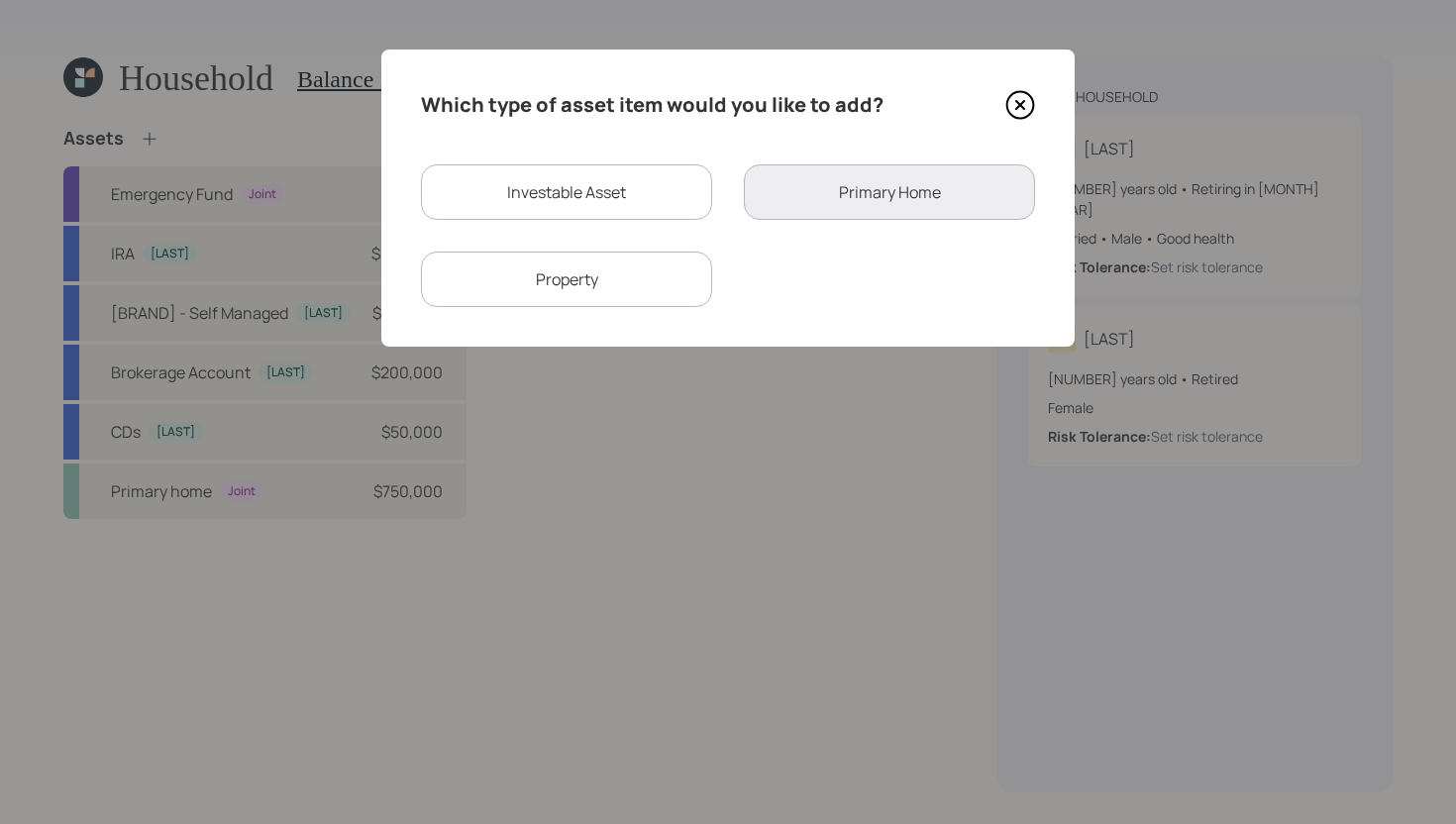click on "Investable Asset" at bounding box center (567, 192) 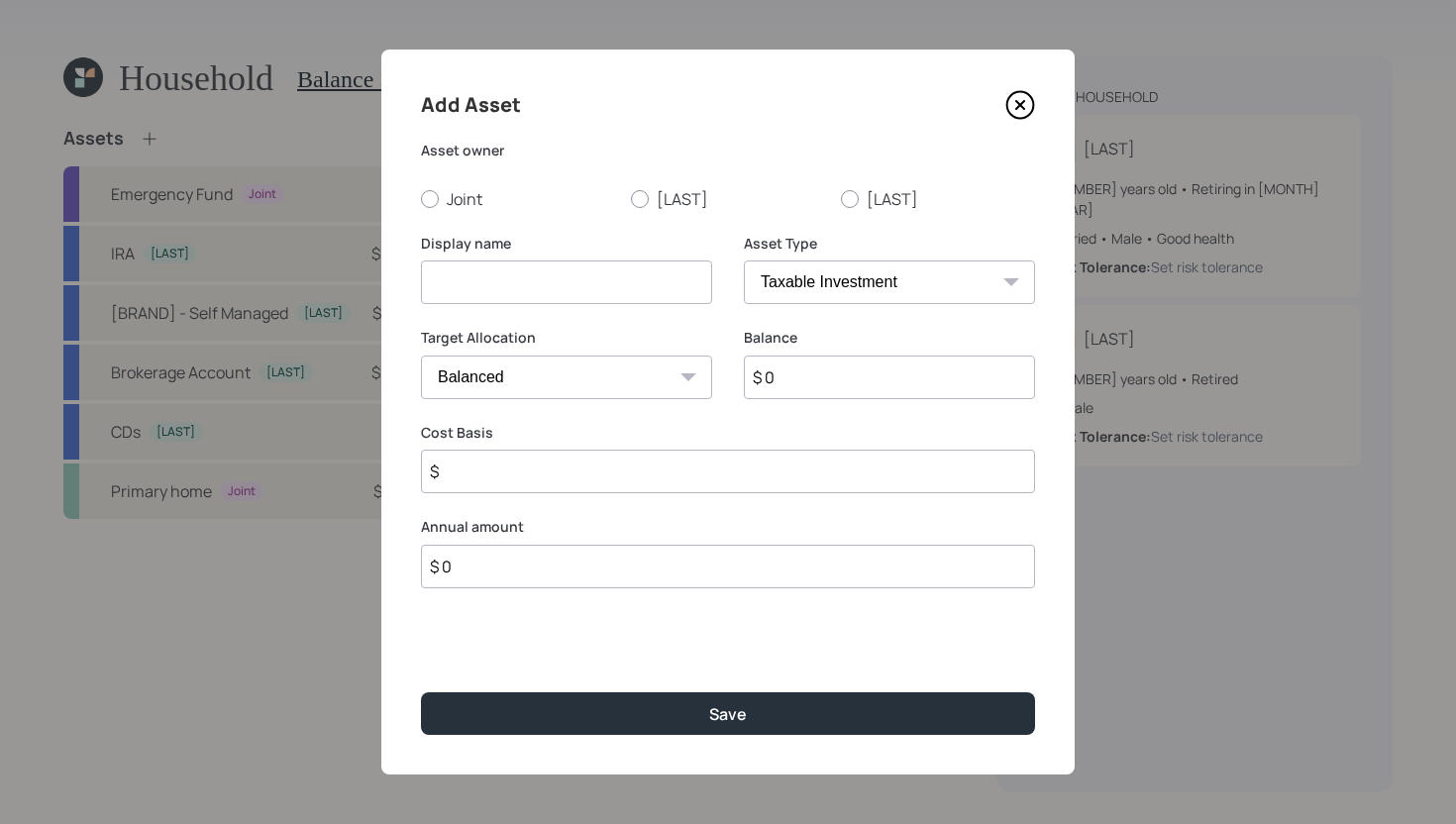 click at bounding box center [1020, 105] 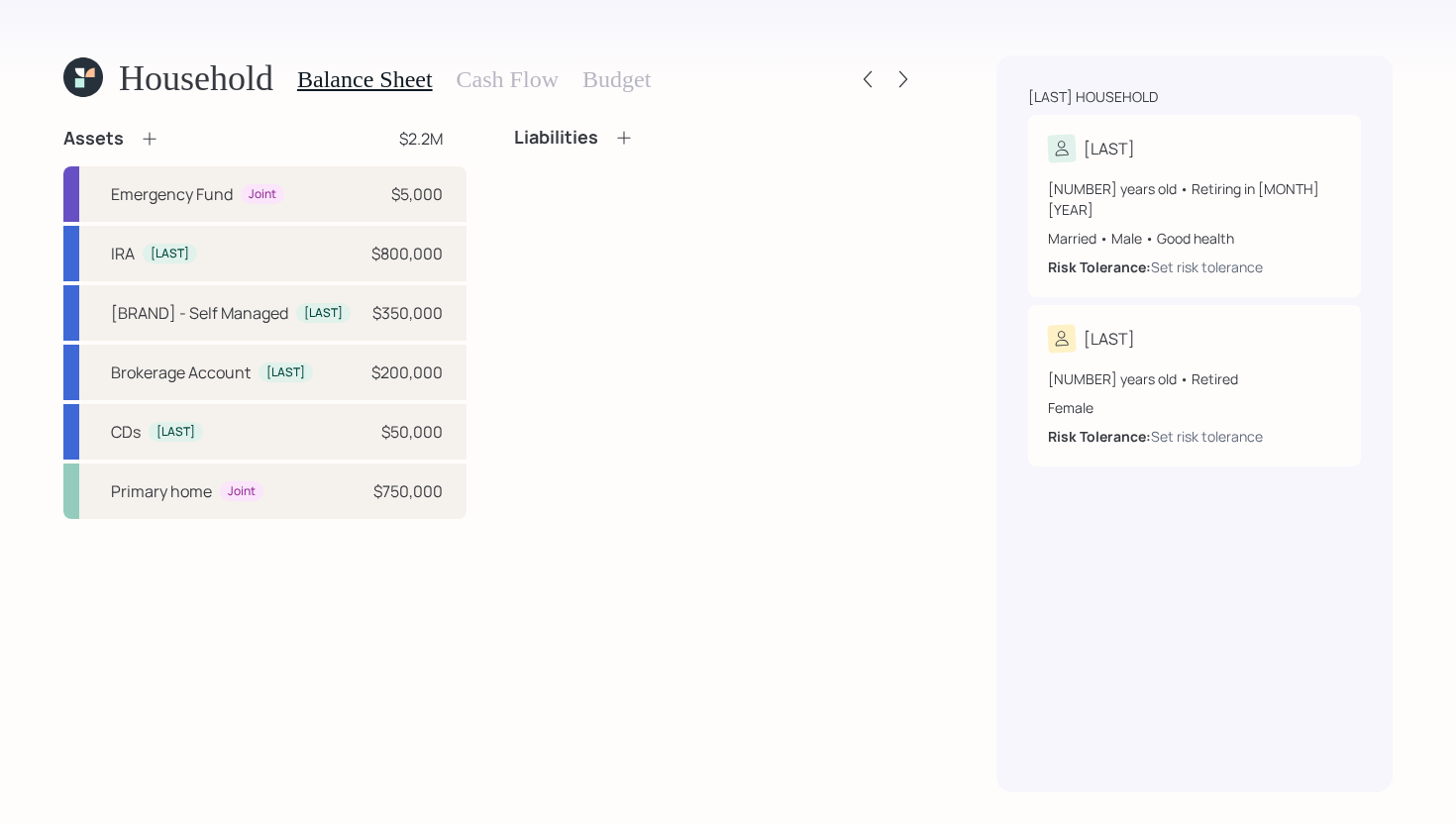 click at bounding box center [150, 139] 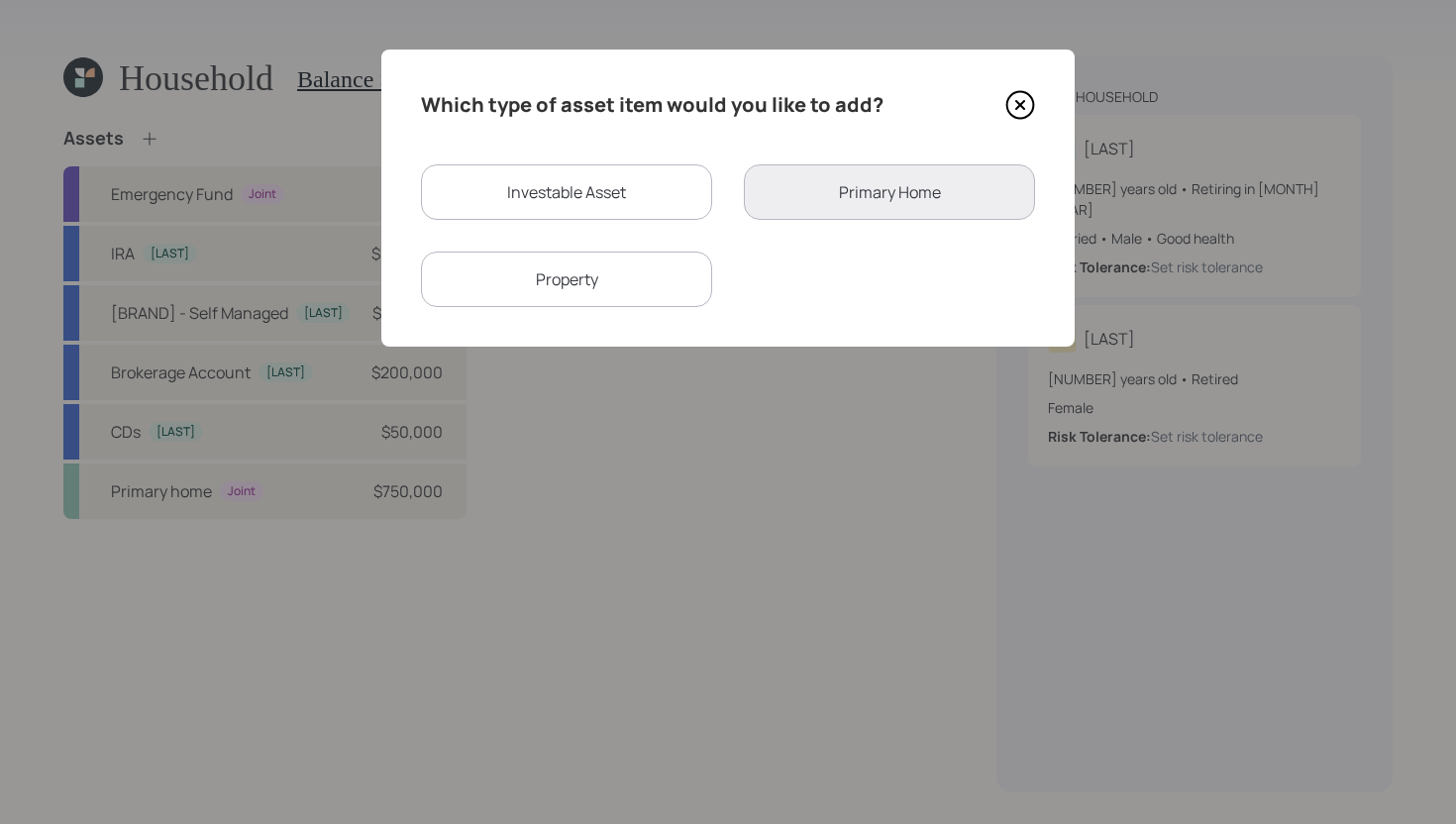 click on "Property" at bounding box center (567, 279) 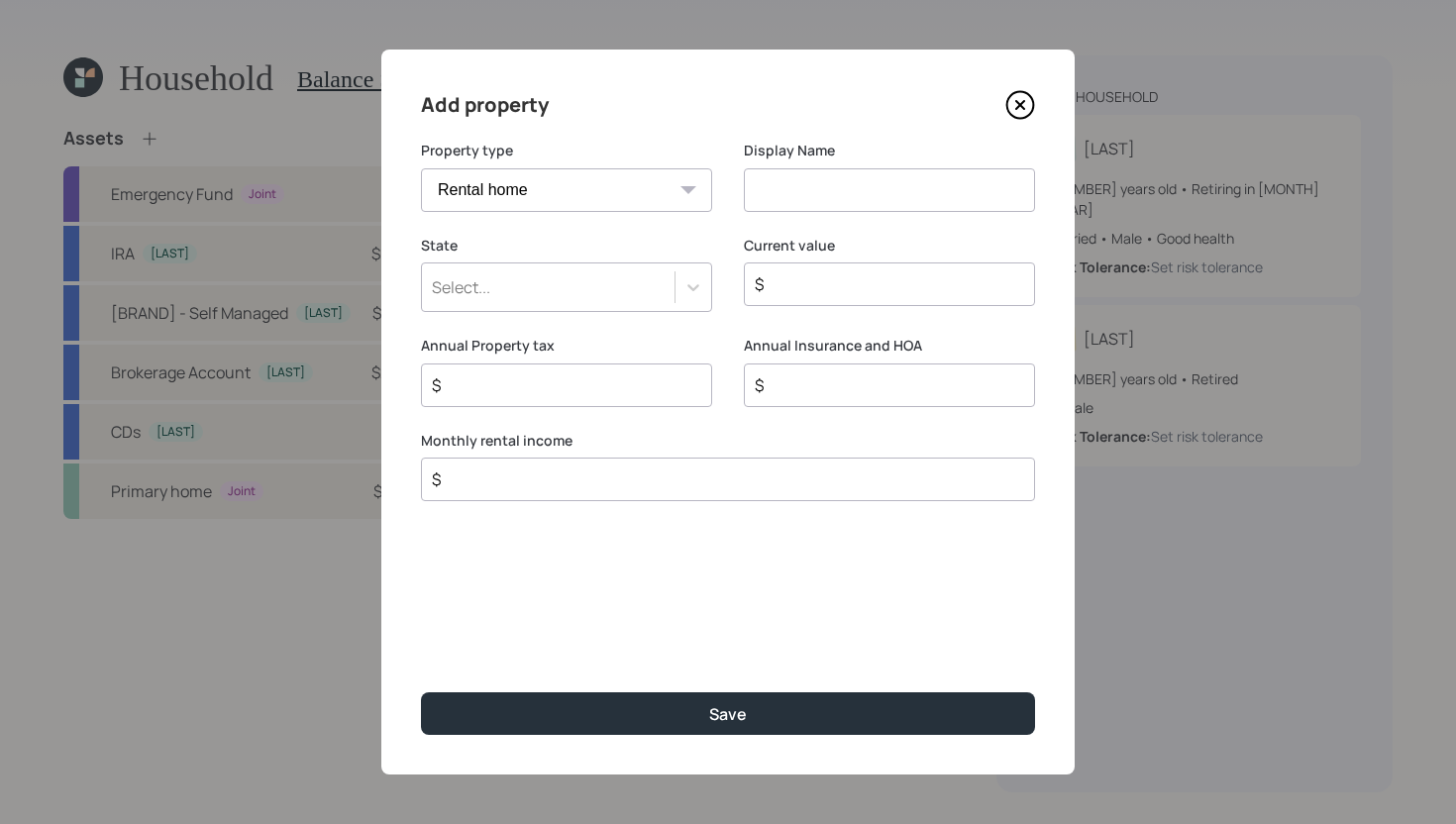 click on "Vacation home Rental home" at bounding box center (567, 190) 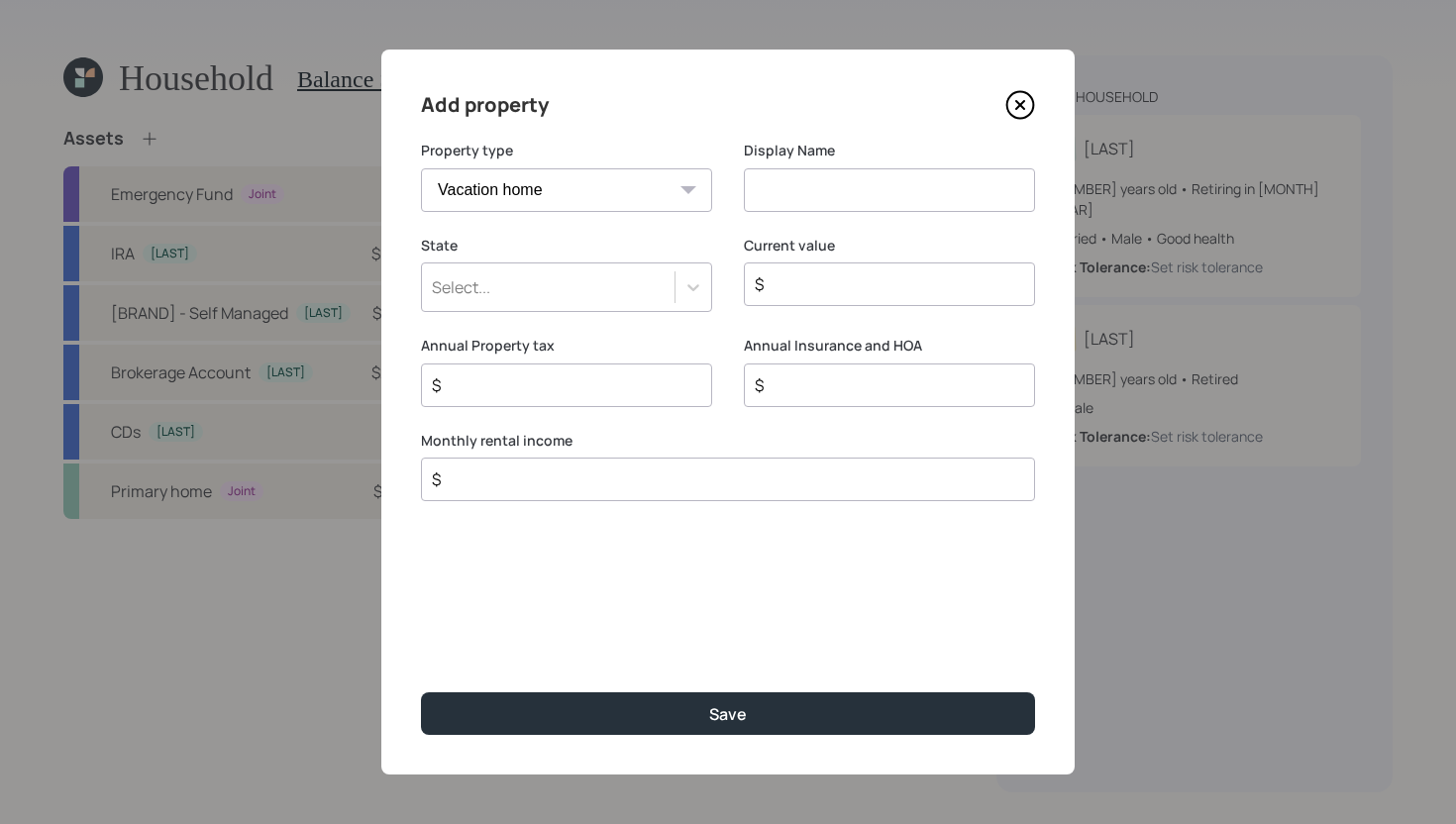 click at bounding box center [889, 190] 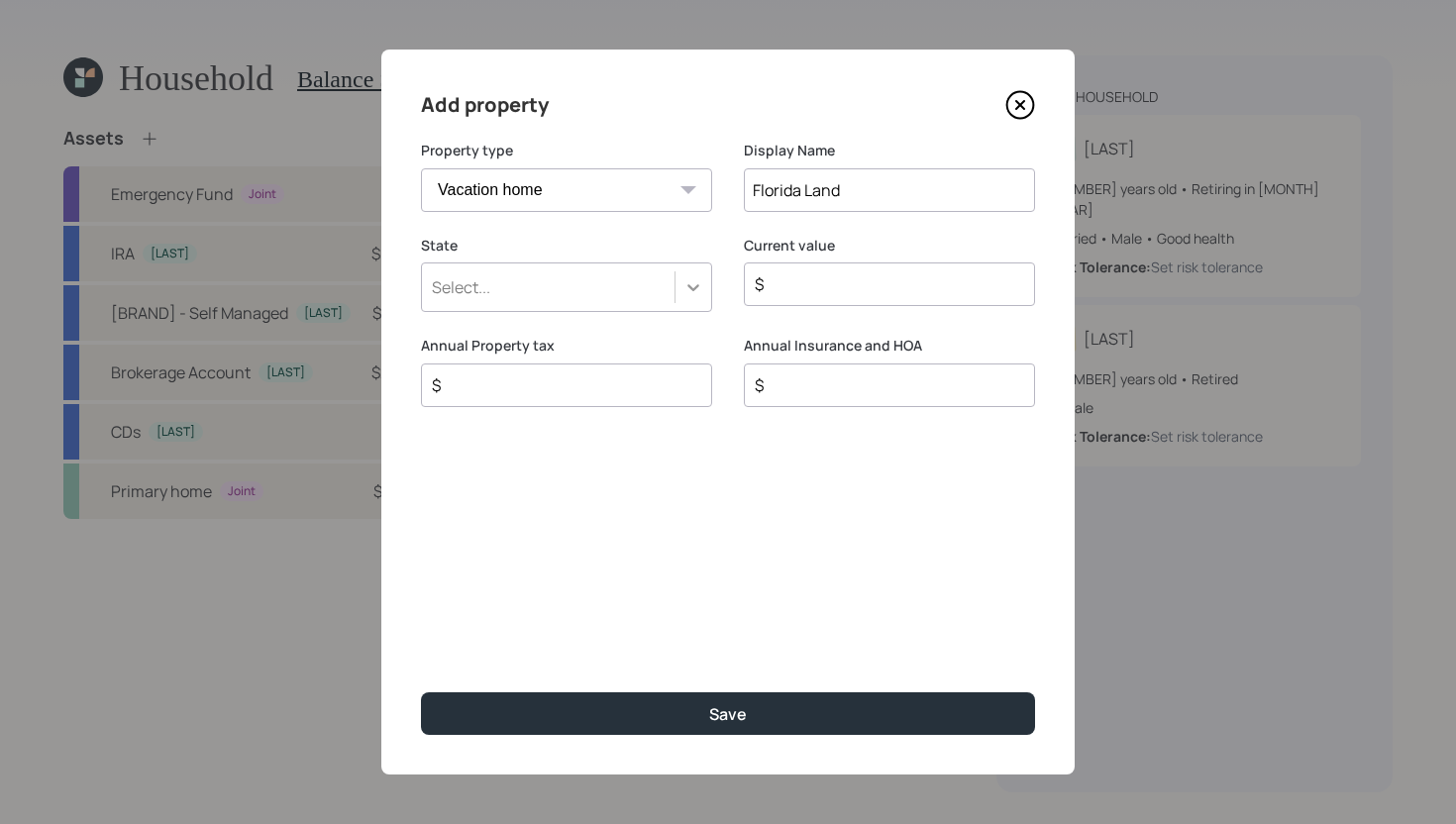 type on "Florida Land" 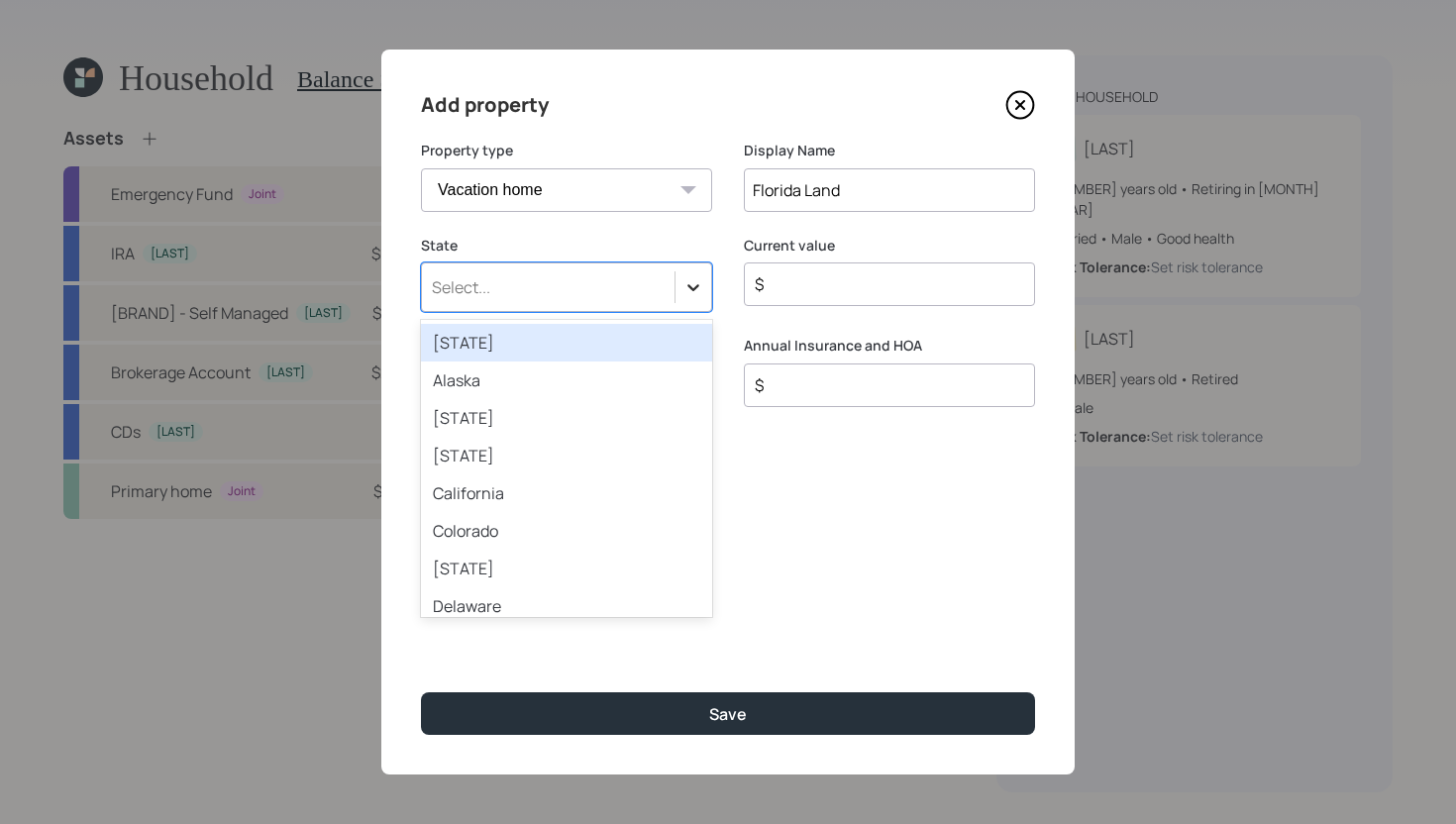 click at bounding box center [693, 287] 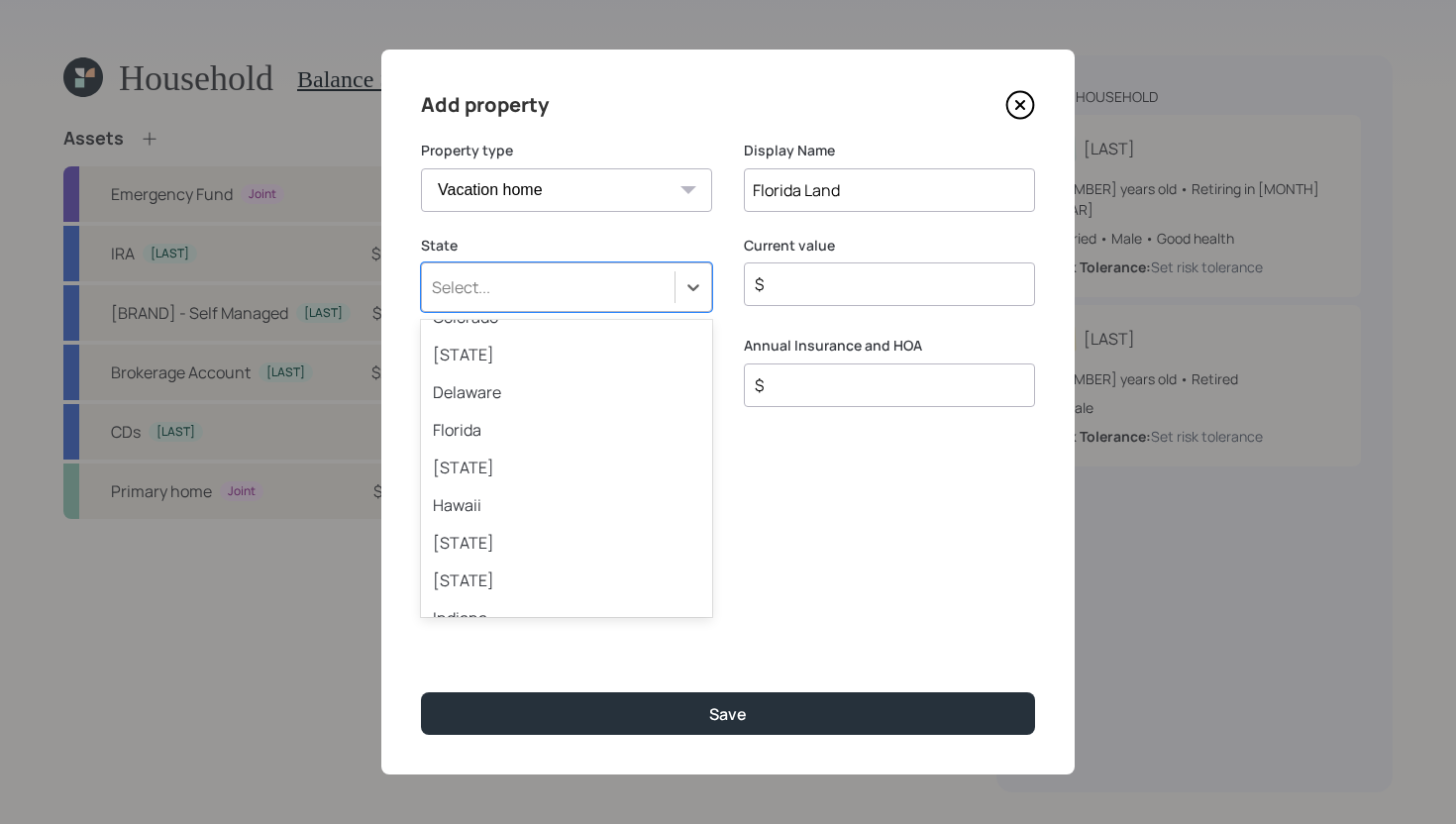 scroll, scrollTop: 208, scrollLeft: 0, axis: vertical 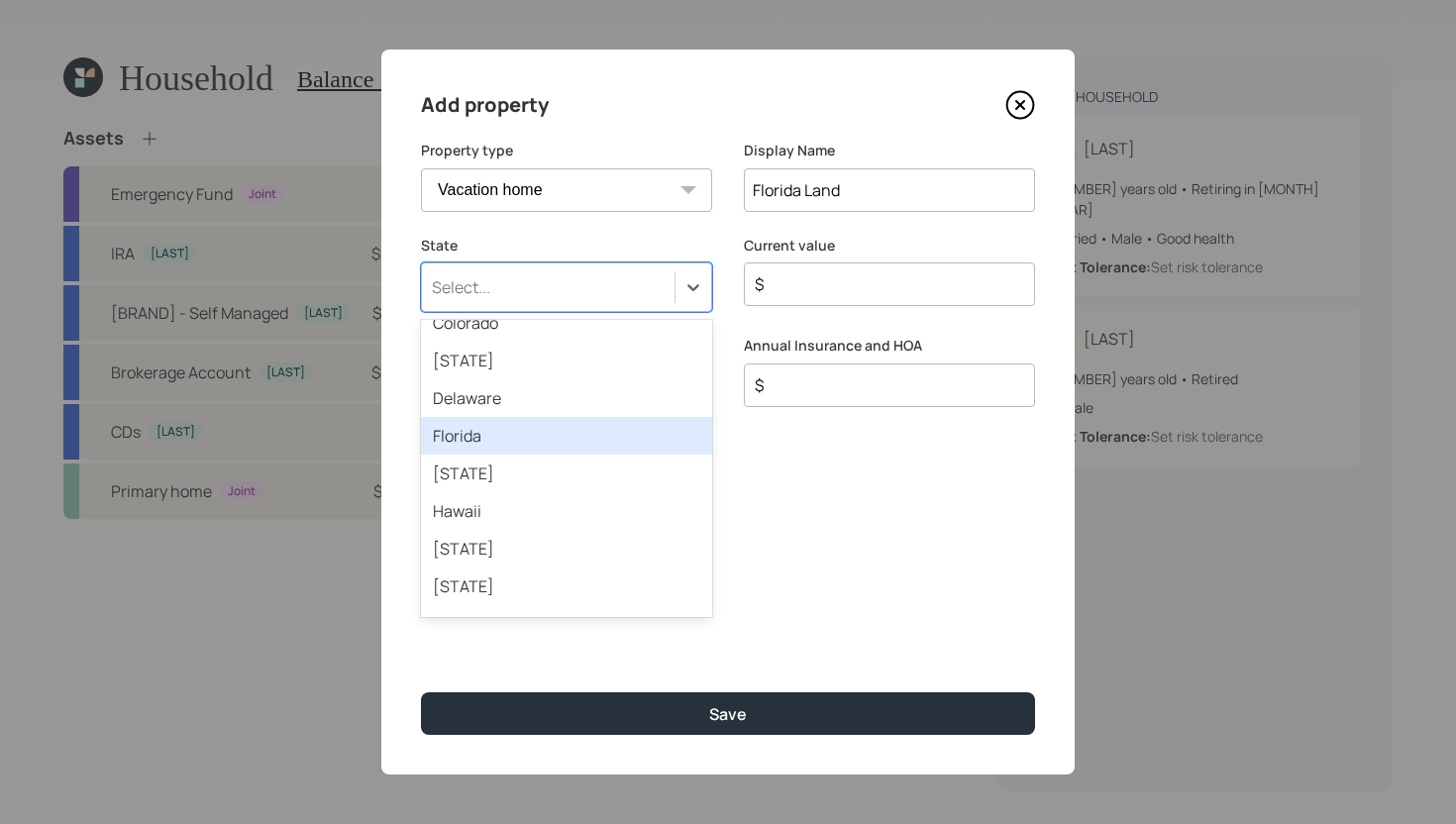 click on "Florida" at bounding box center (567, 436) 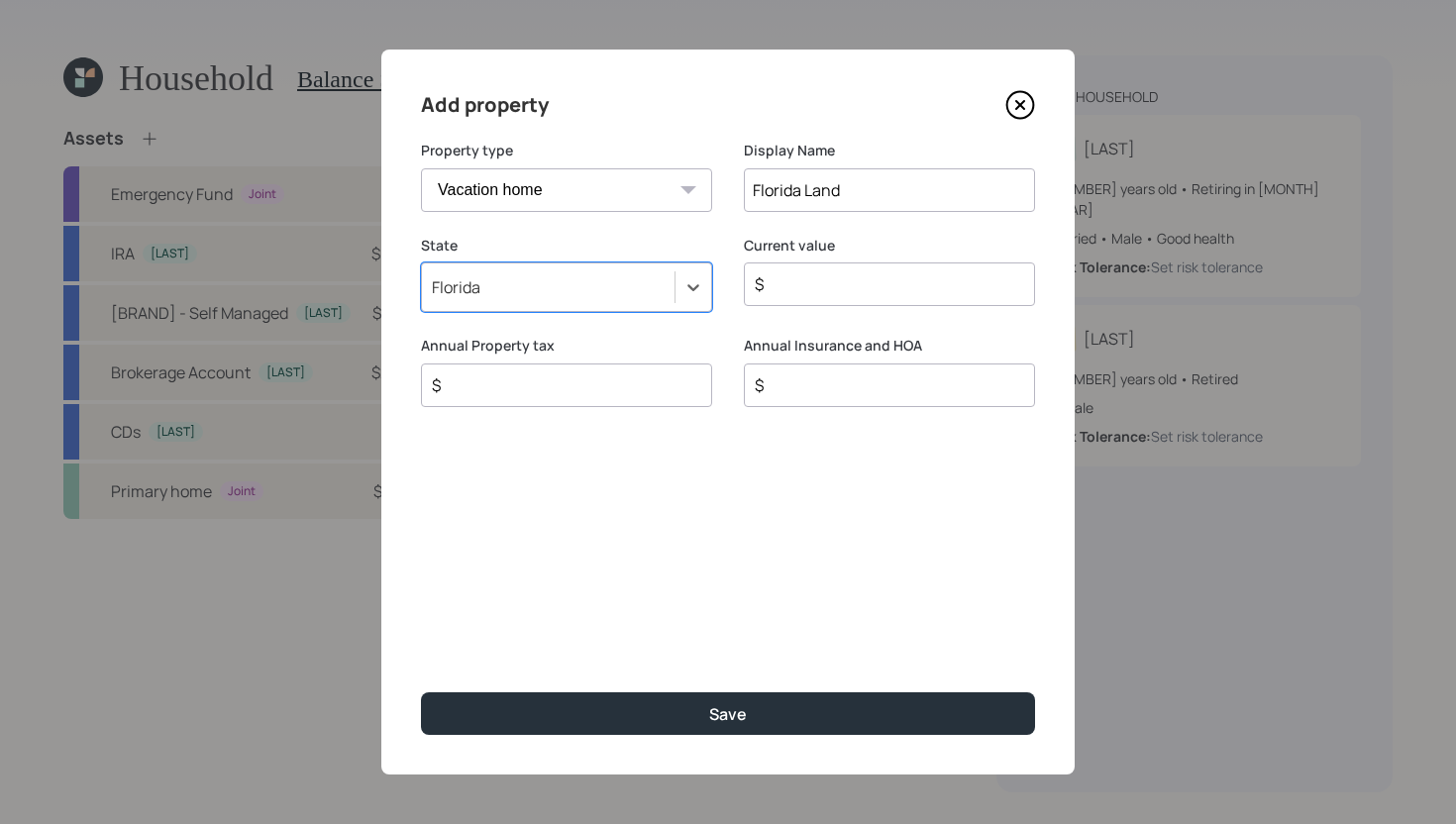 click on "$" at bounding box center [889, 284] 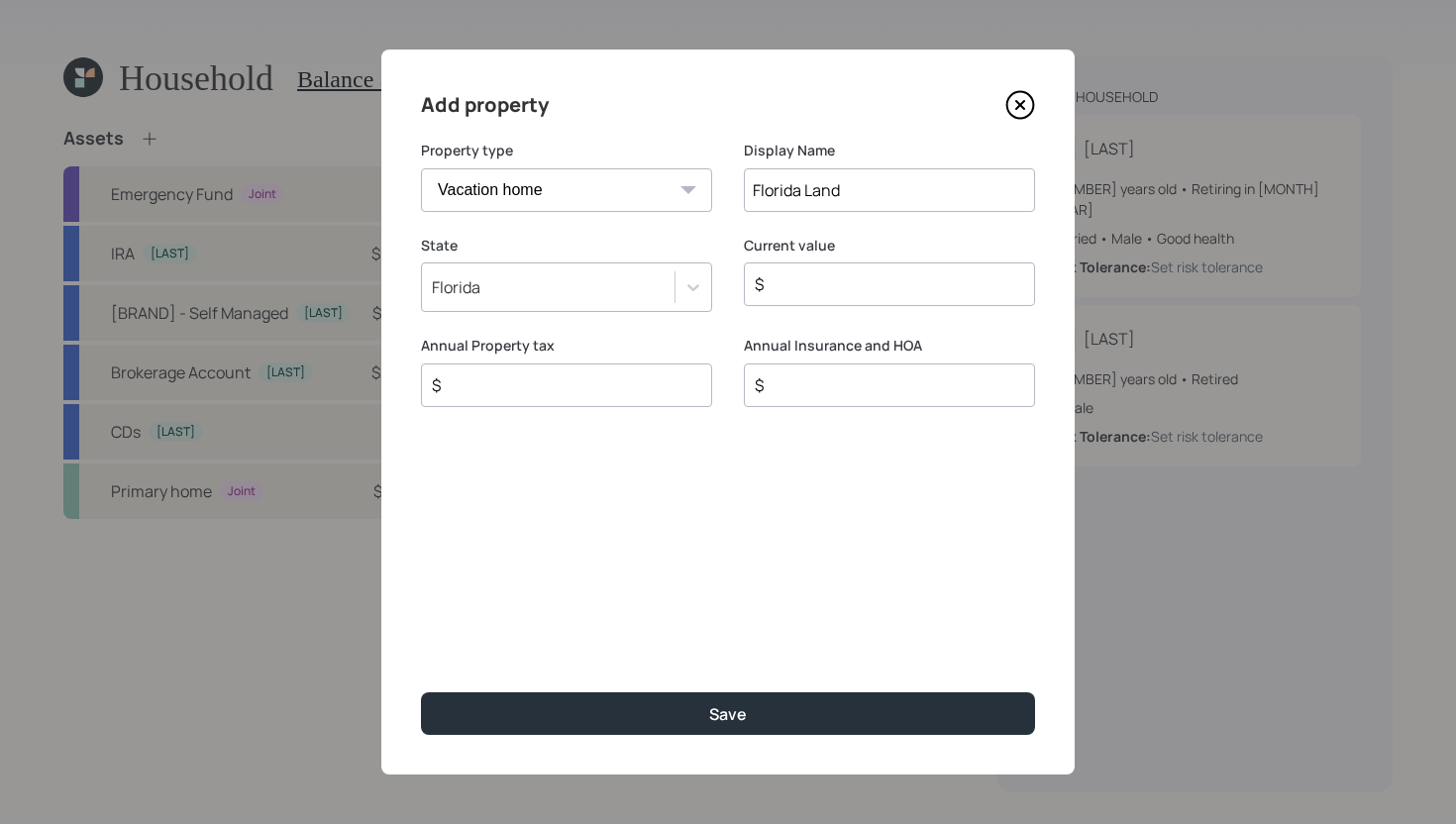 click on "$" at bounding box center (882, 284) 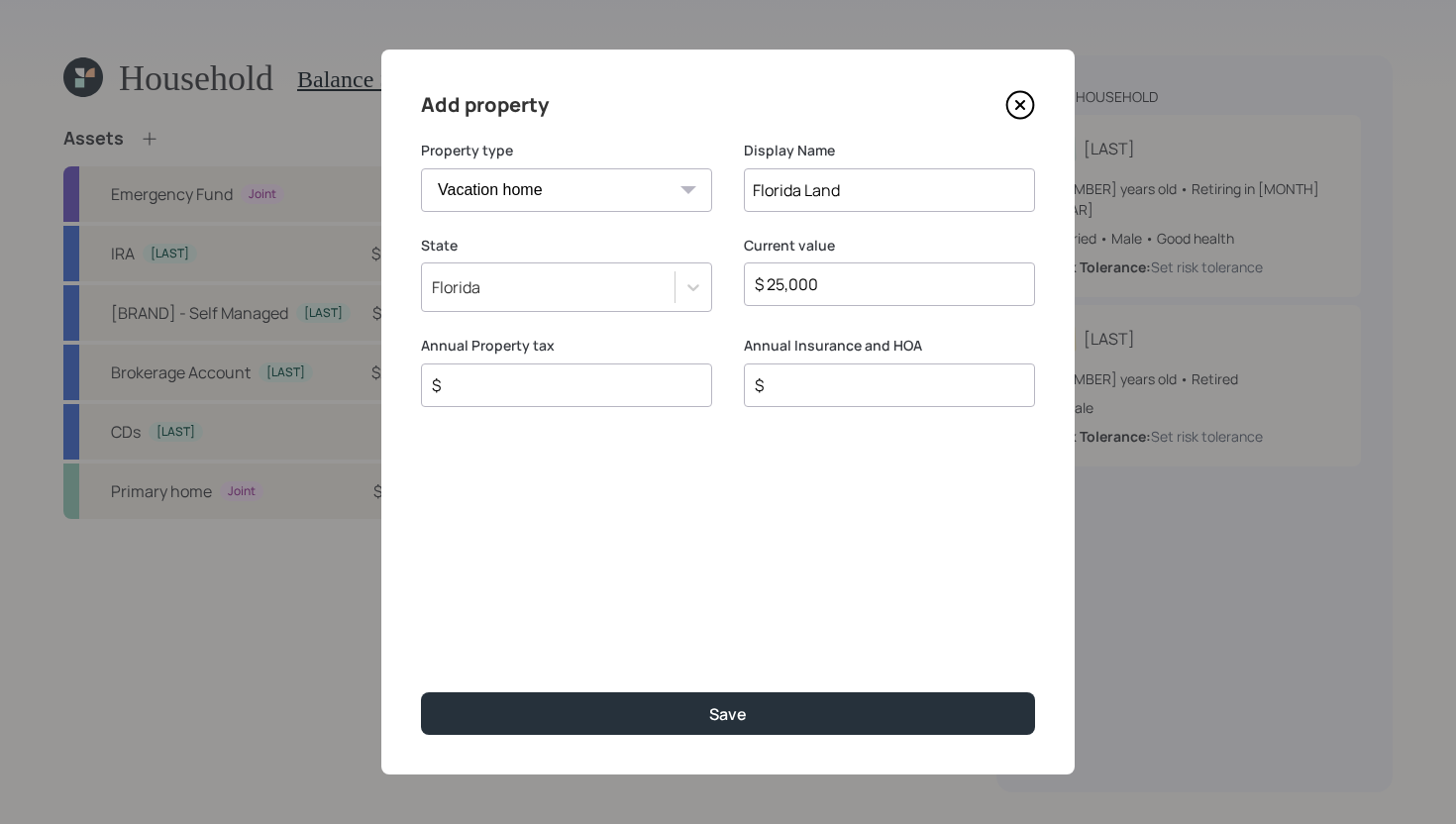 type on "$ 25,000" 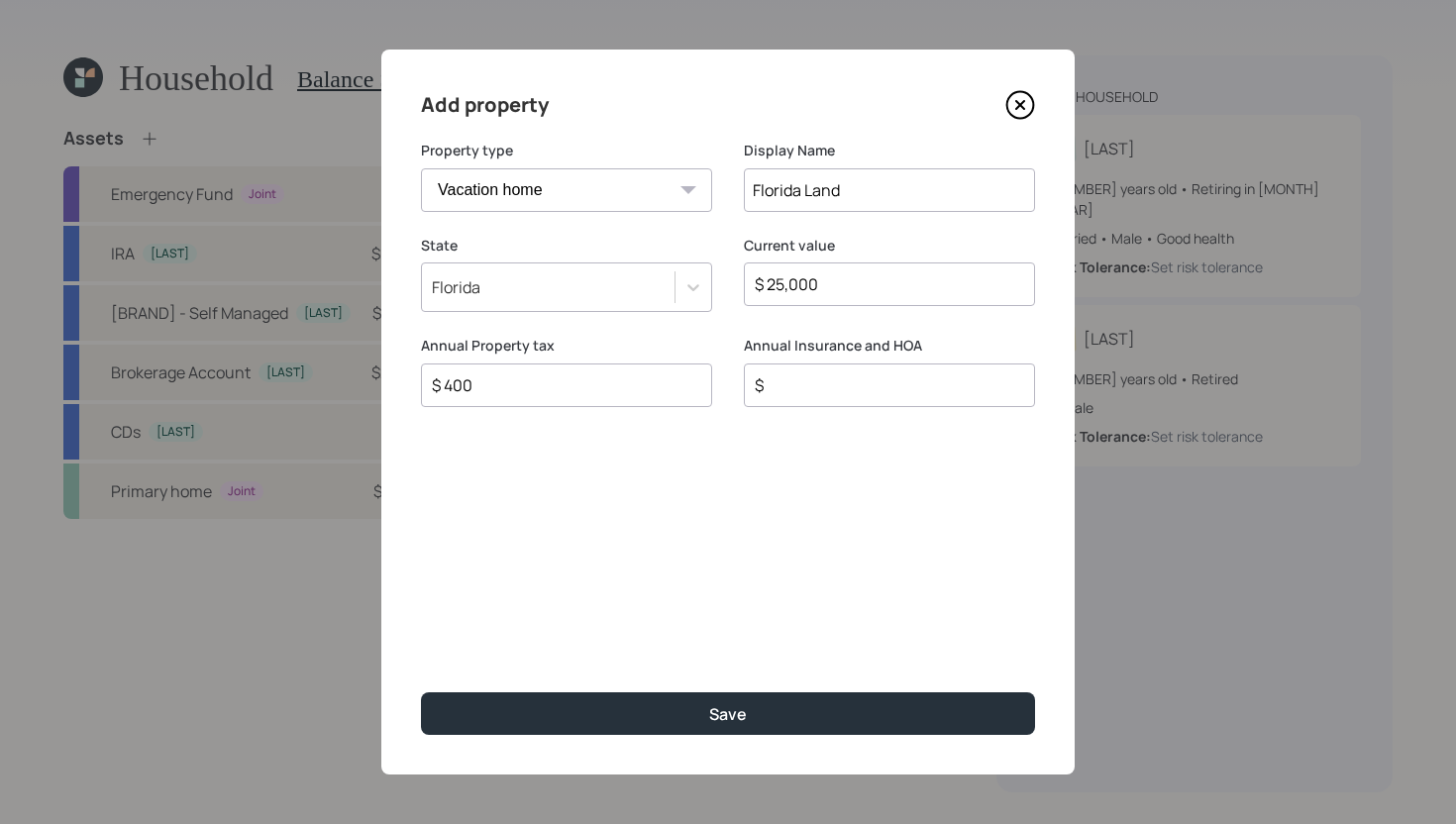 type on "$ 400" 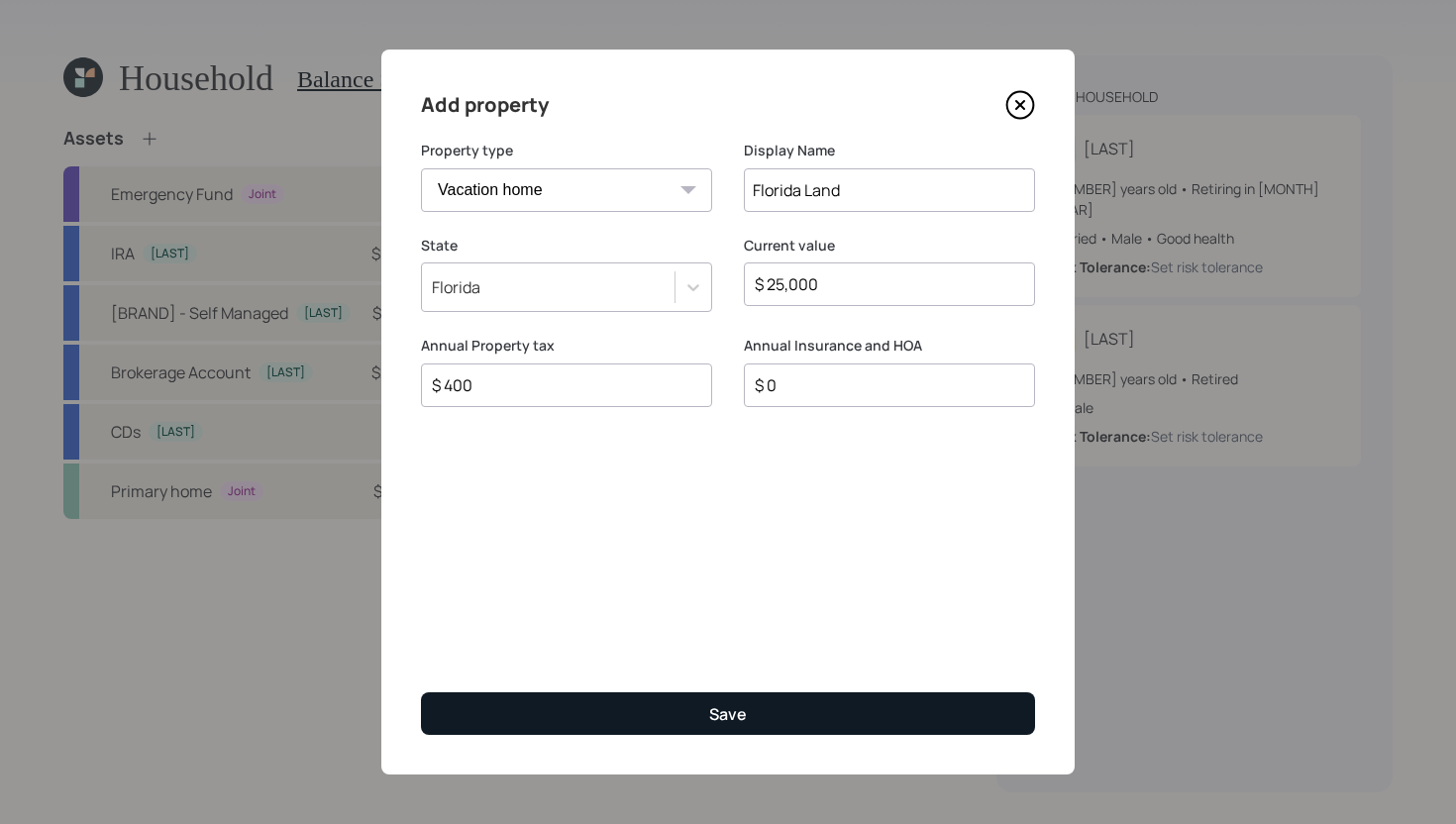 type on "$ 0" 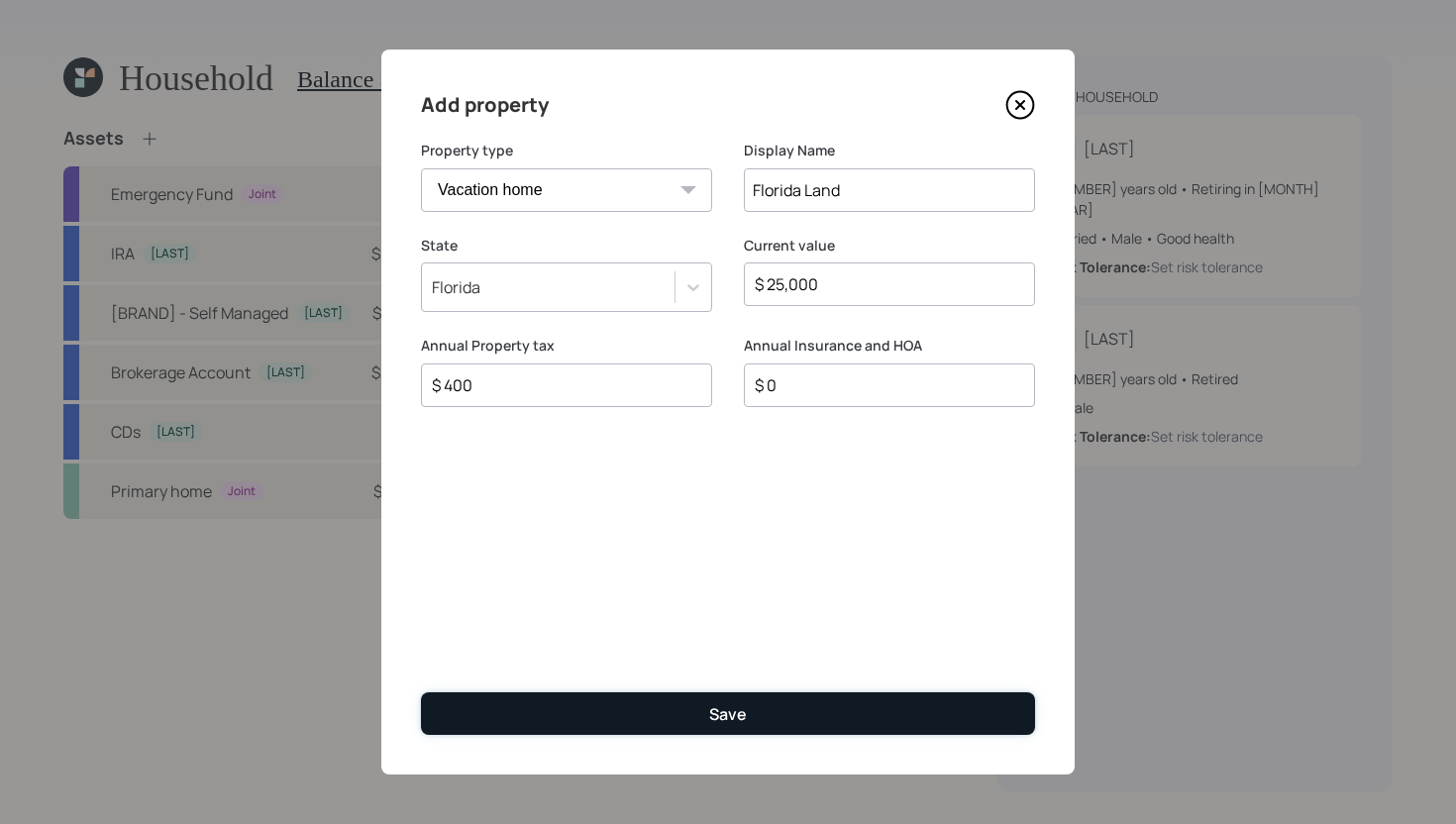click on "Save" at bounding box center [728, 713] 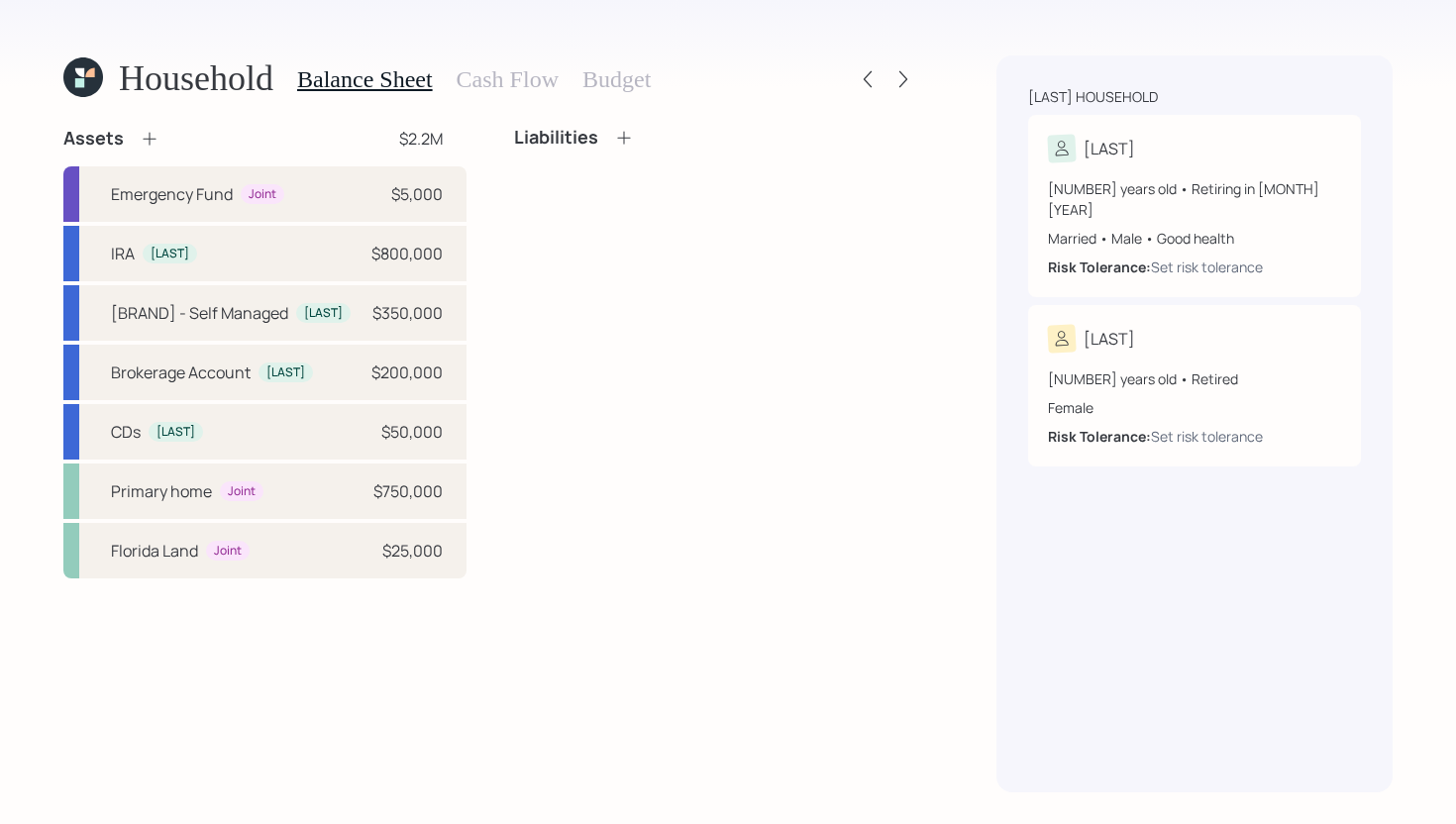 click on "Cash Flow" at bounding box center [507, 79] 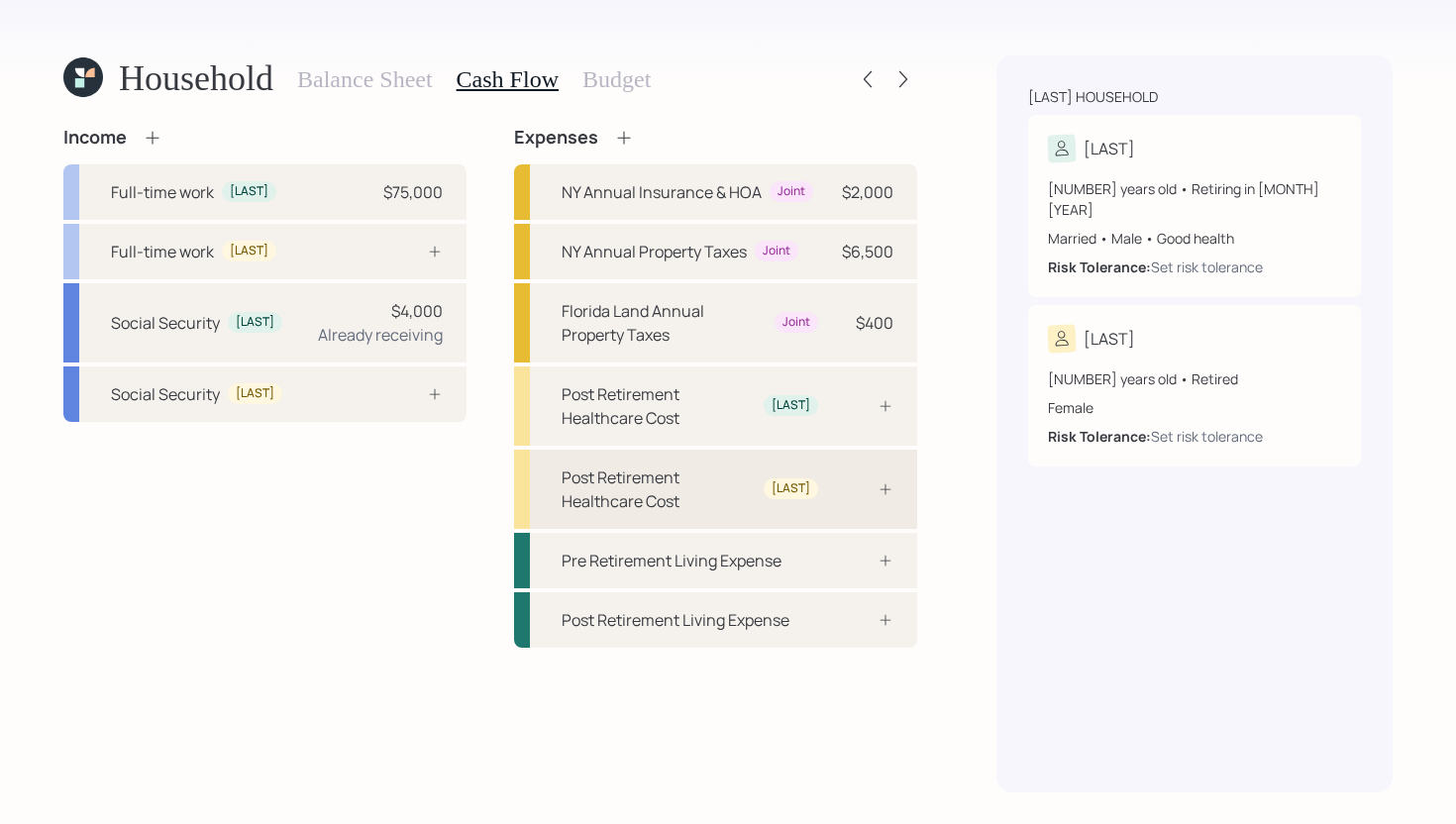 click at bounding box center (864, 406) 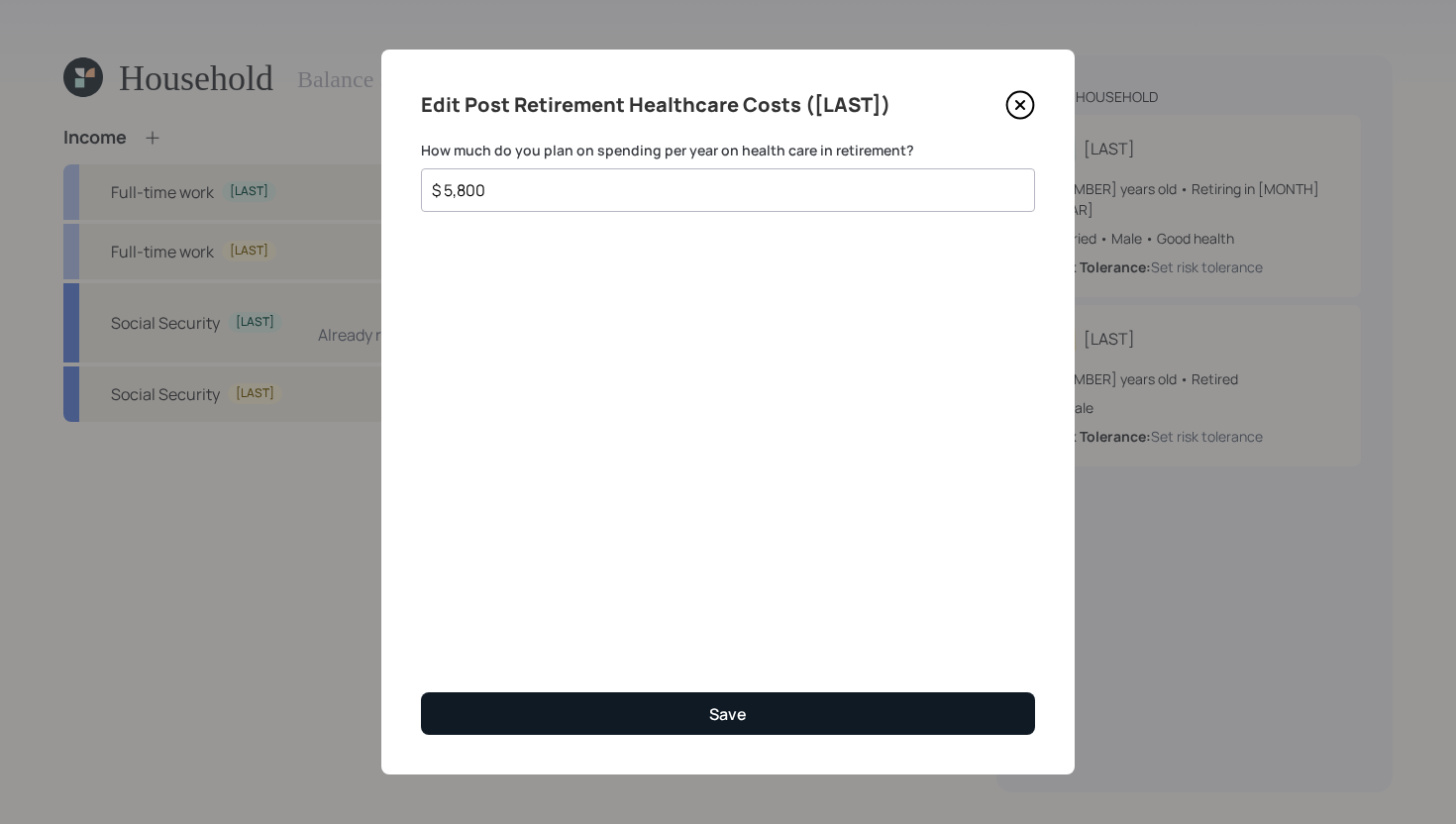type on "$ 5,800" 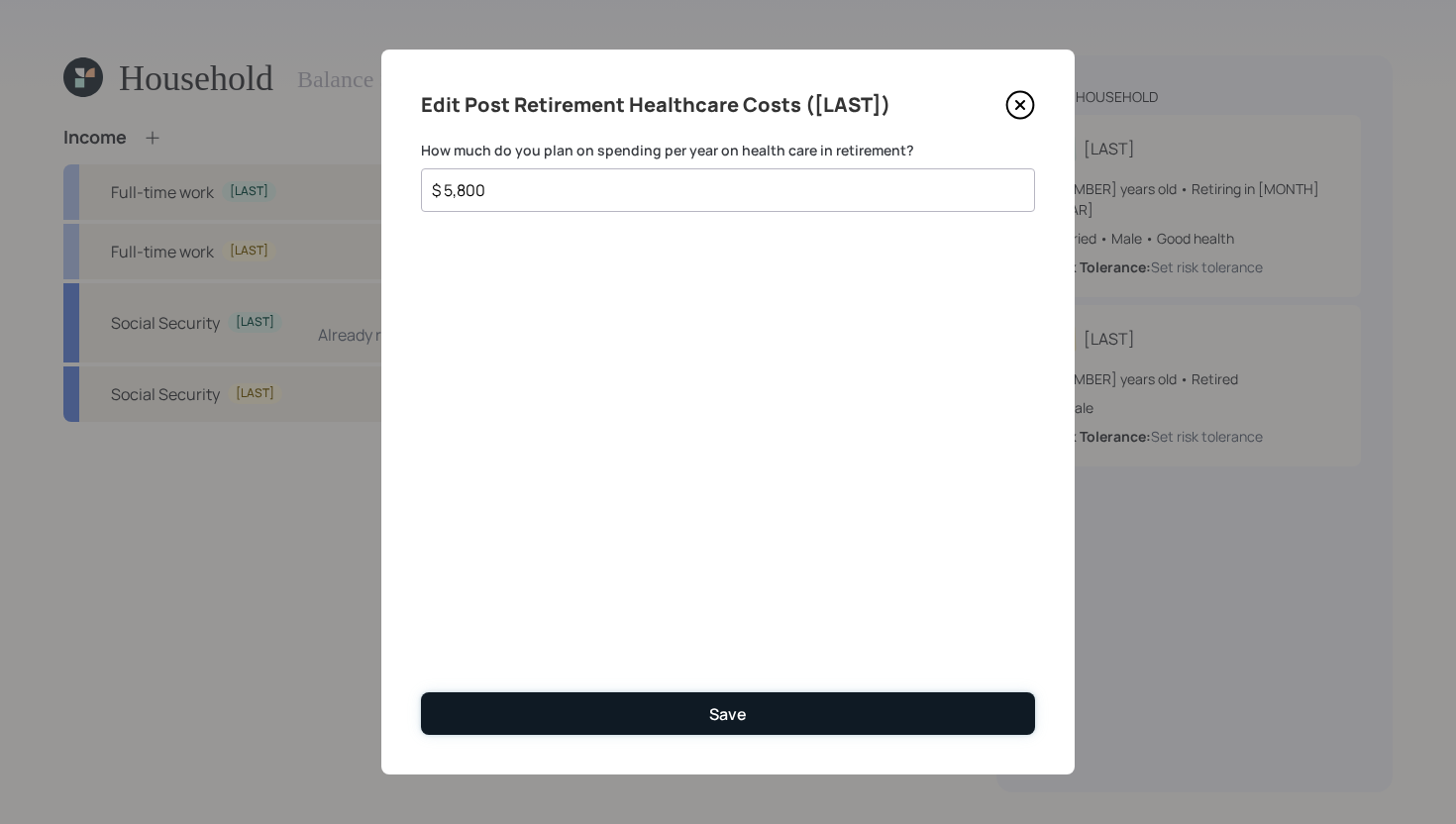 click on "Save" at bounding box center [728, 714] 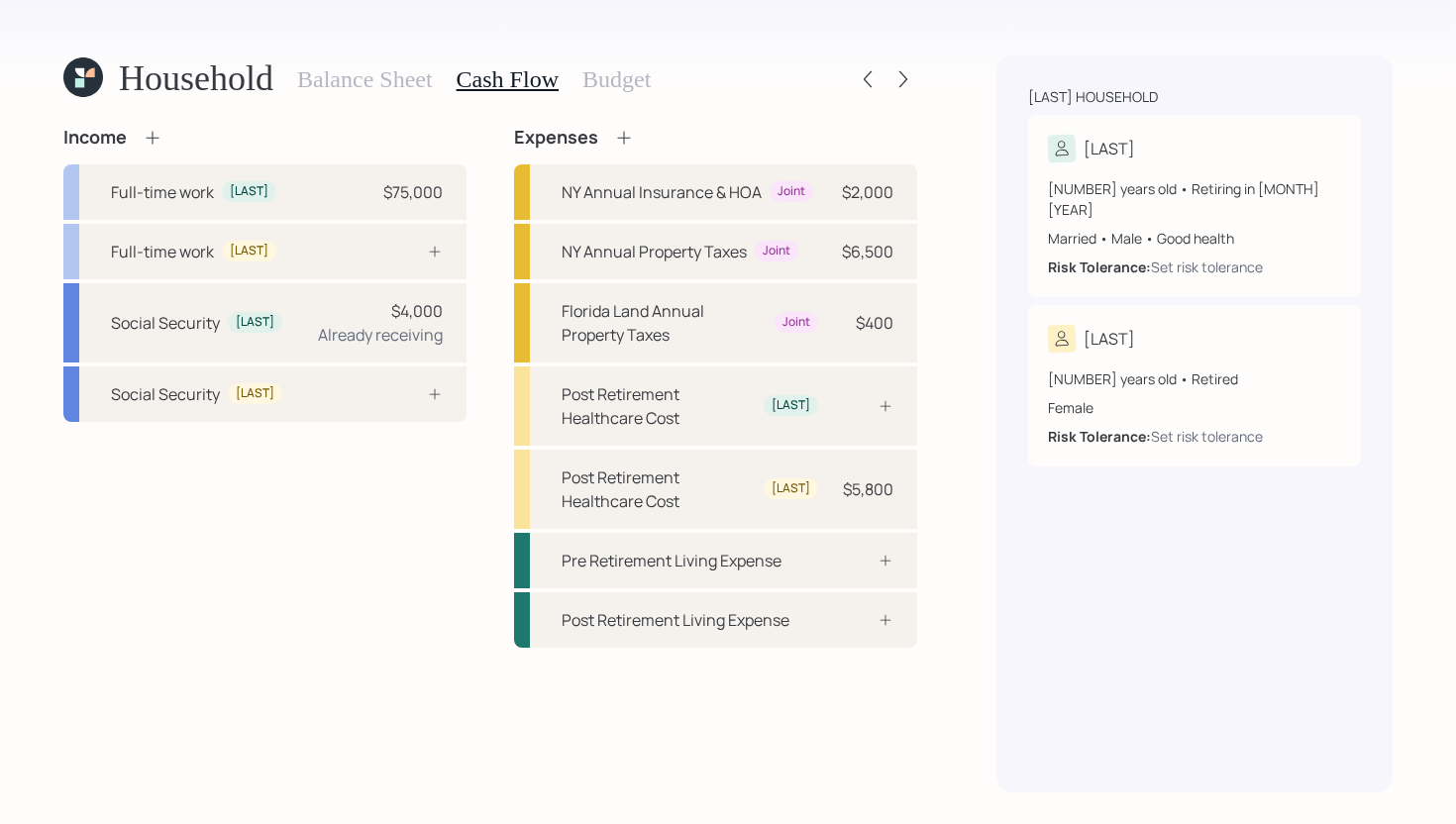 click at bounding box center [624, 138] 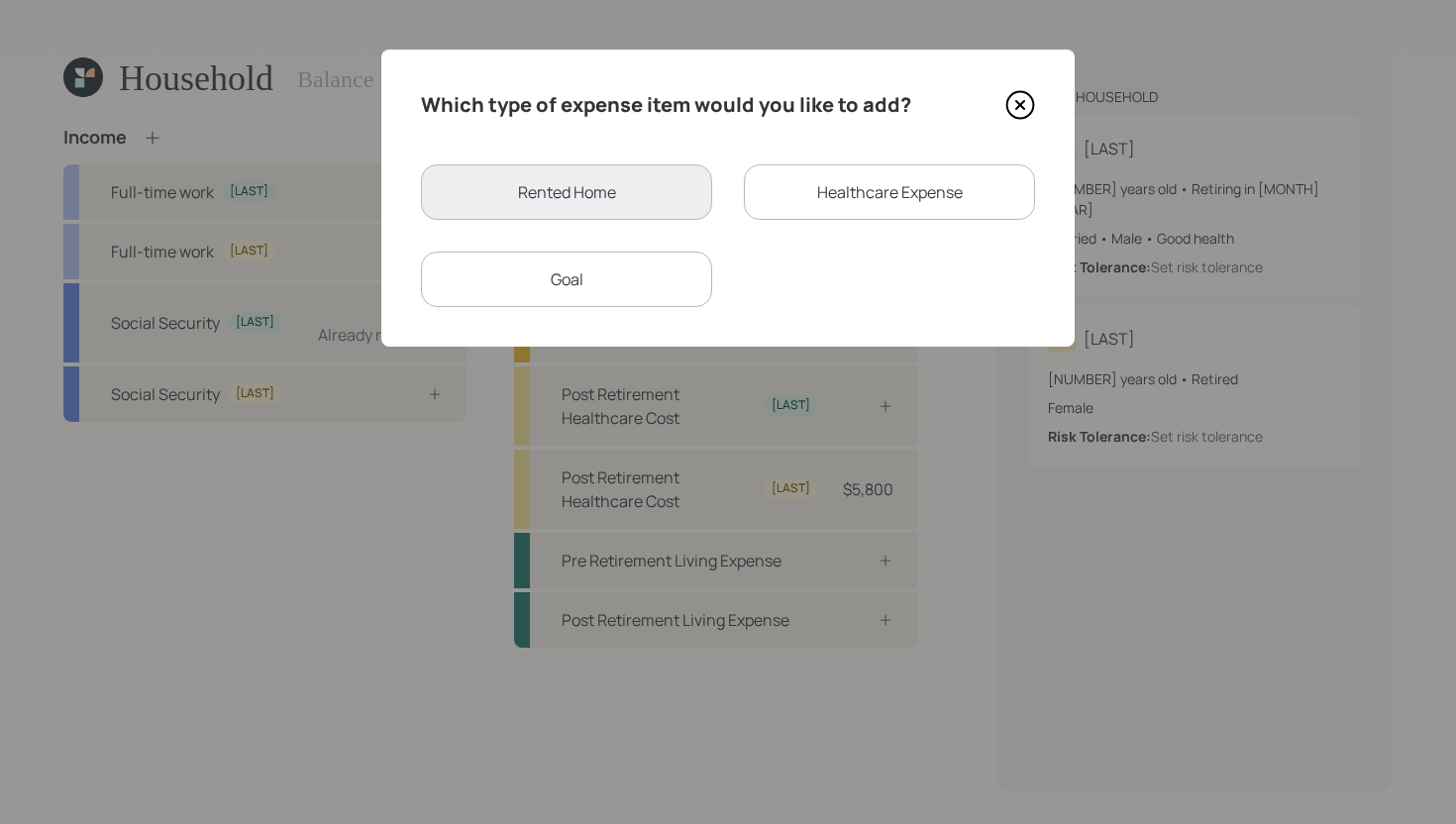 click on "Healthcare Expense" at bounding box center (889, 192) 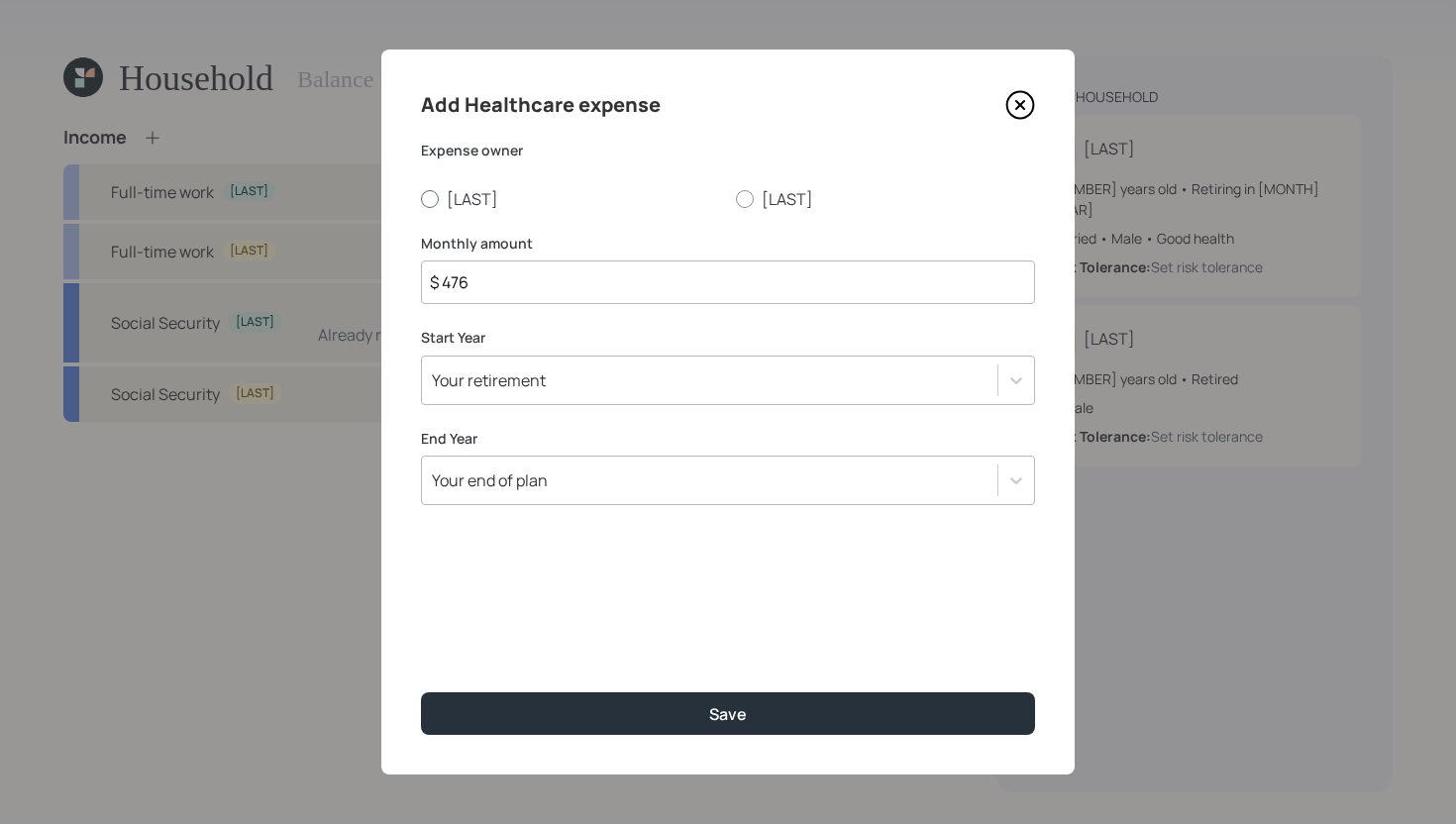 click on "[LAST]" at bounding box center [571, 199] 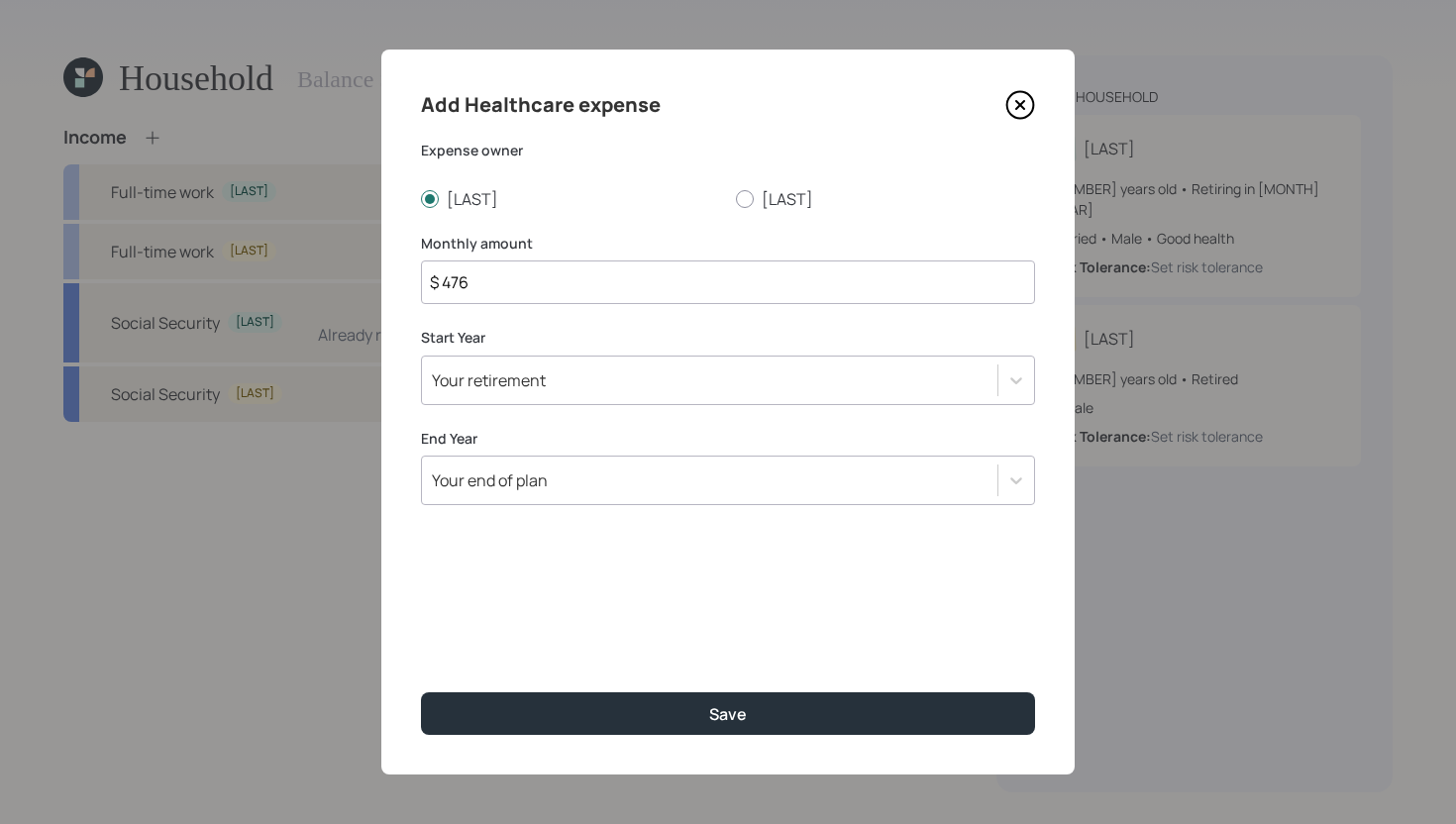 click on "$ 476" at bounding box center (728, 282) 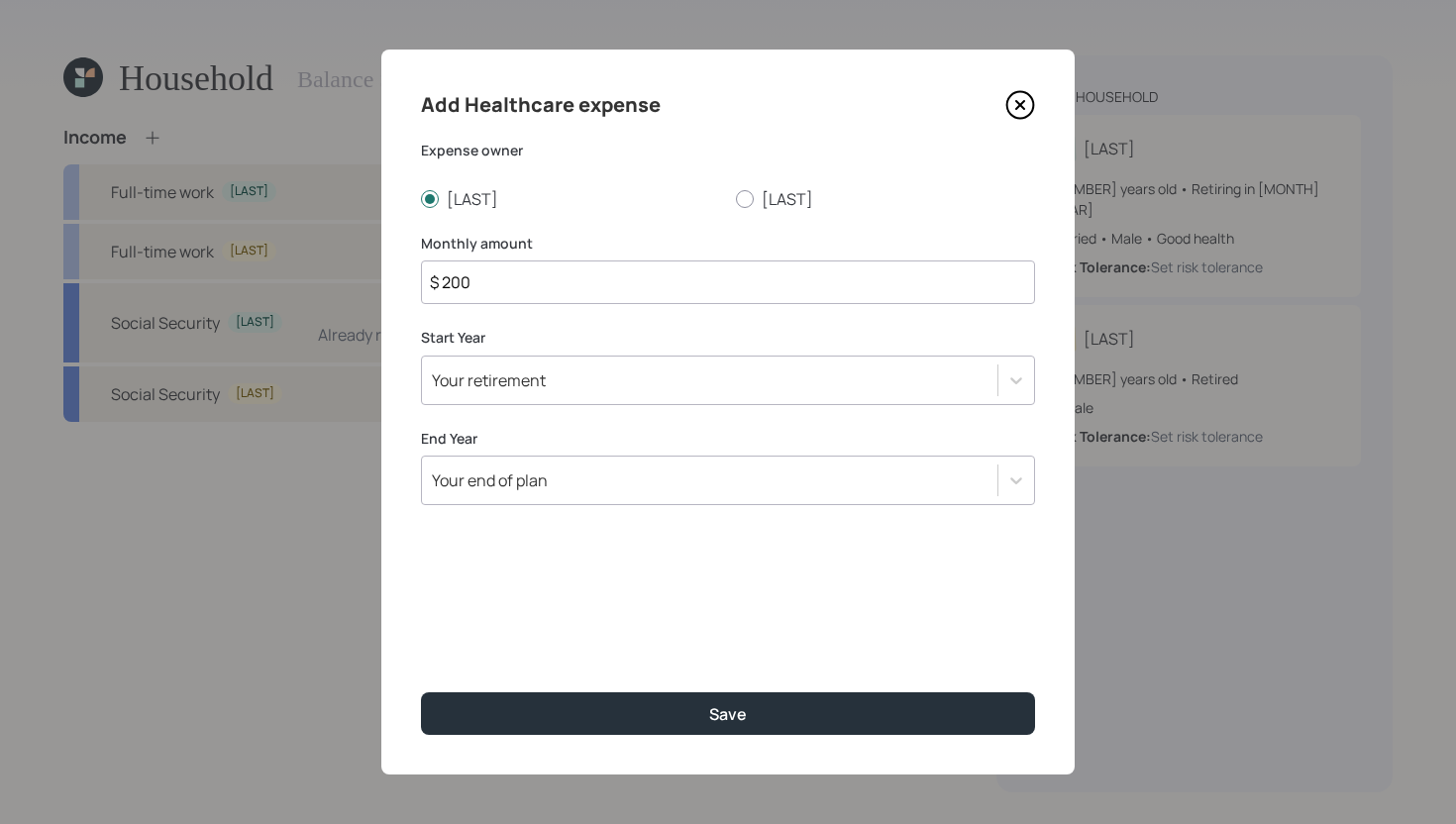 type on "$ 200" 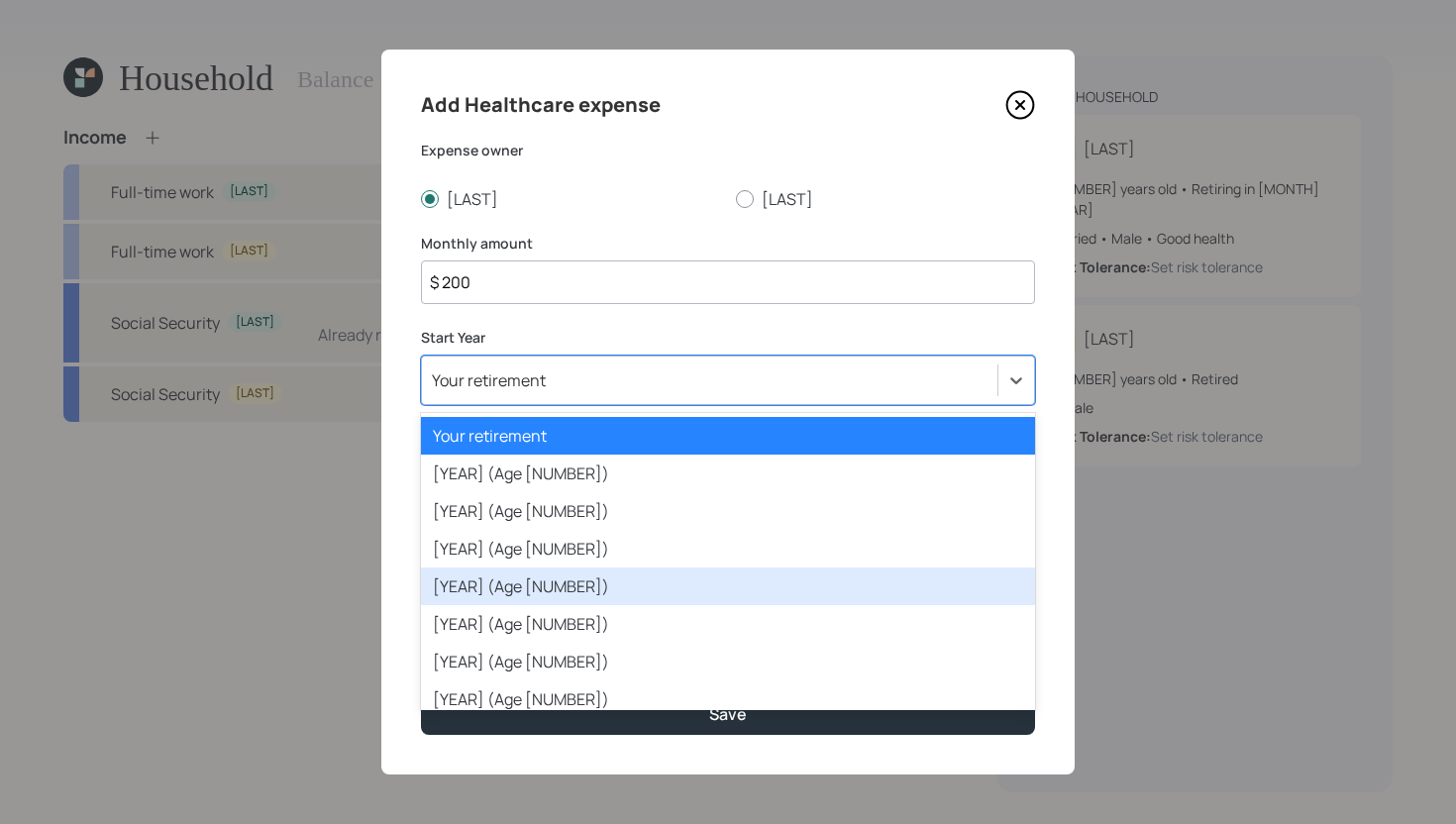 click on "[YEAR] (Age [NUMBER])" at bounding box center (728, 586) 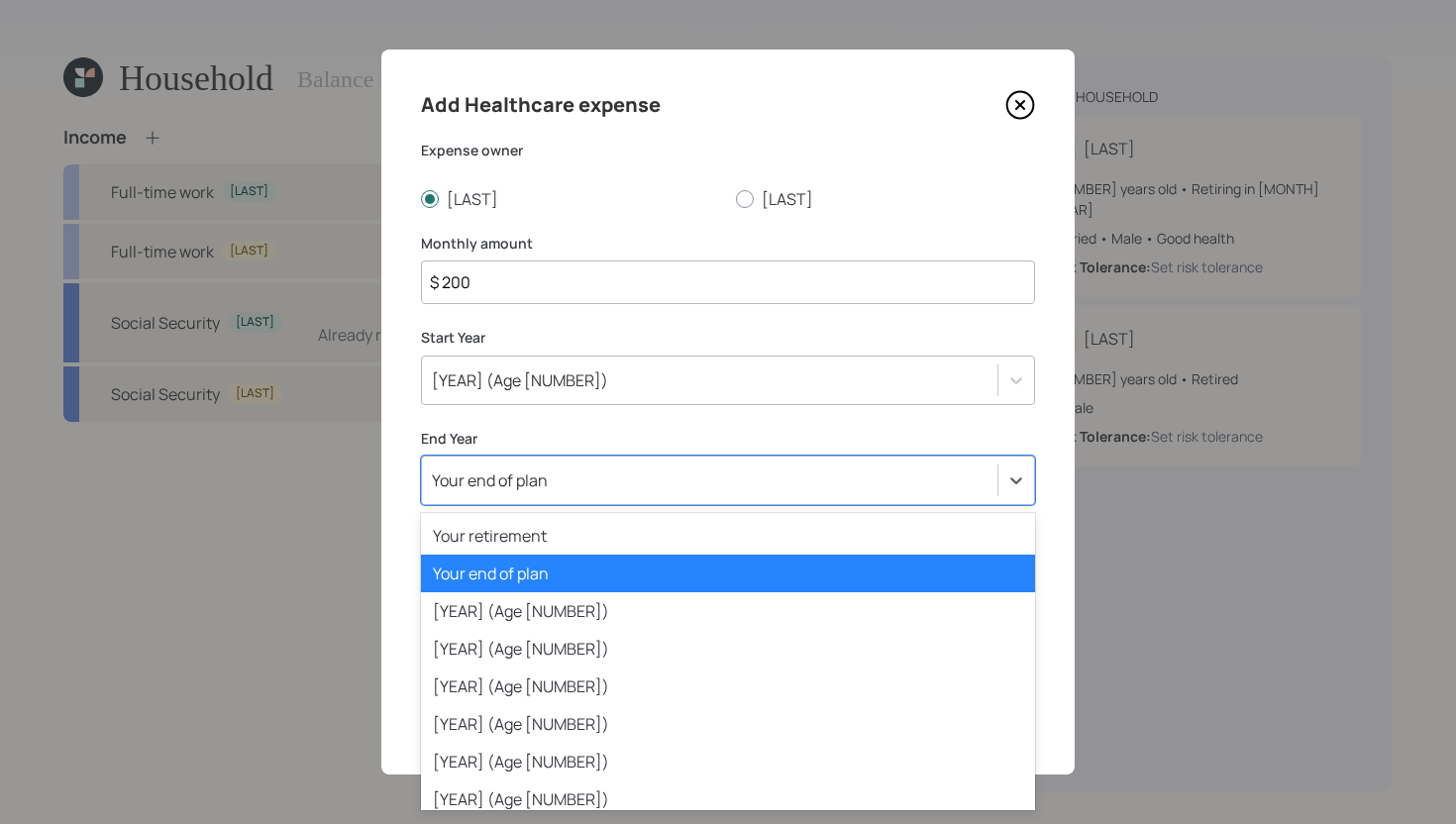 click on "Your end of plan" at bounding box center [709, 480] 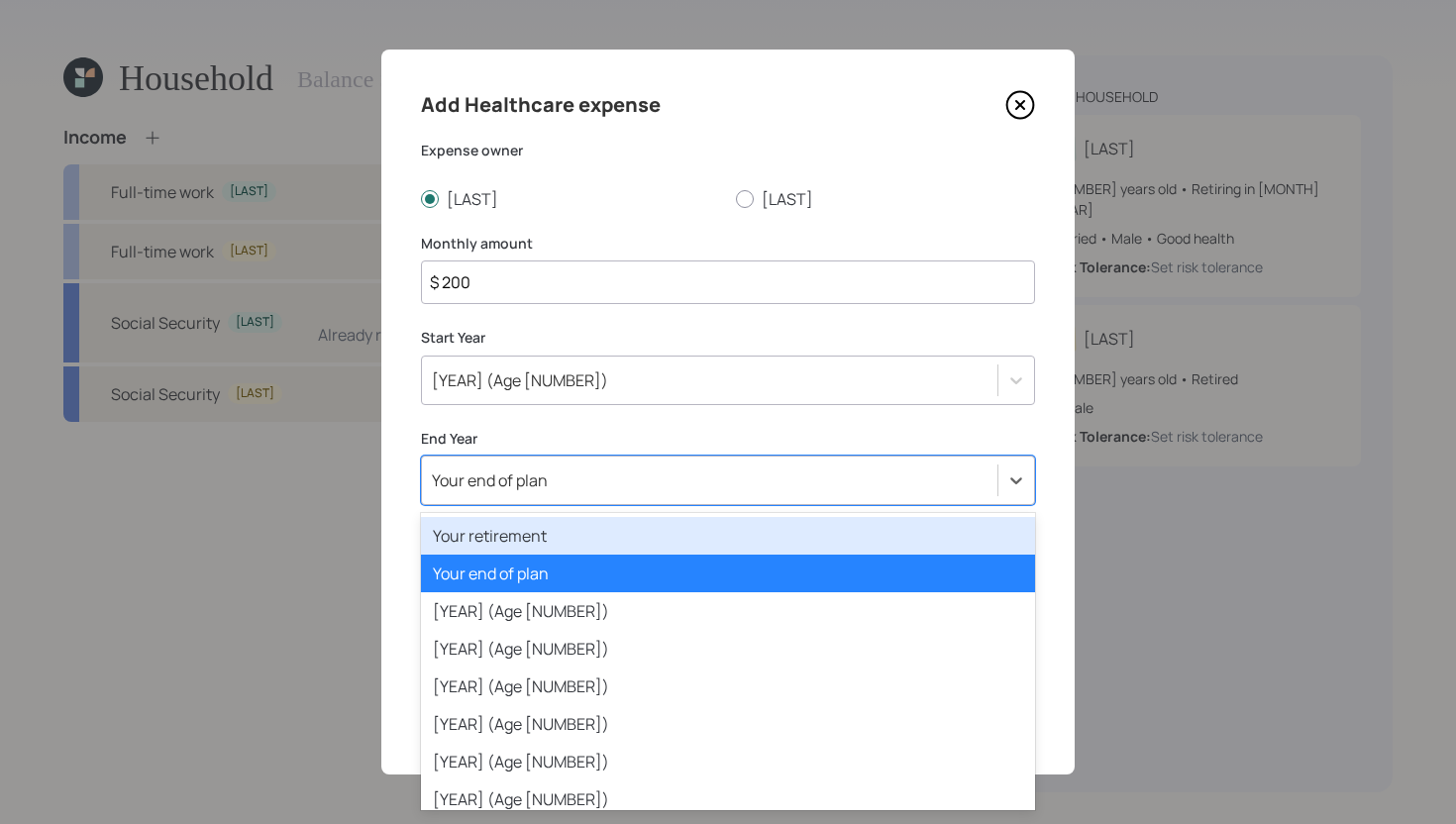 click on "Your retirement" at bounding box center [728, 536] 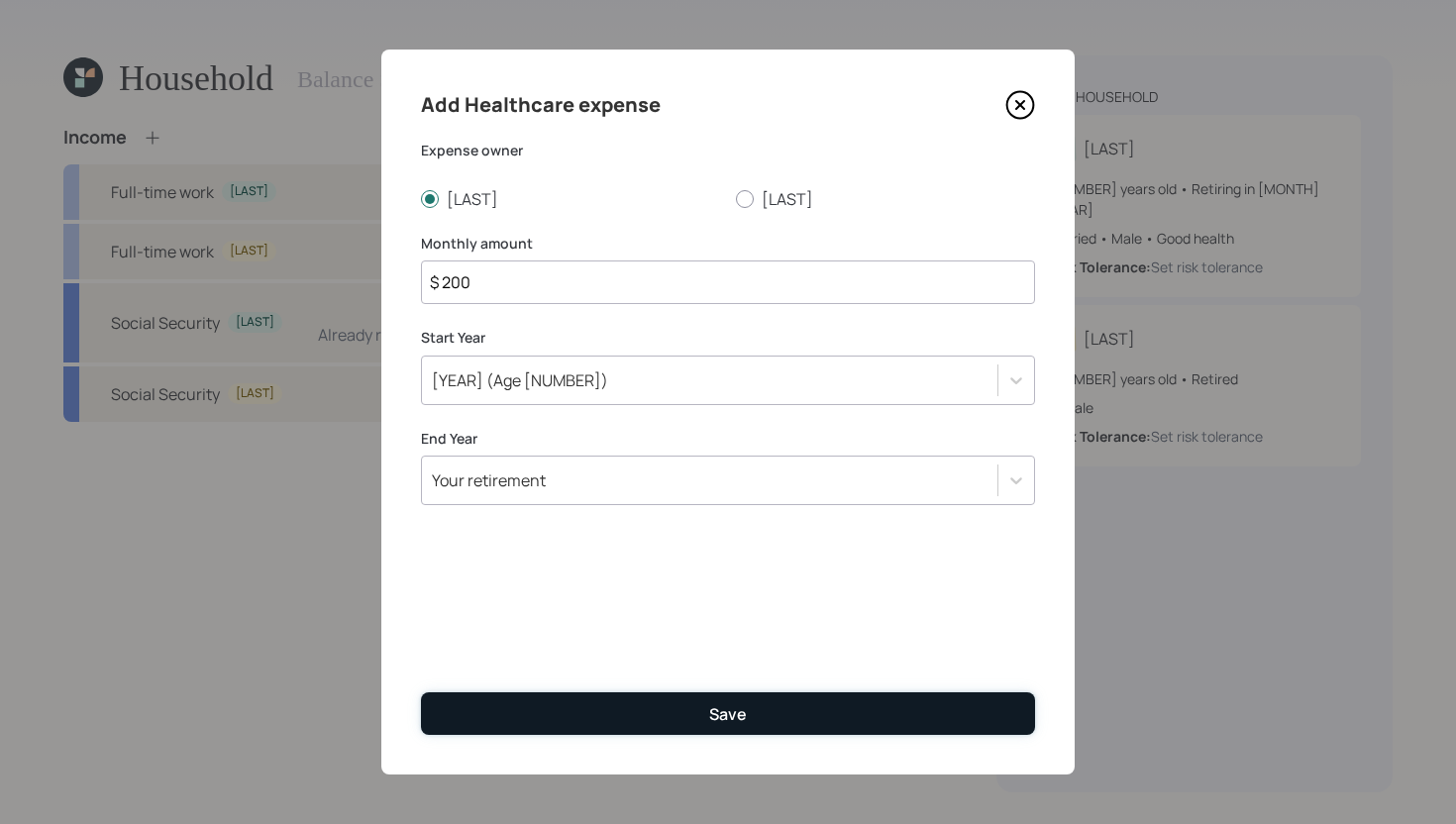 click on "Save" at bounding box center [728, 713] 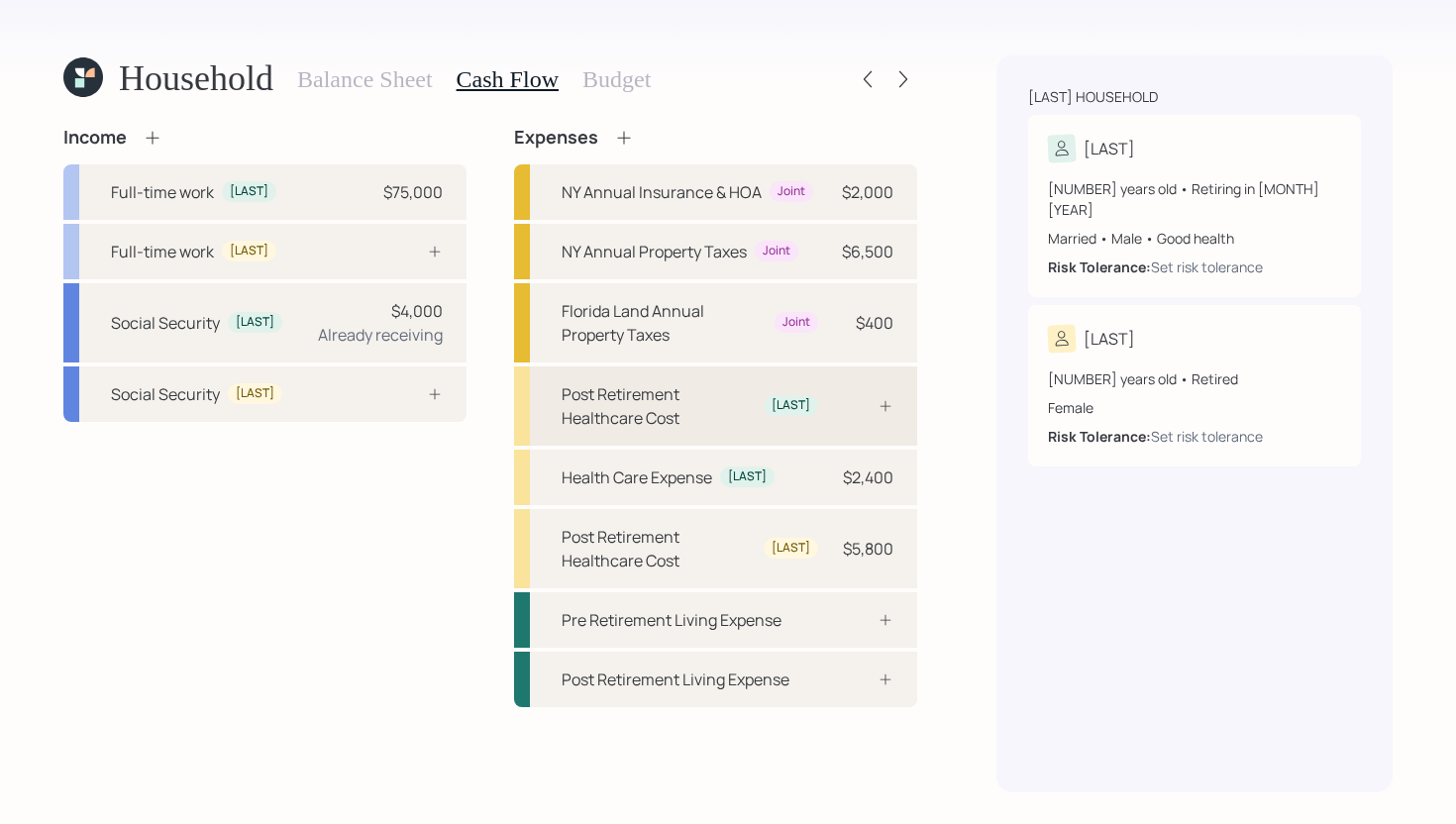 click on "Post Retirement Healthcare Cost [LAST]" at bounding box center (715, 406) 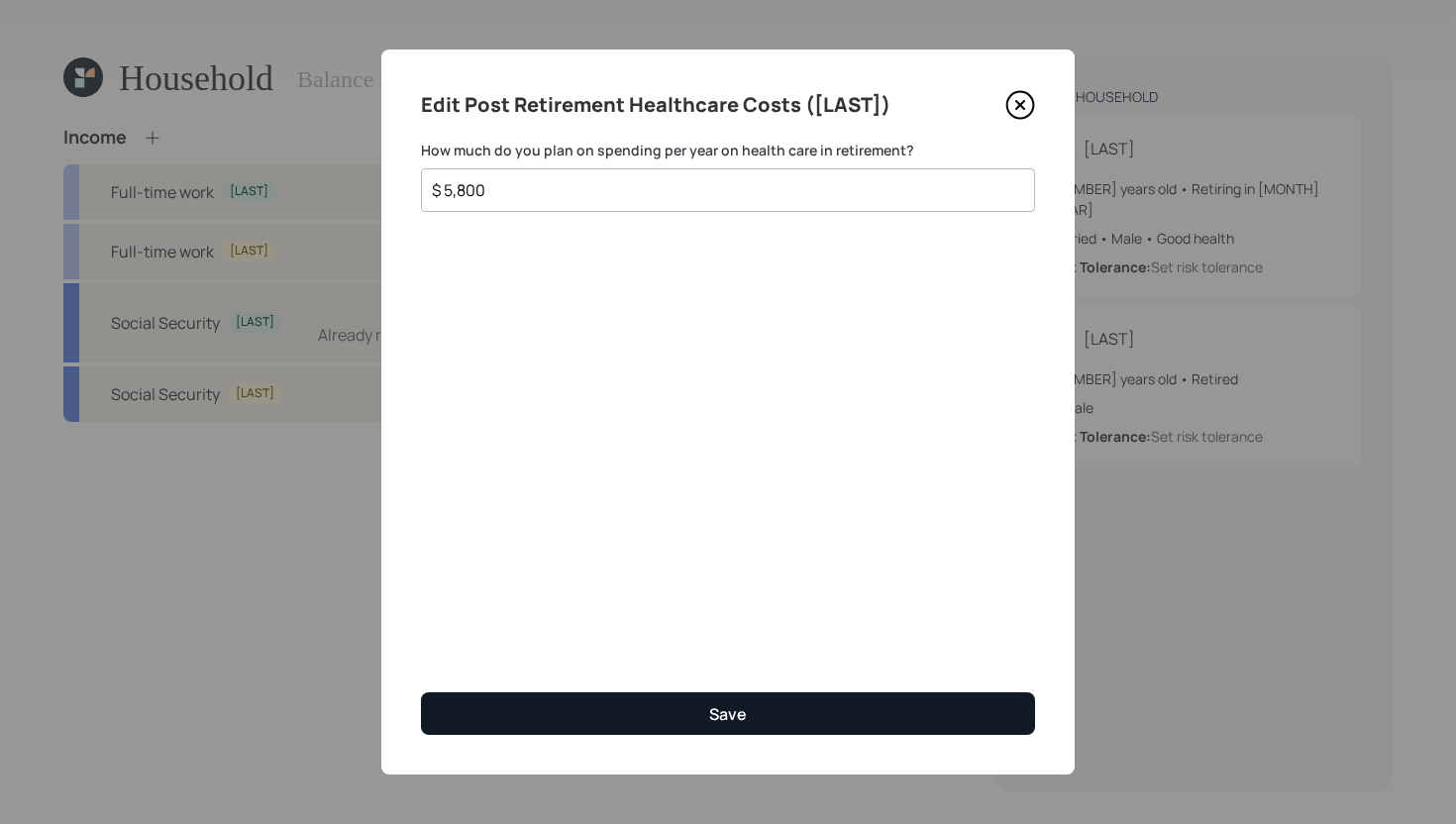 type on "$ 5,800" 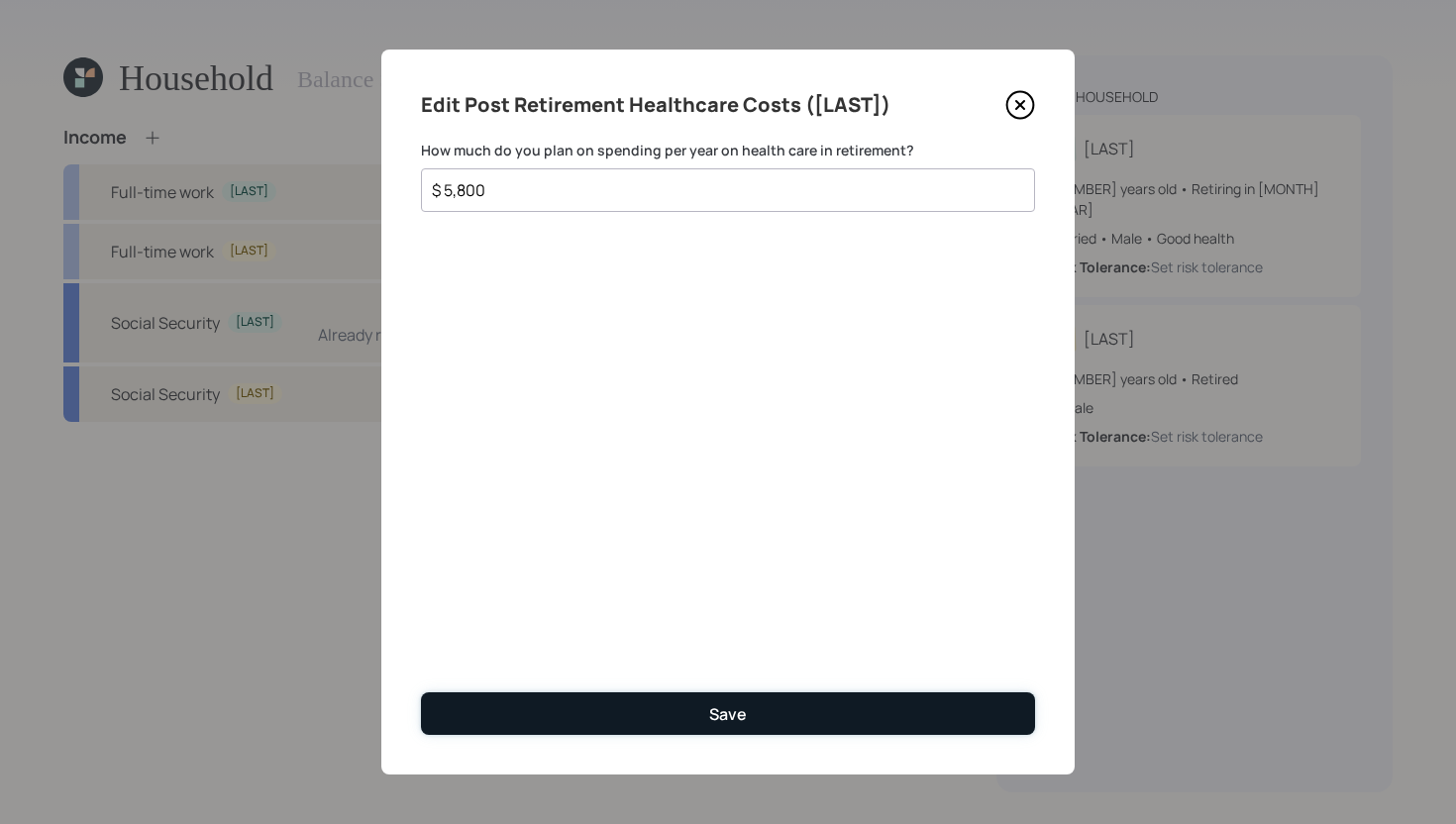 click on "Save" at bounding box center (728, 713) 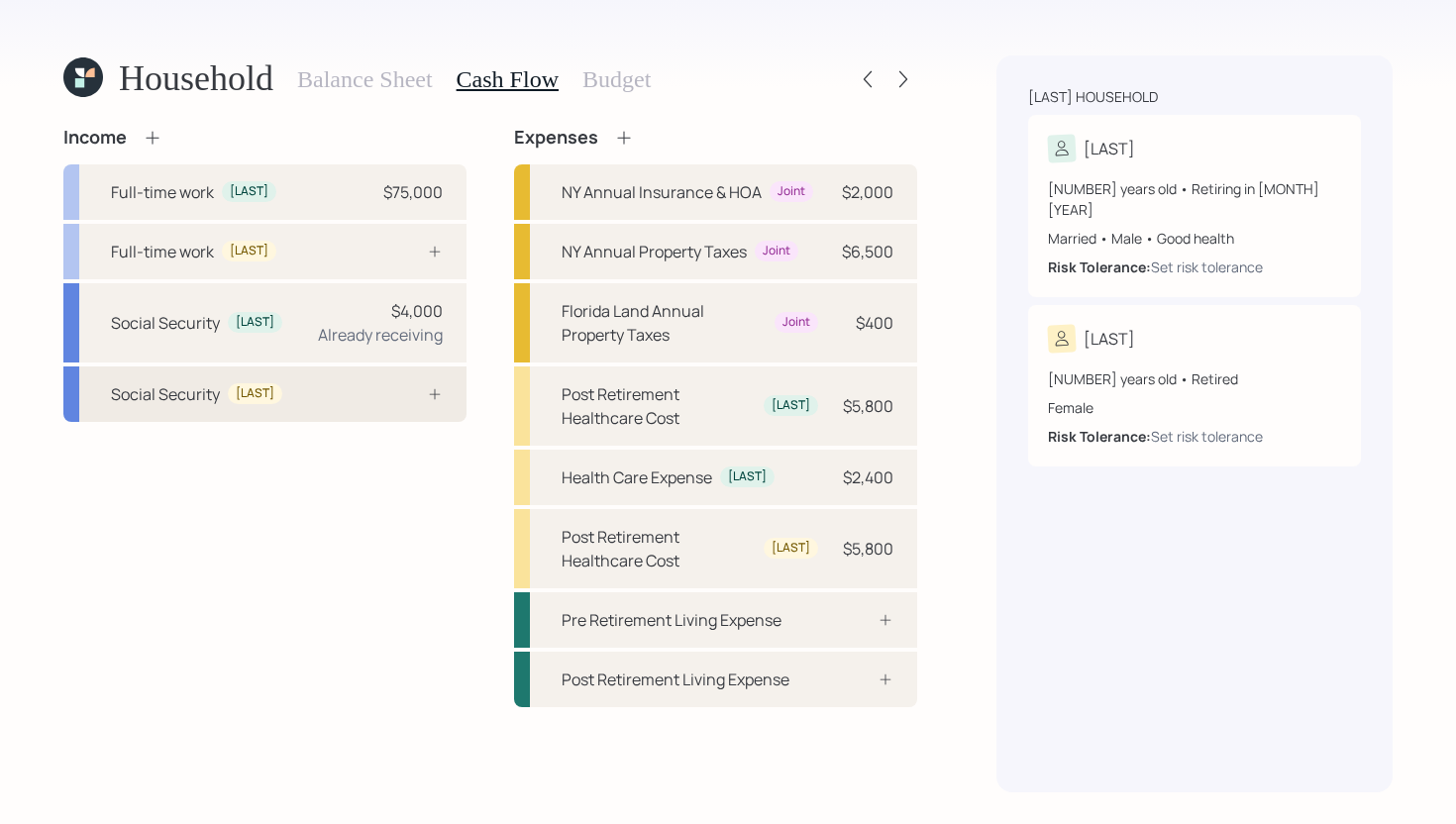 click on "Social Security [LAST]" at bounding box center [264, 394] 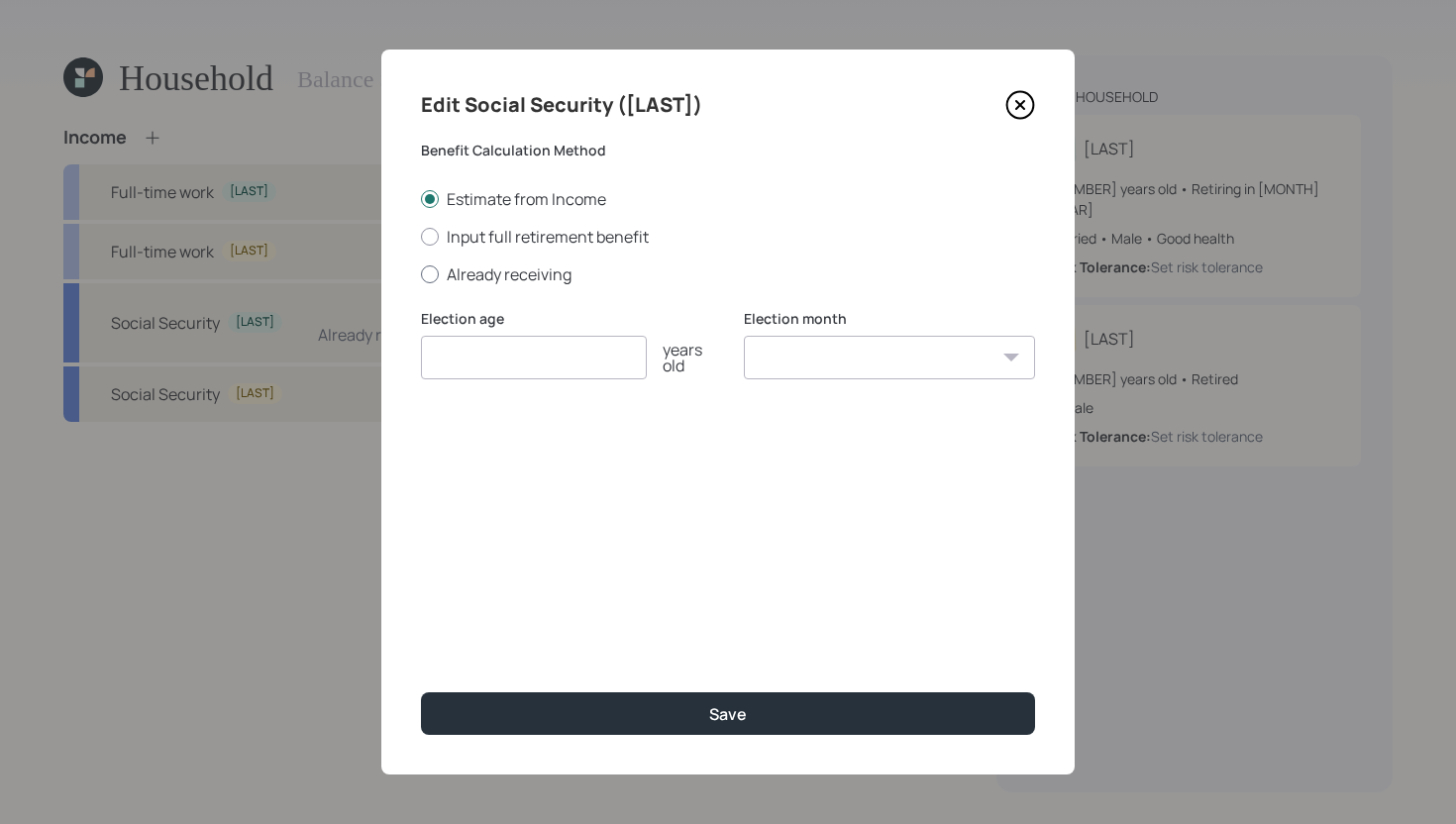 click on "Already receiving" at bounding box center (728, 274) 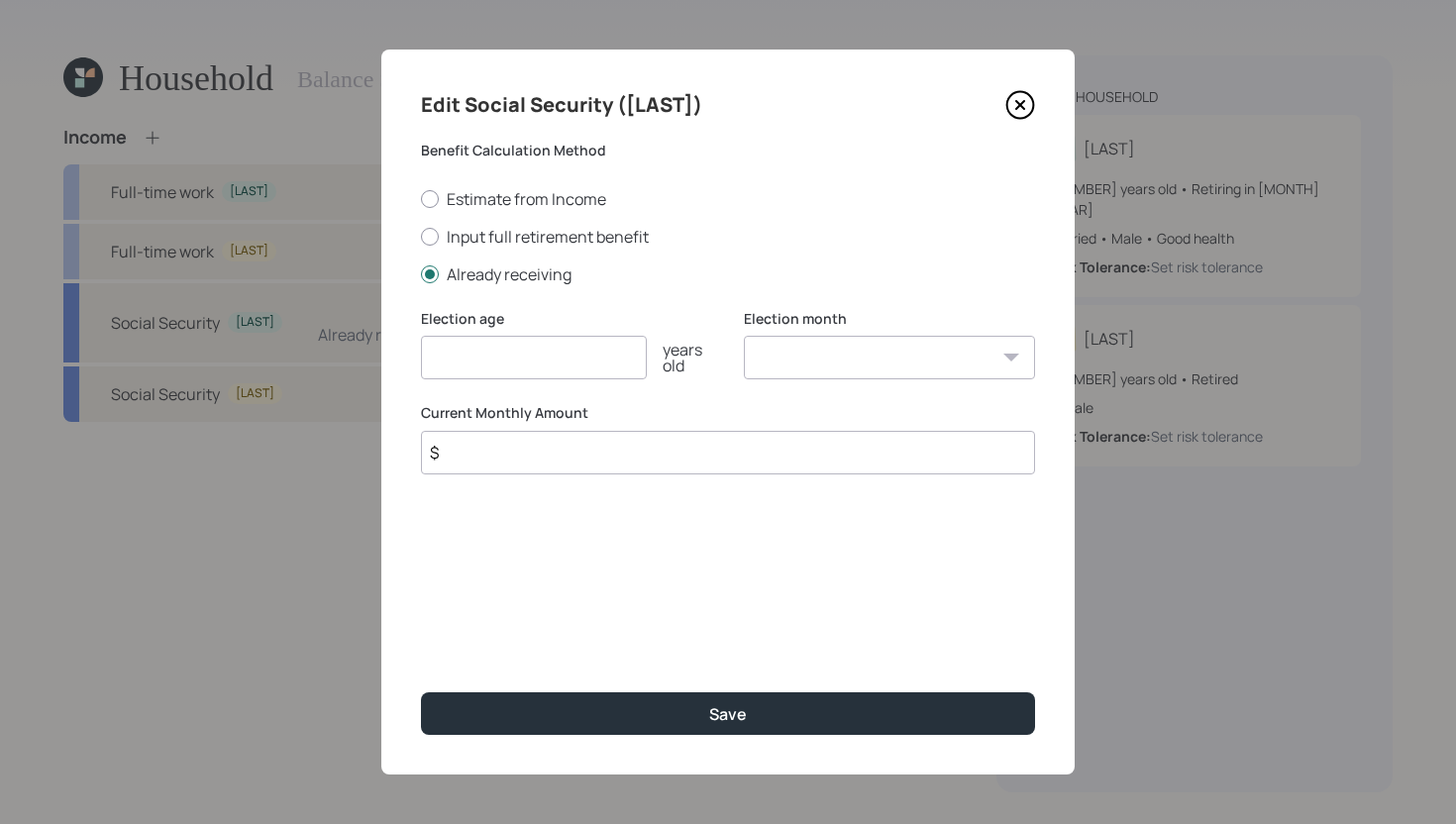 click at bounding box center (534, 358) 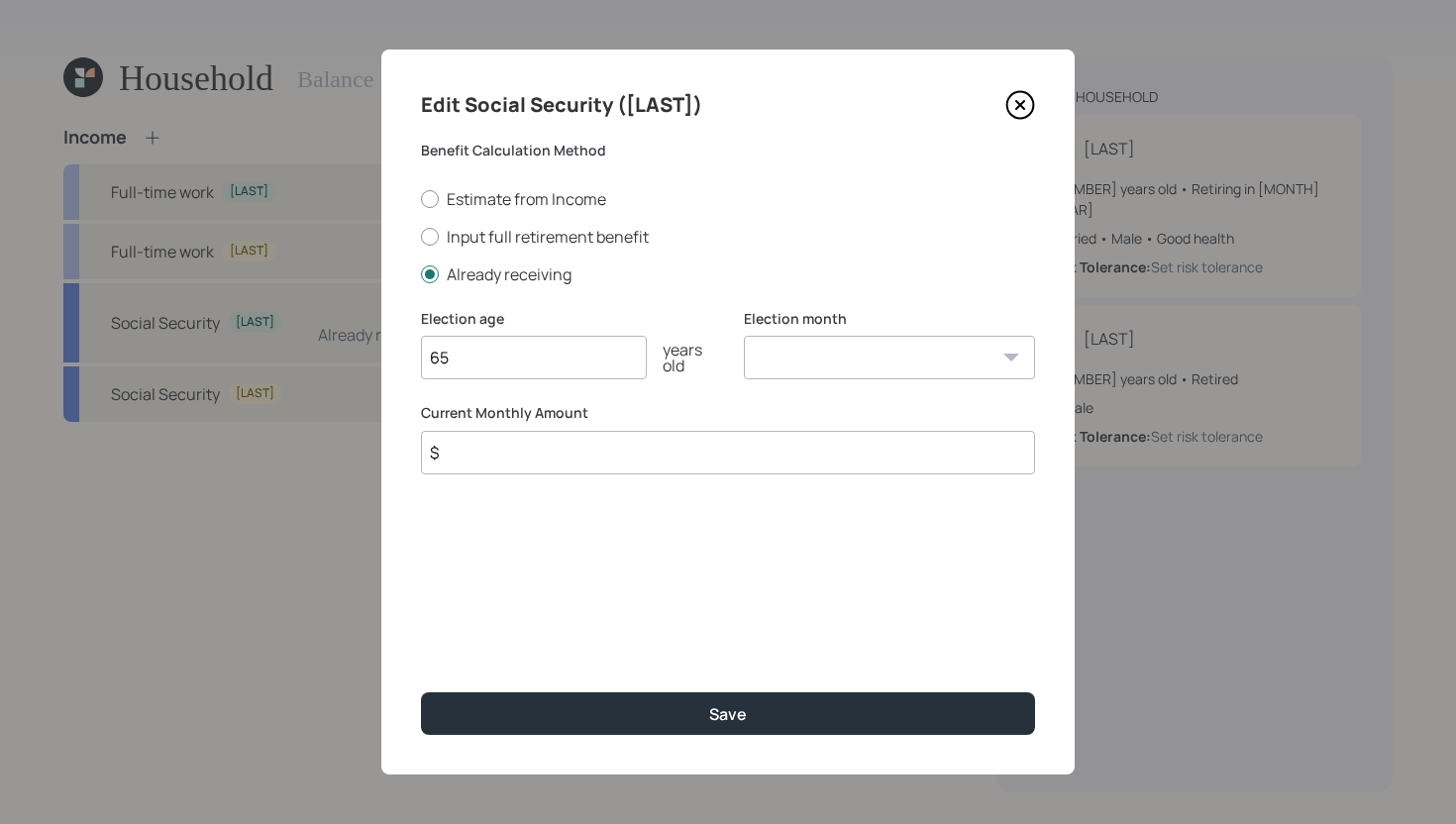 type on "65" 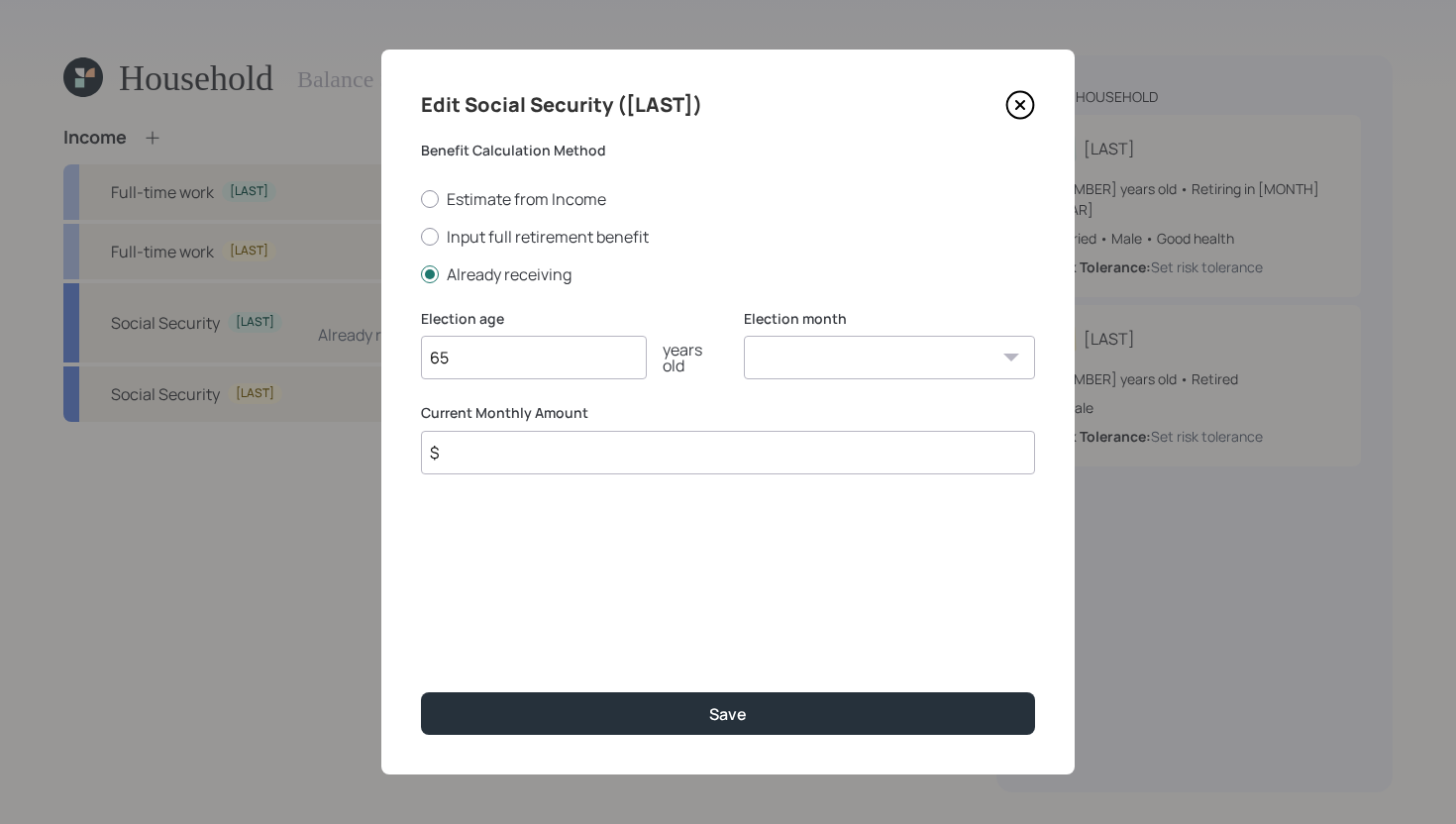 click on "January February March April May June July August September October November December" at bounding box center [889, 358] 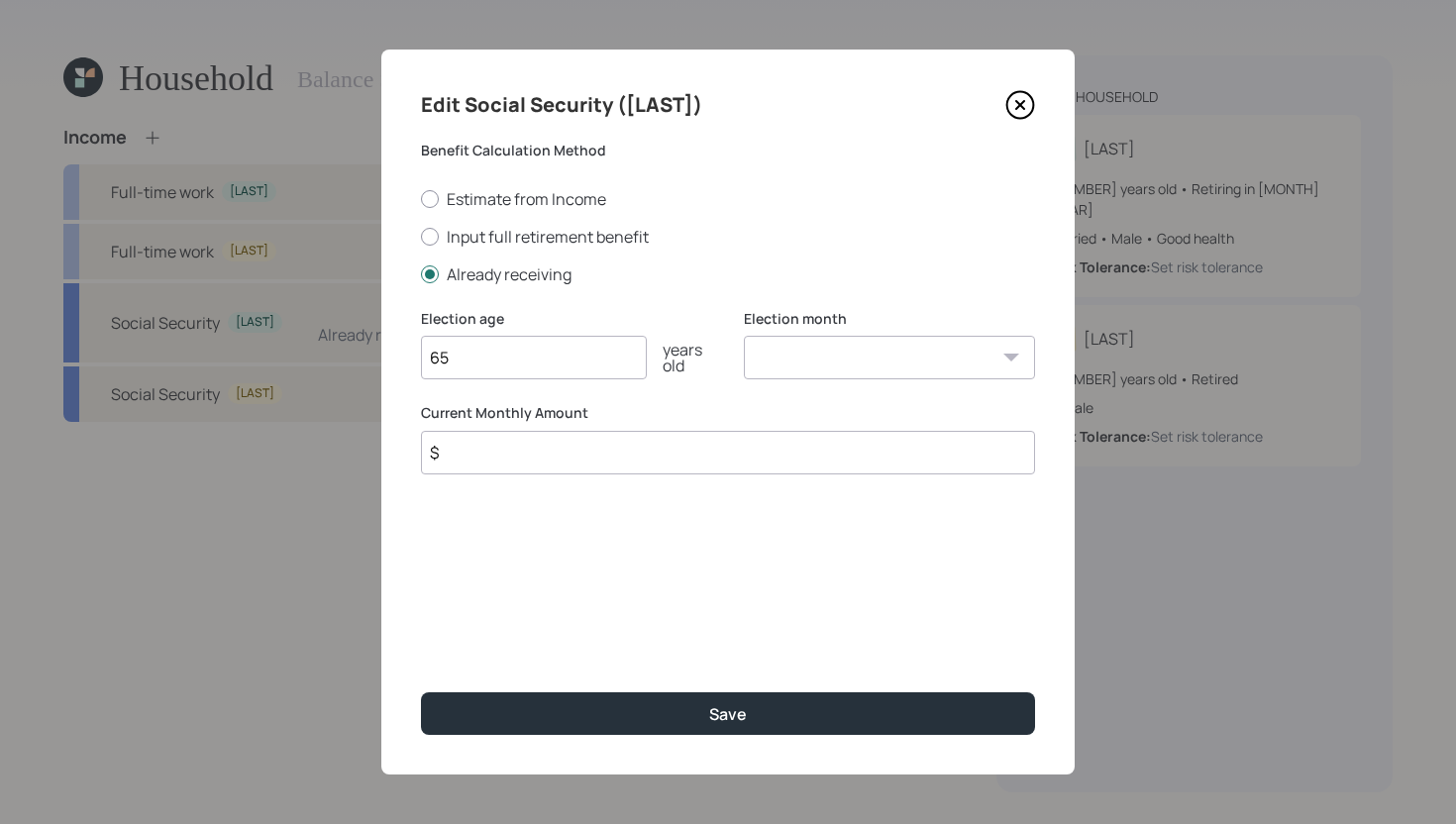 select on "12" 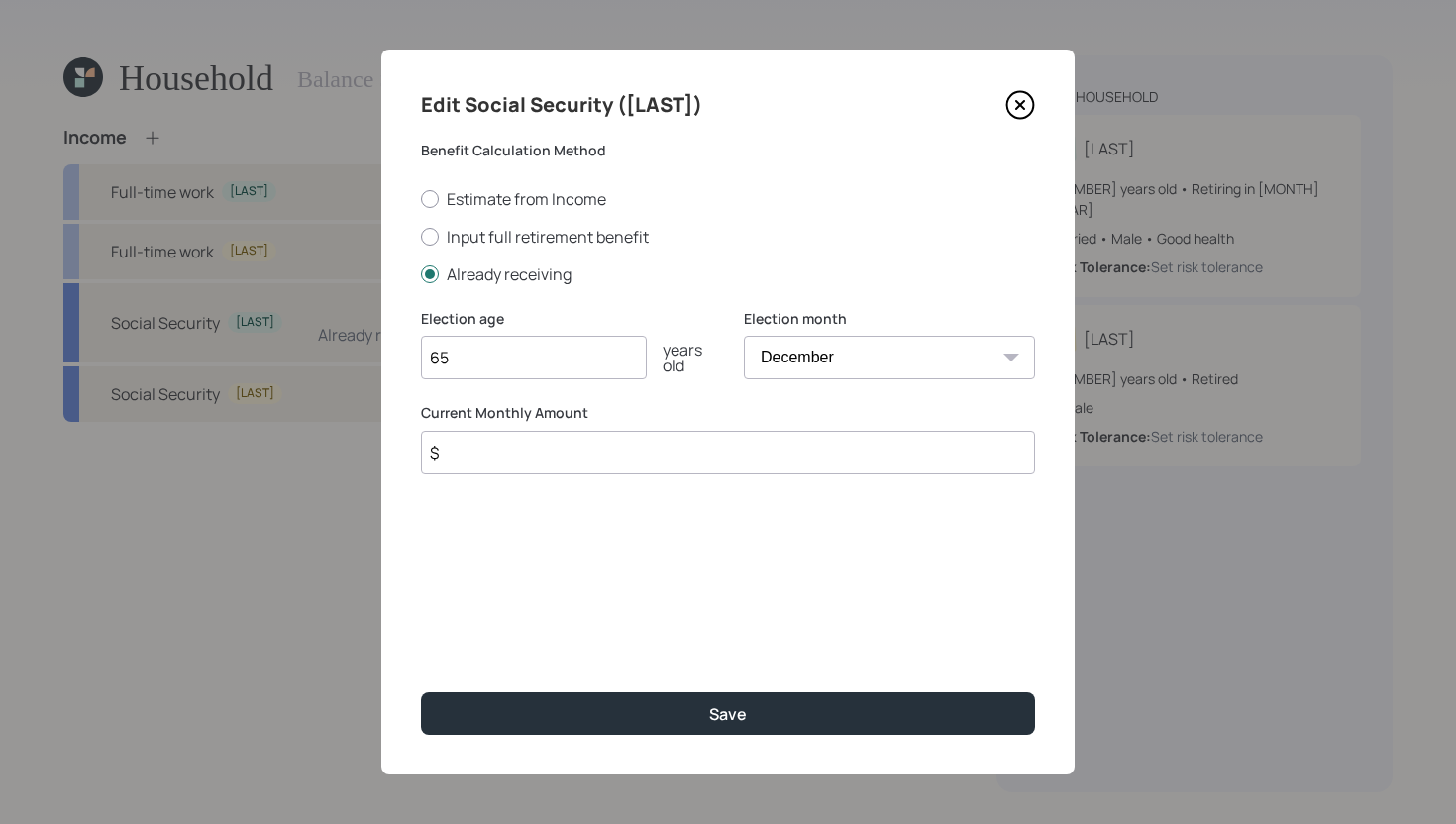 click on "$" at bounding box center [728, 453] 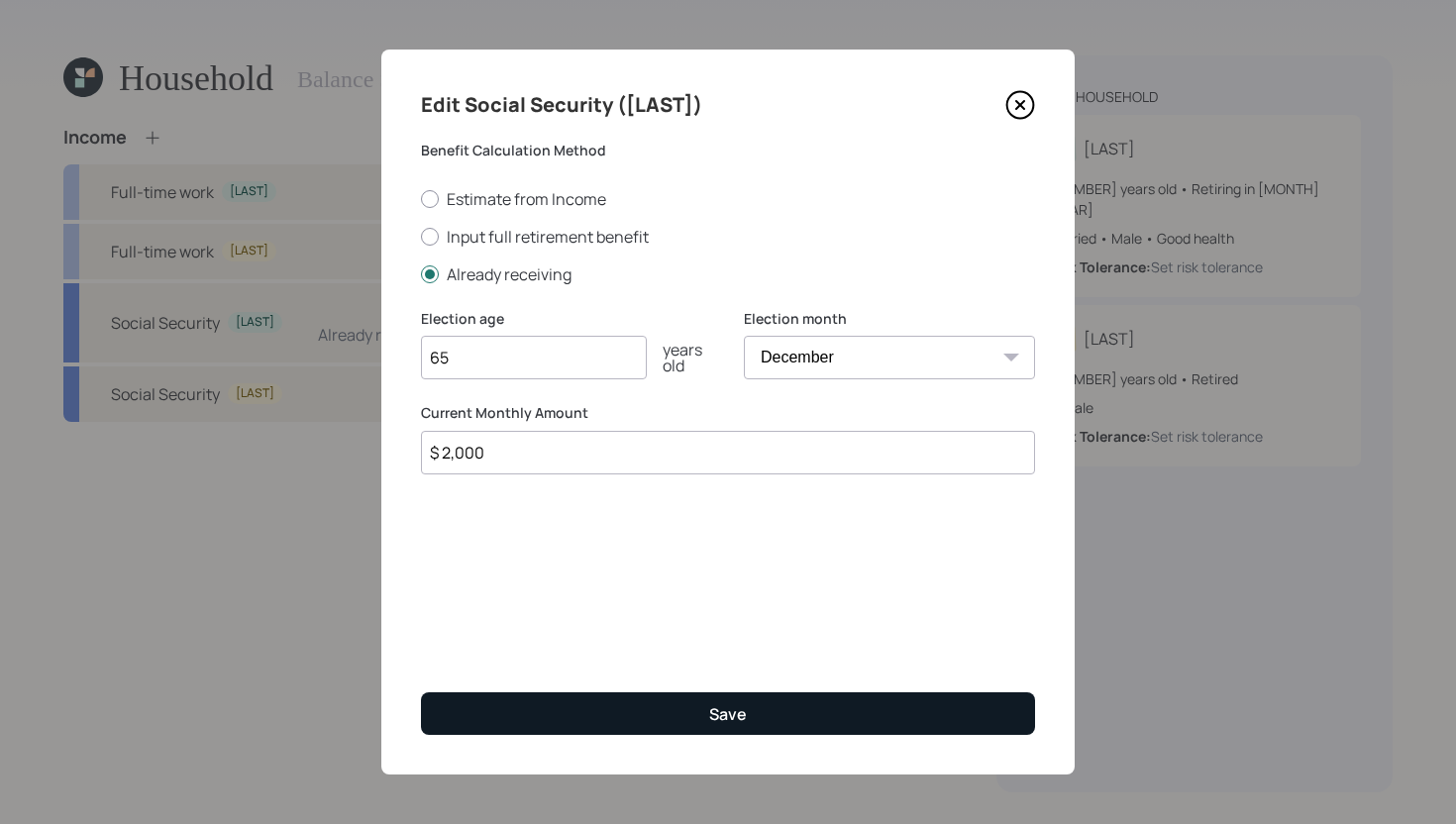 type on "$ 2,000" 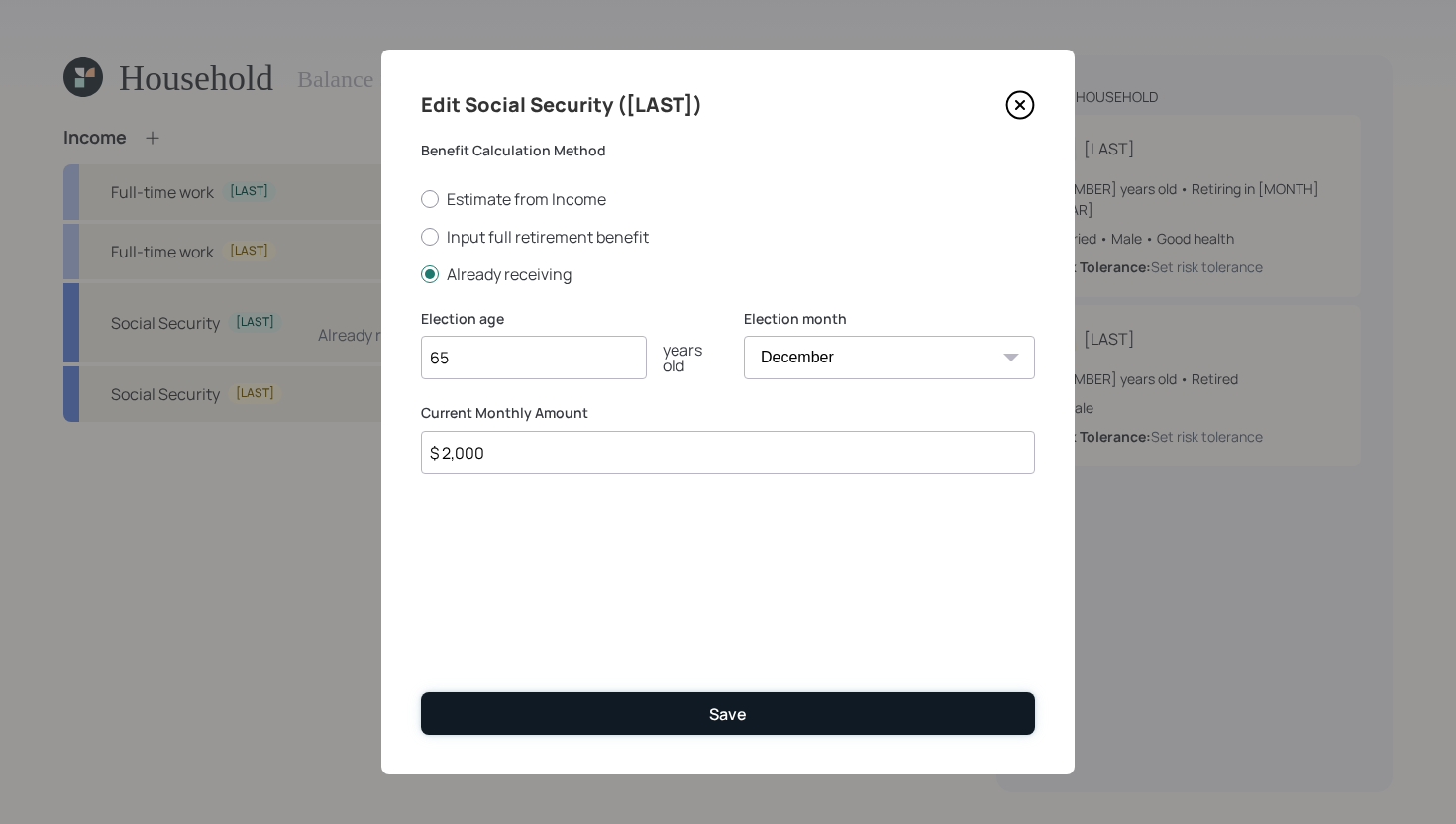 click on "Save" at bounding box center (728, 713) 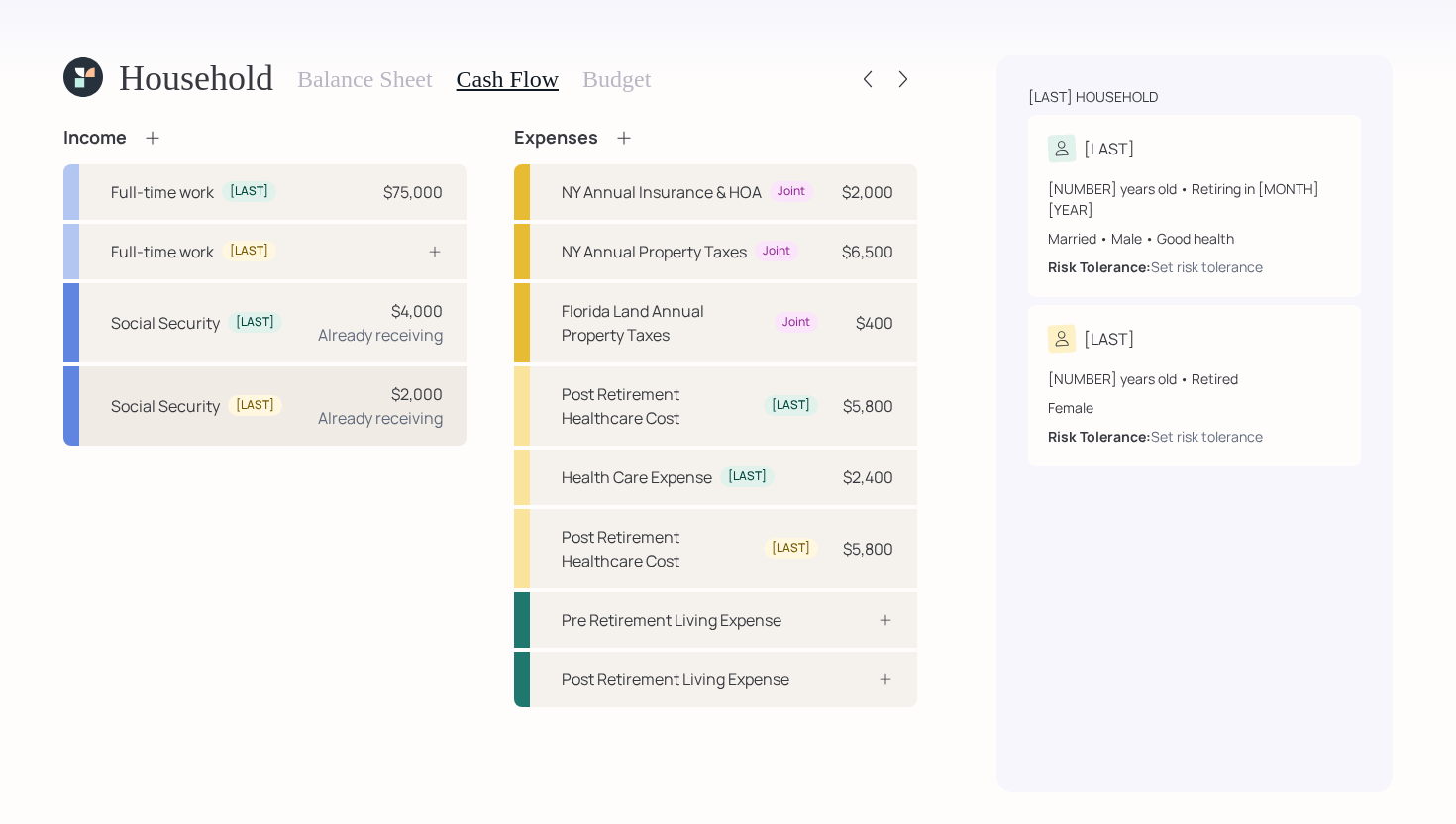 click on "Social Security" at bounding box center [165, 323] 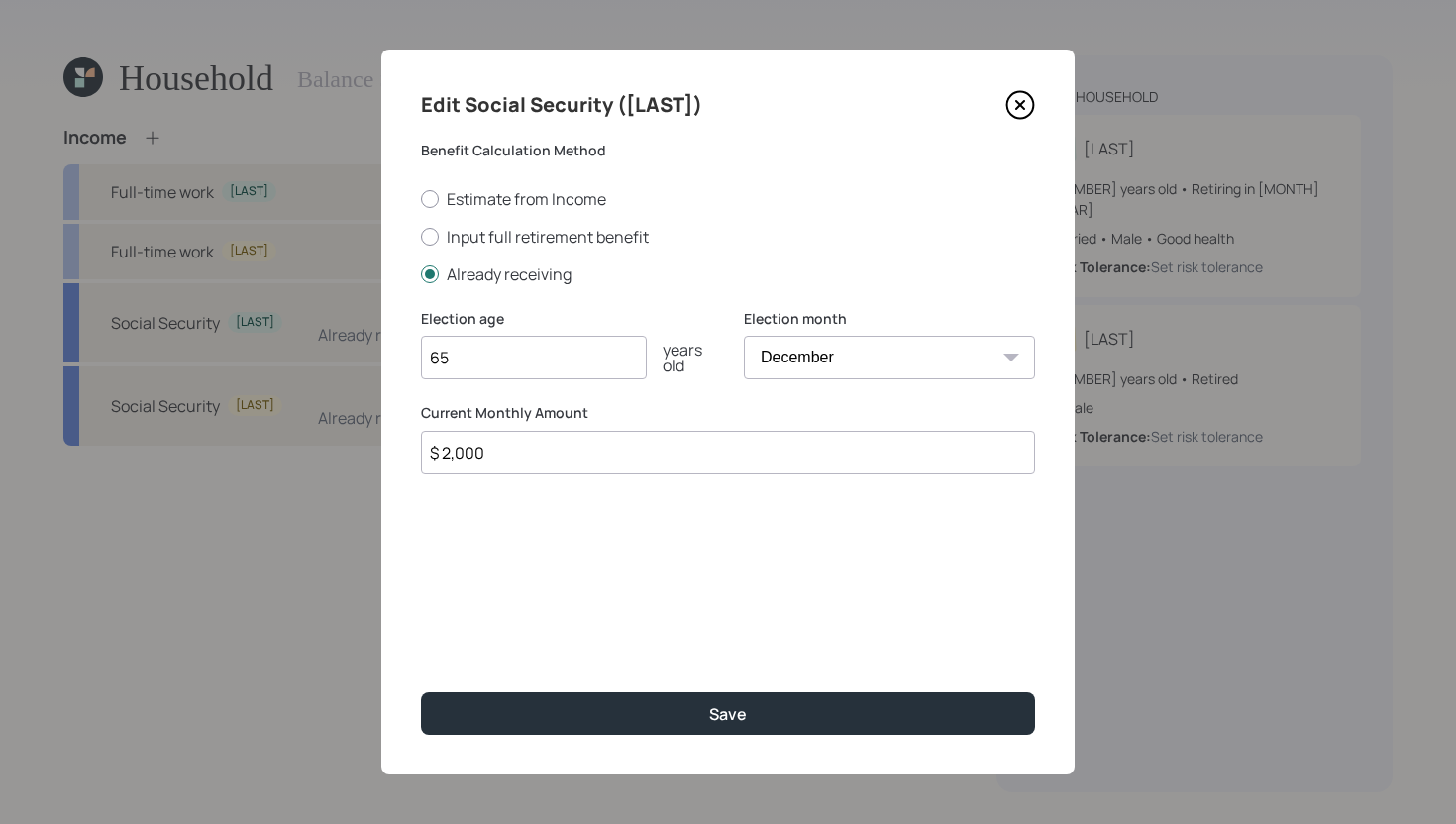click on "$ 2,000" at bounding box center (728, 453) 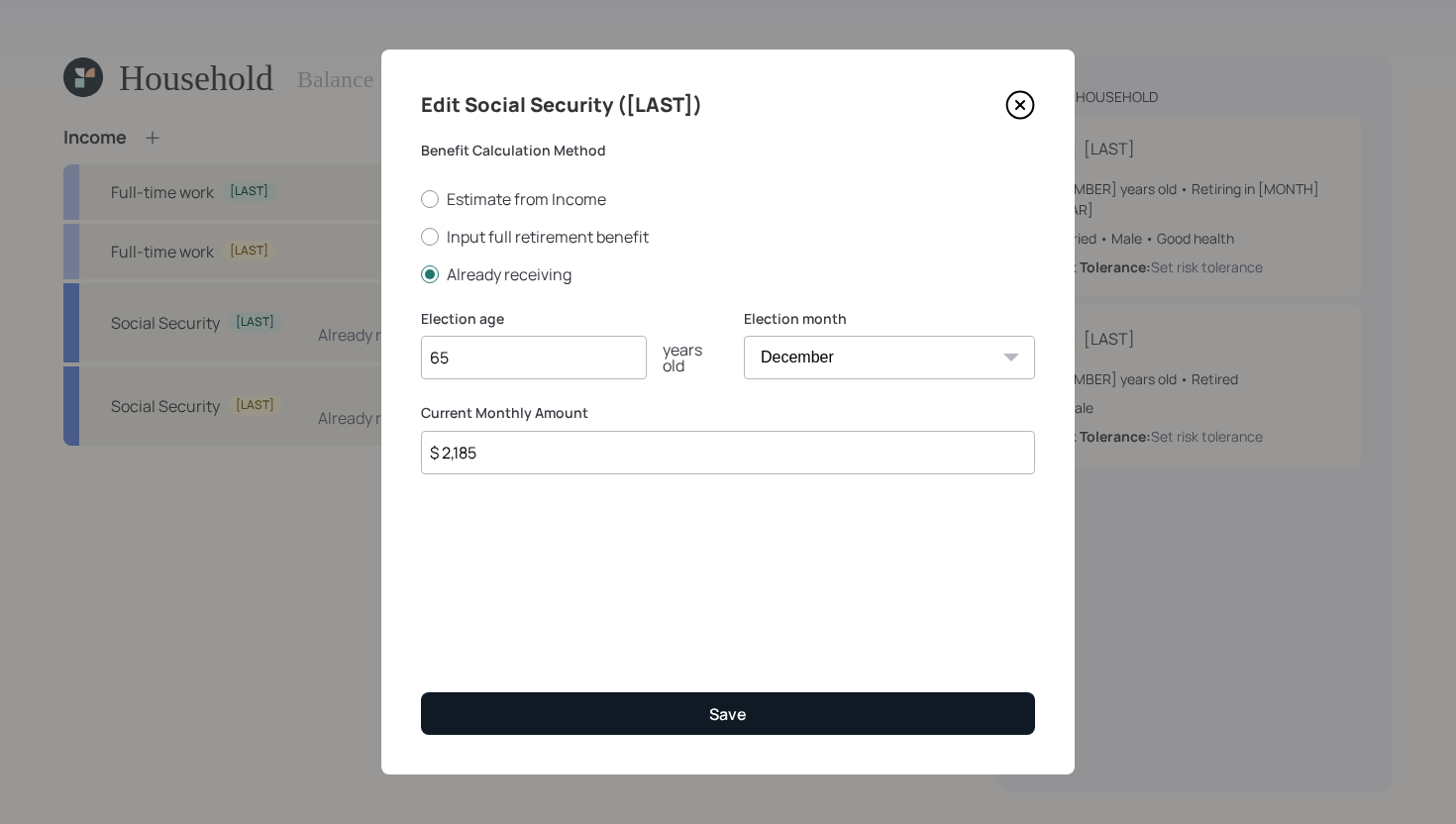 type on "$ 2,185" 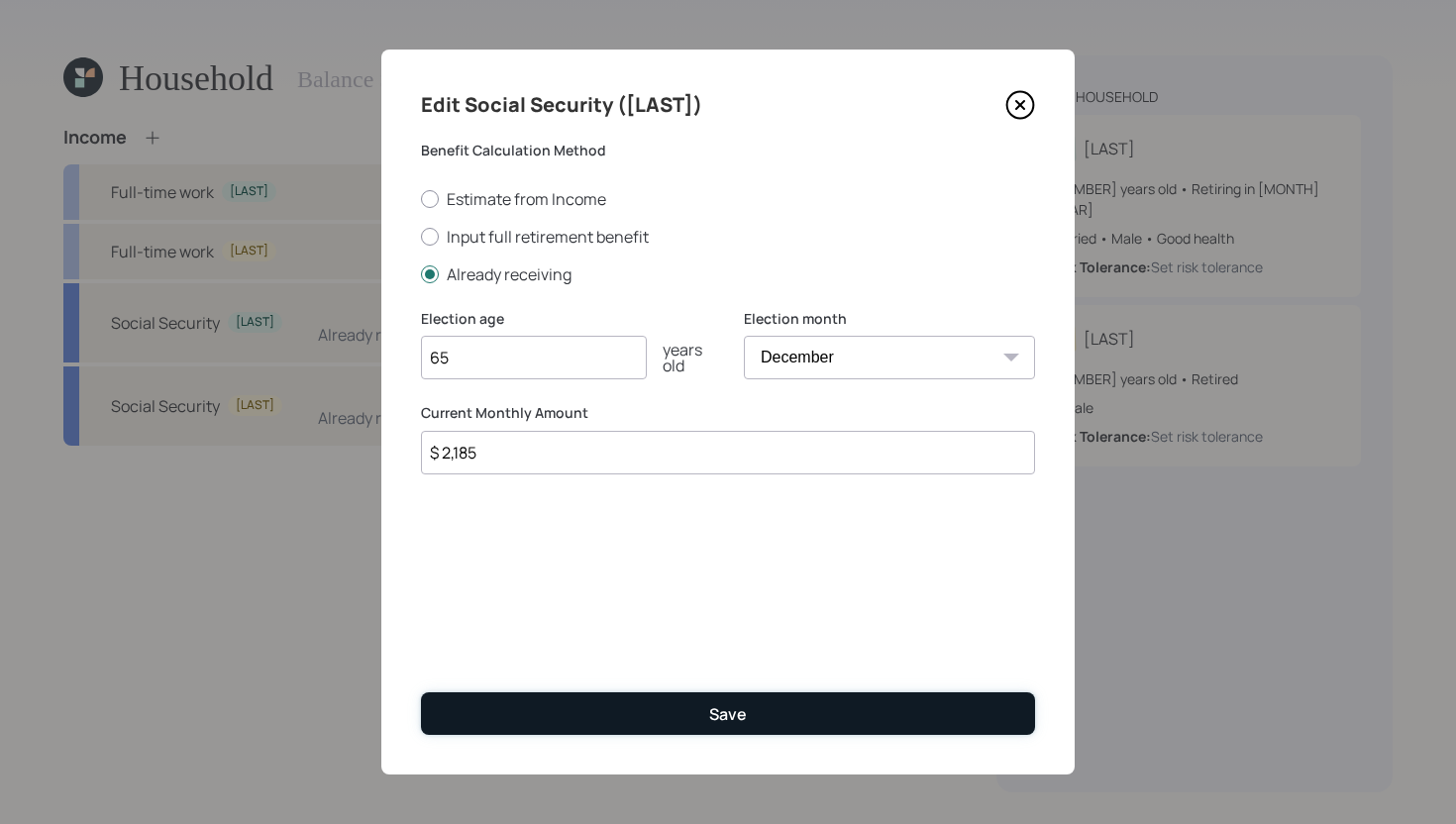 click on "Save" at bounding box center [728, 713] 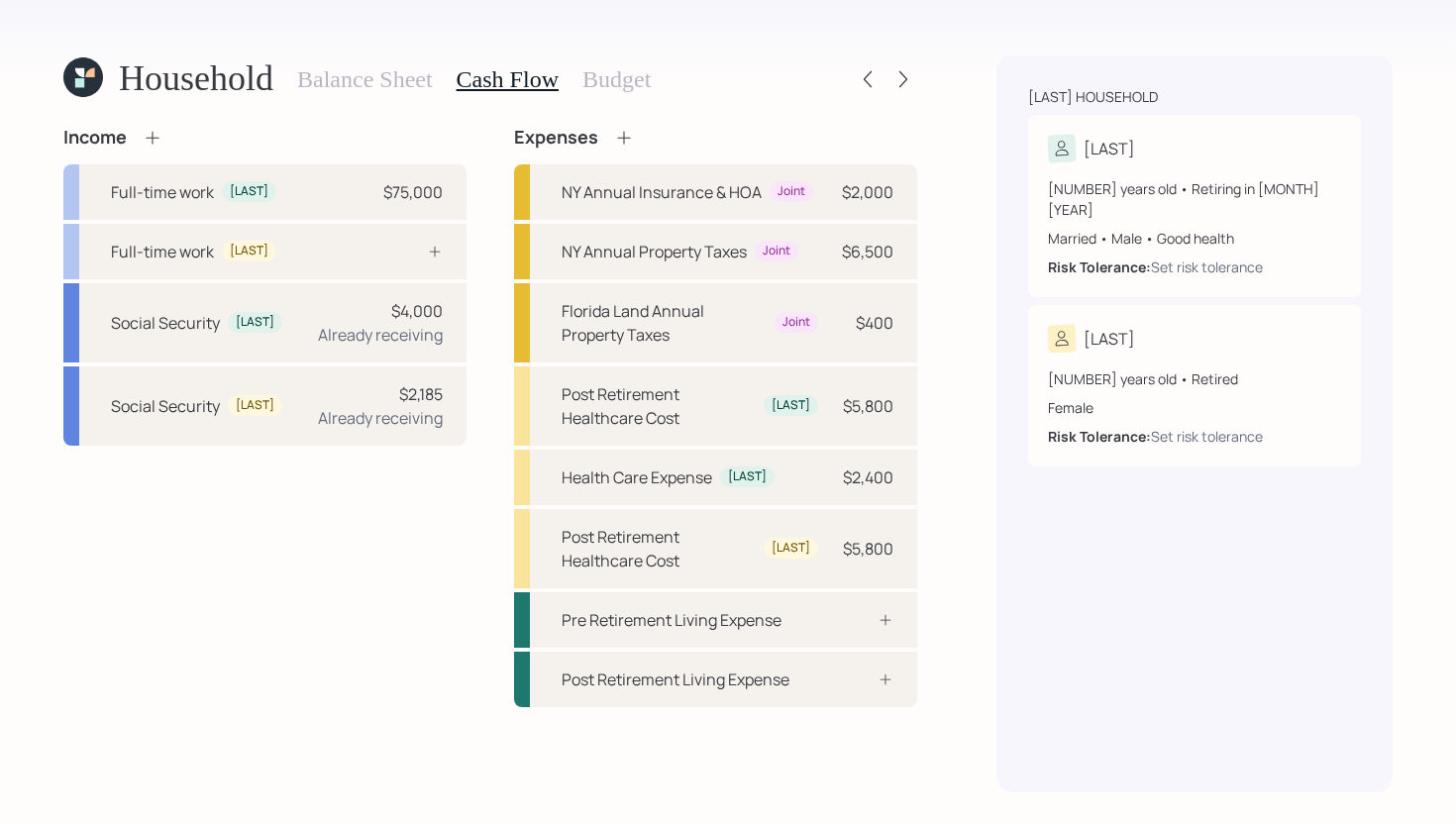 click on "Budget" at bounding box center (616, 79) 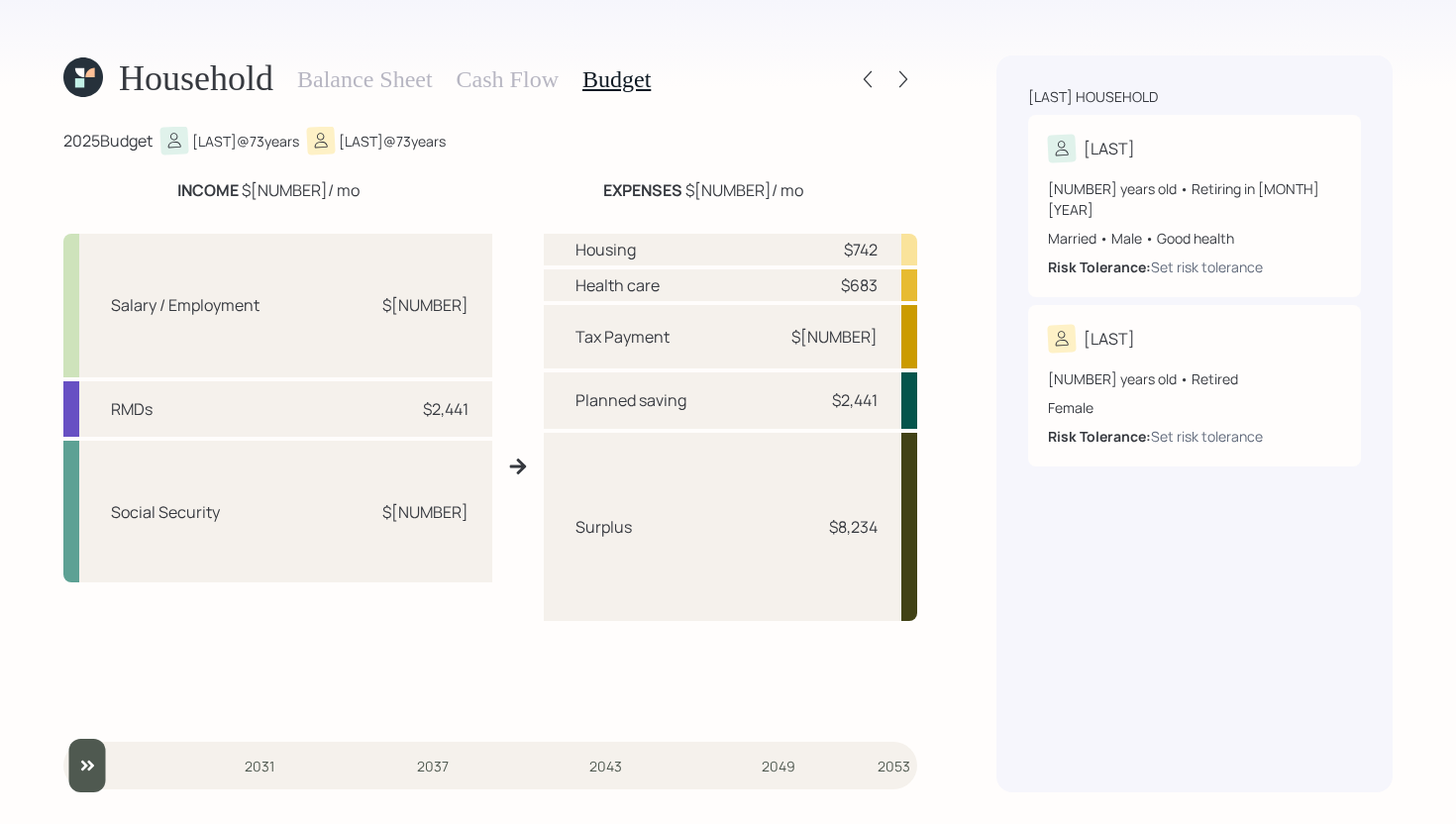click on "Balance Sheet" at bounding box center [364, 79] 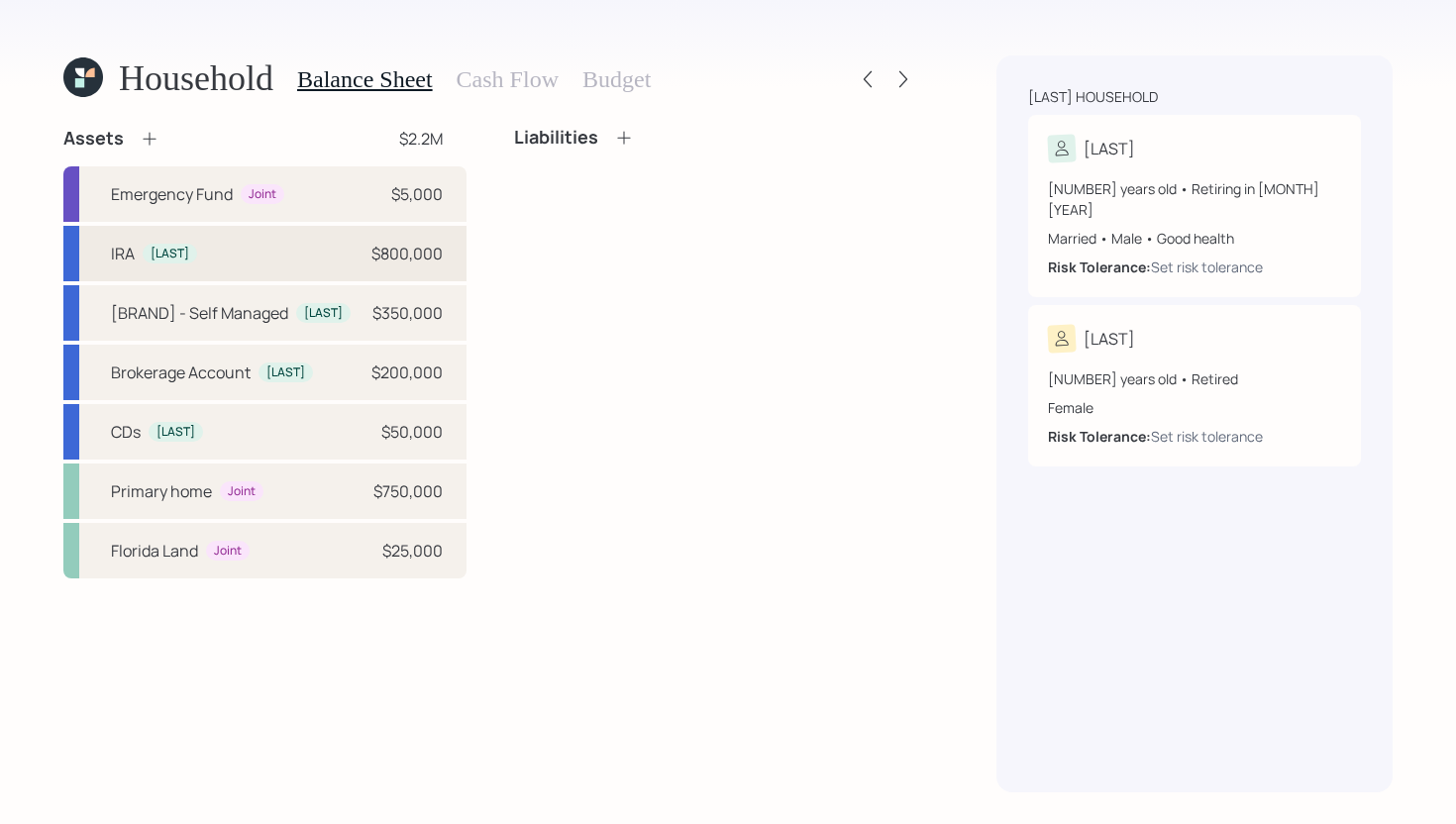 click on "IRA [LAST] $[NUMBER]" at bounding box center [264, 254] 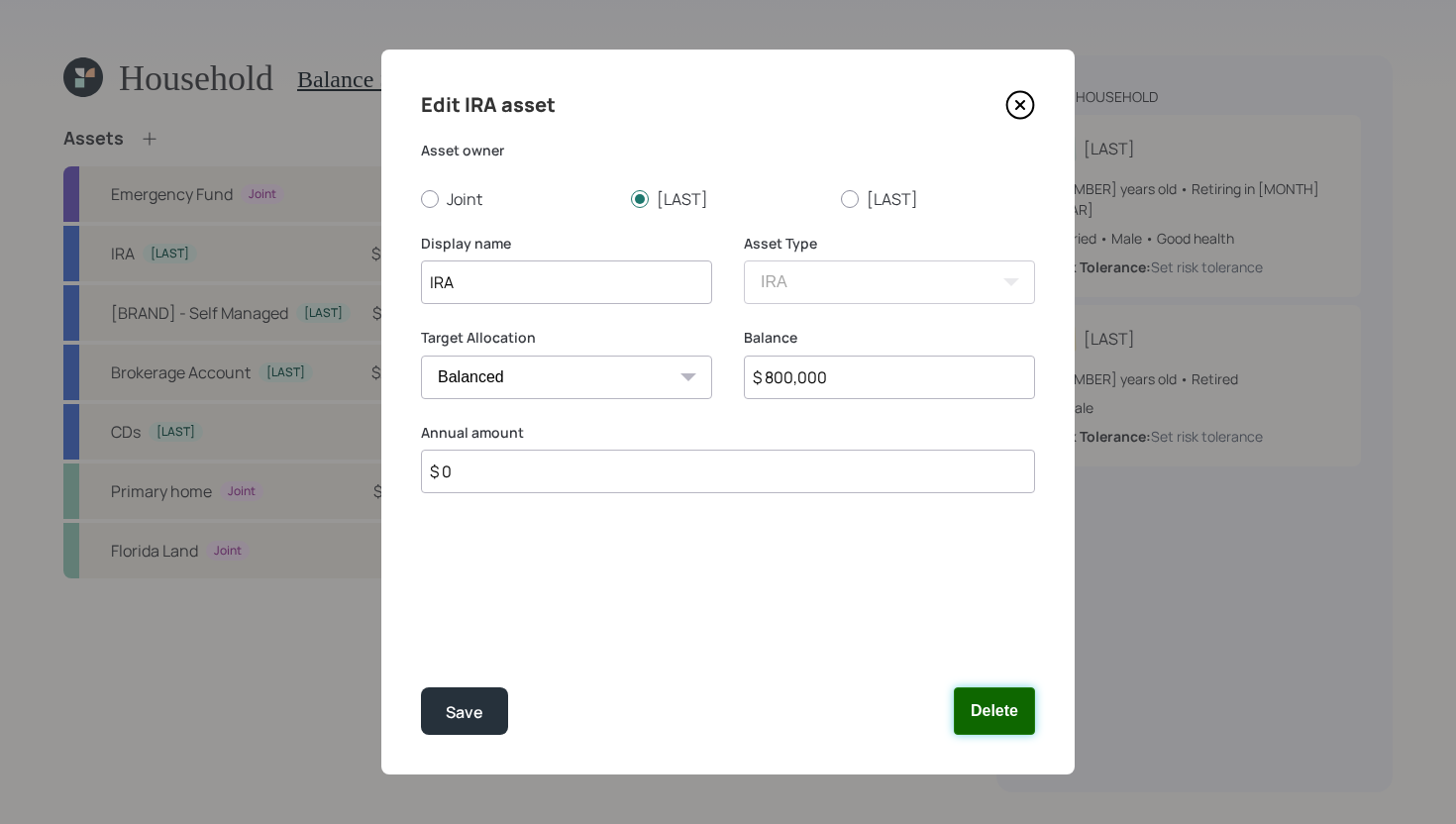 click on "Delete" at bounding box center (994, 711) 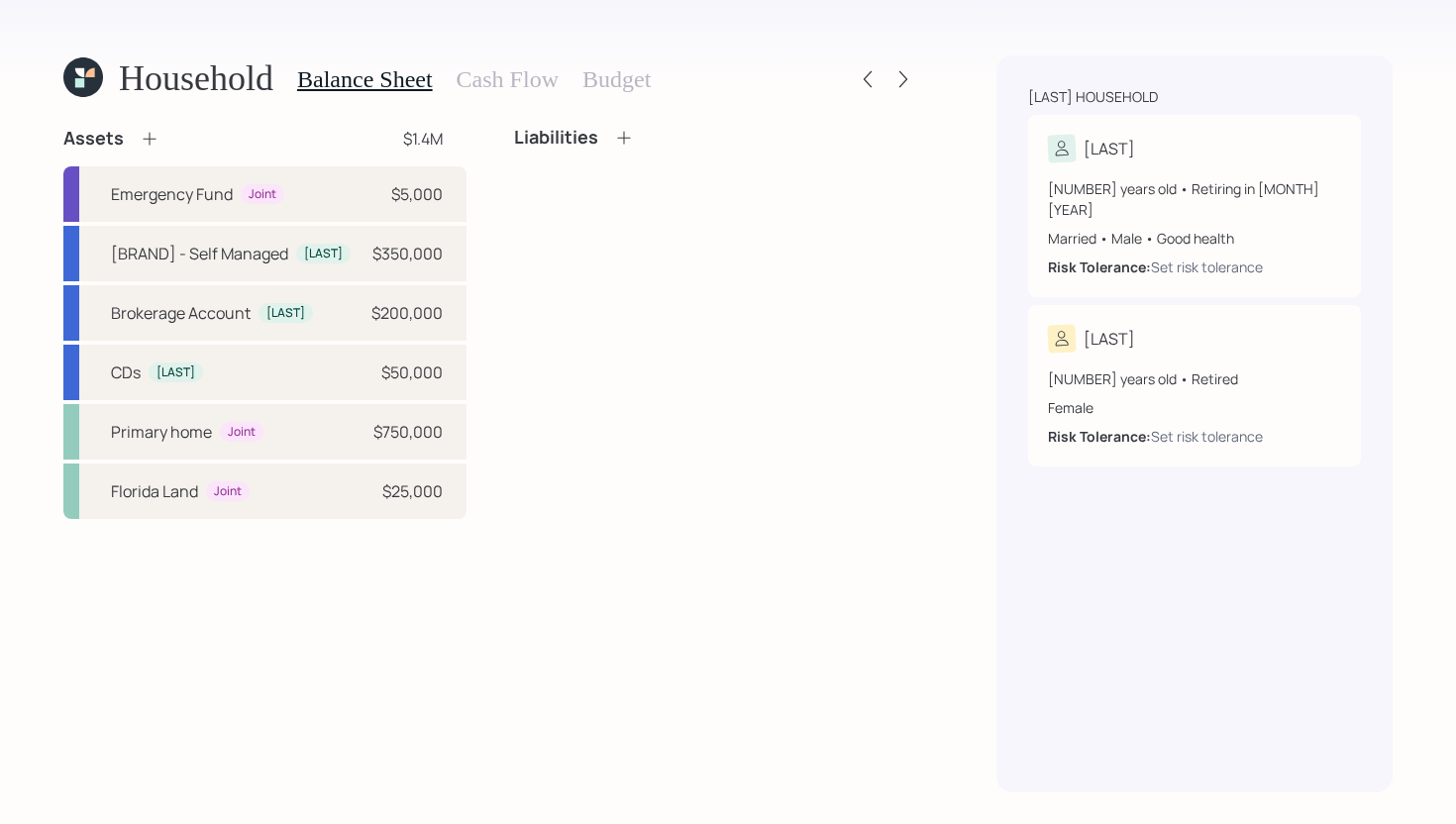 click at bounding box center (150, 139) 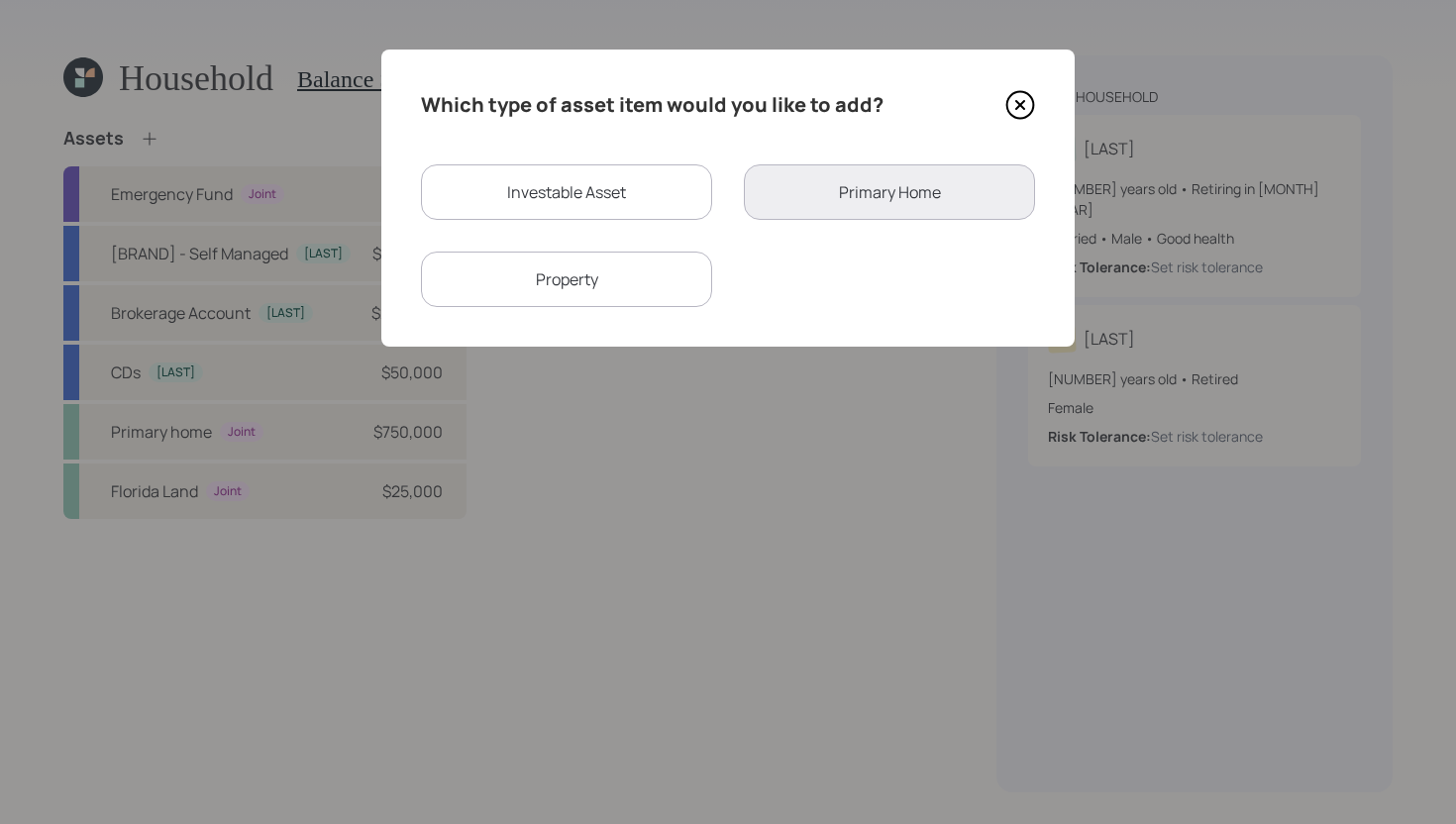 click on "Investable Asset" at bounding box center [567, 192] 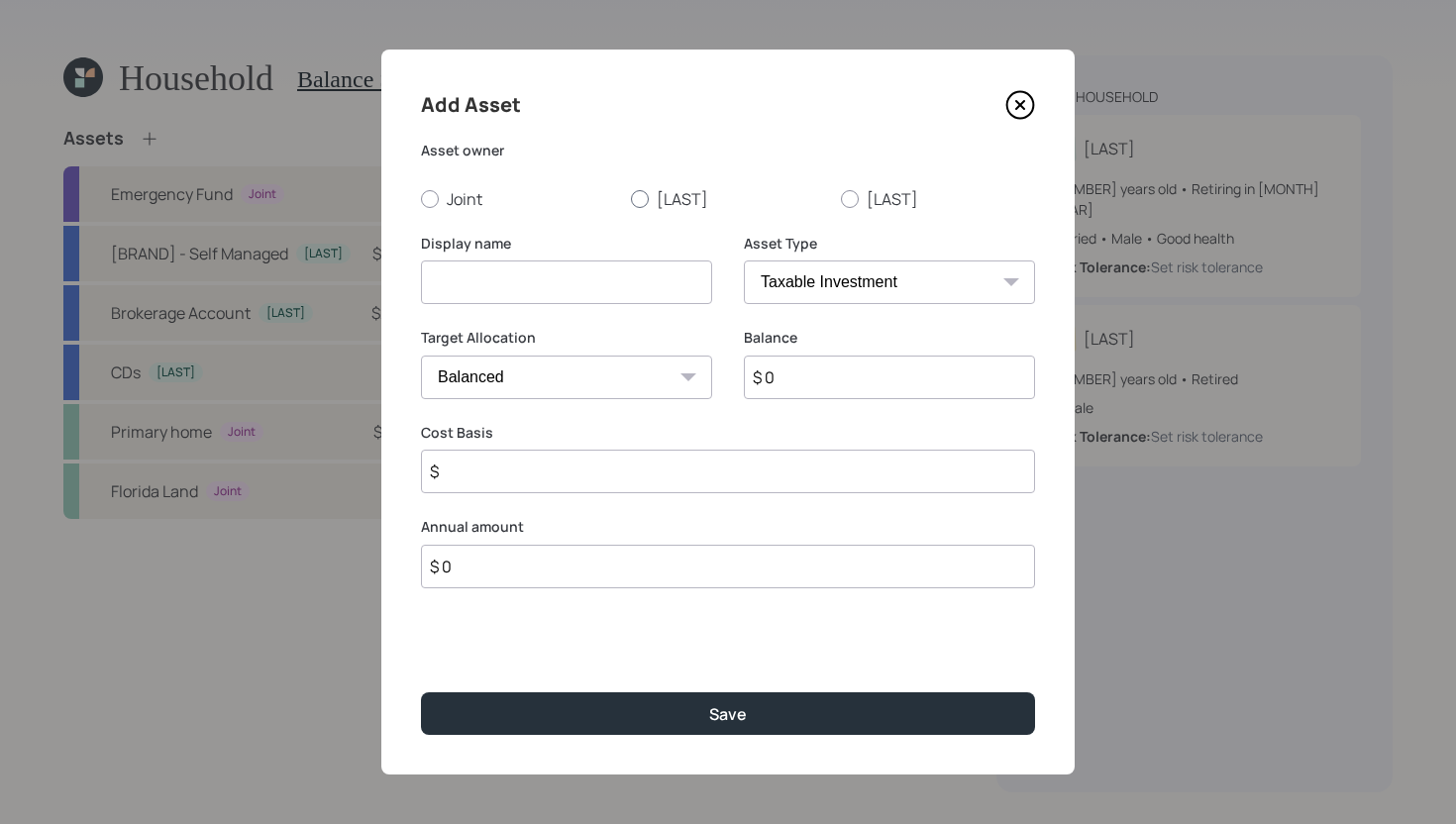 click on "[LAST]" at bounding box center [728, 199] 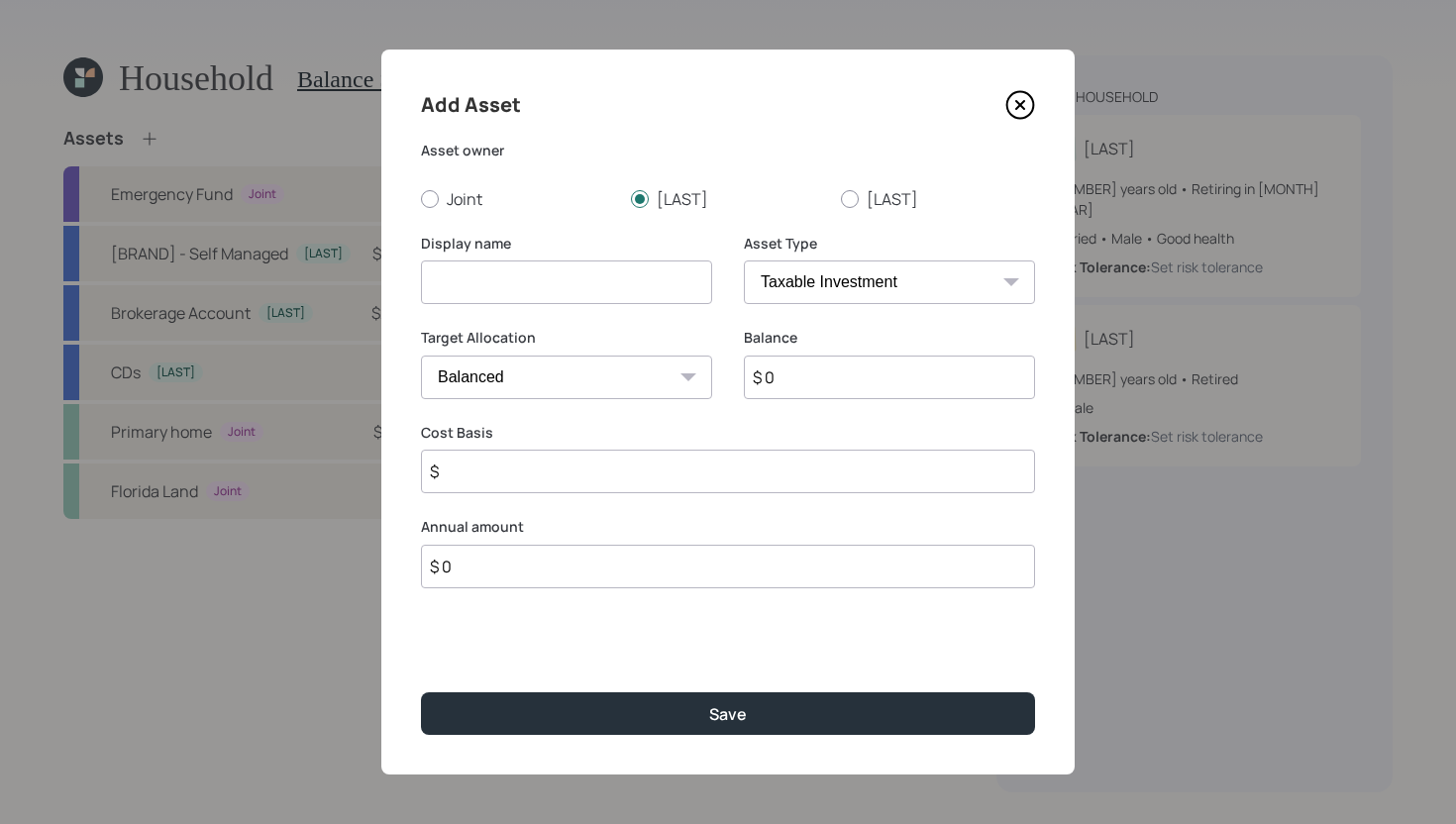 click at bounding box center (567, 282) 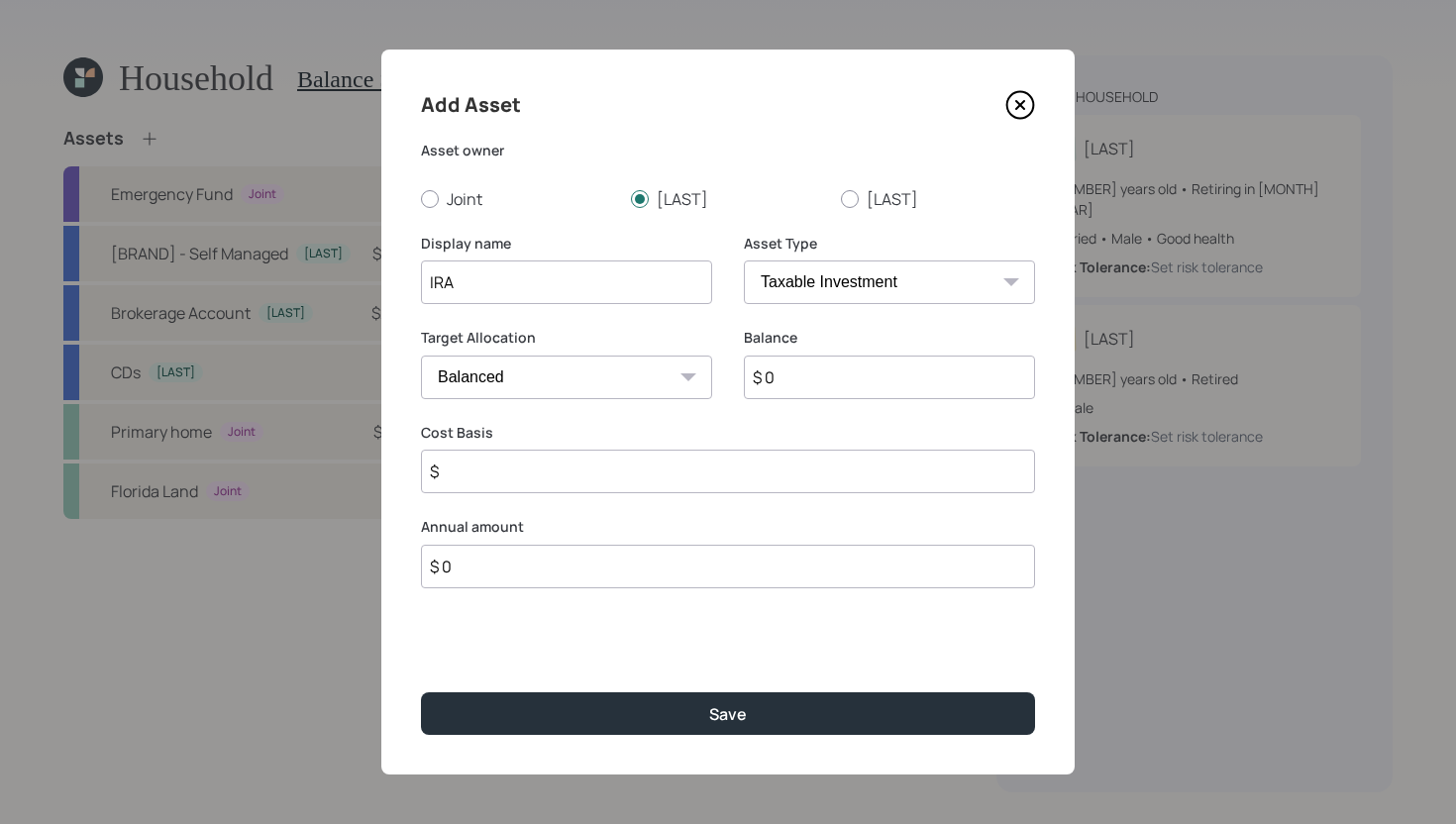 type on "IRA" 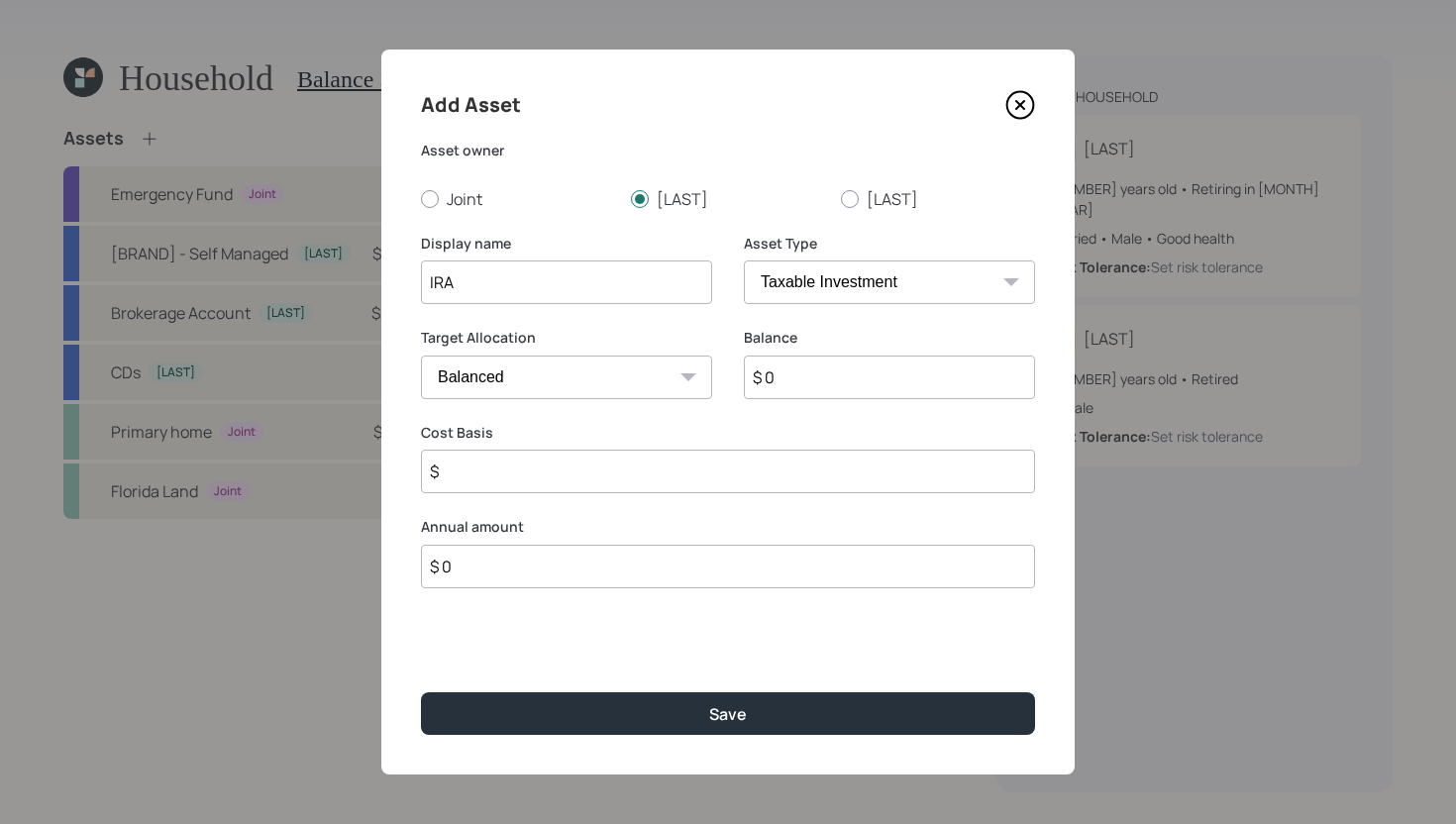 click on "SEP IRA IRA Roth IRA 401(k) Roth 401(k) 403(b) Roth 403(b) 457(b) Roth 457(b) Health Savings Account 529 Taxable Investment Checking / Savings Emergency Fund" at bounding box center (889, 282) 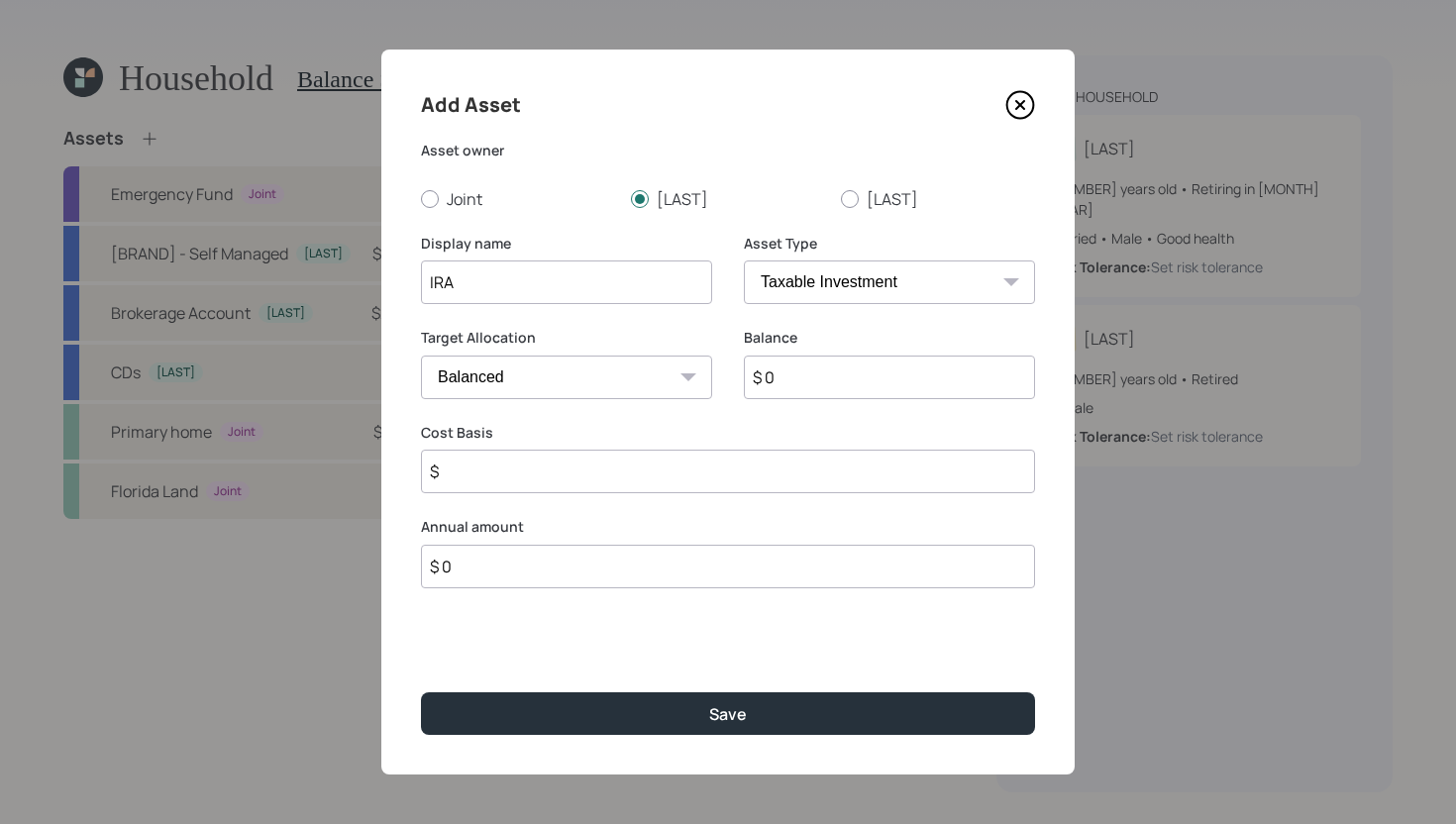 select on "ira" 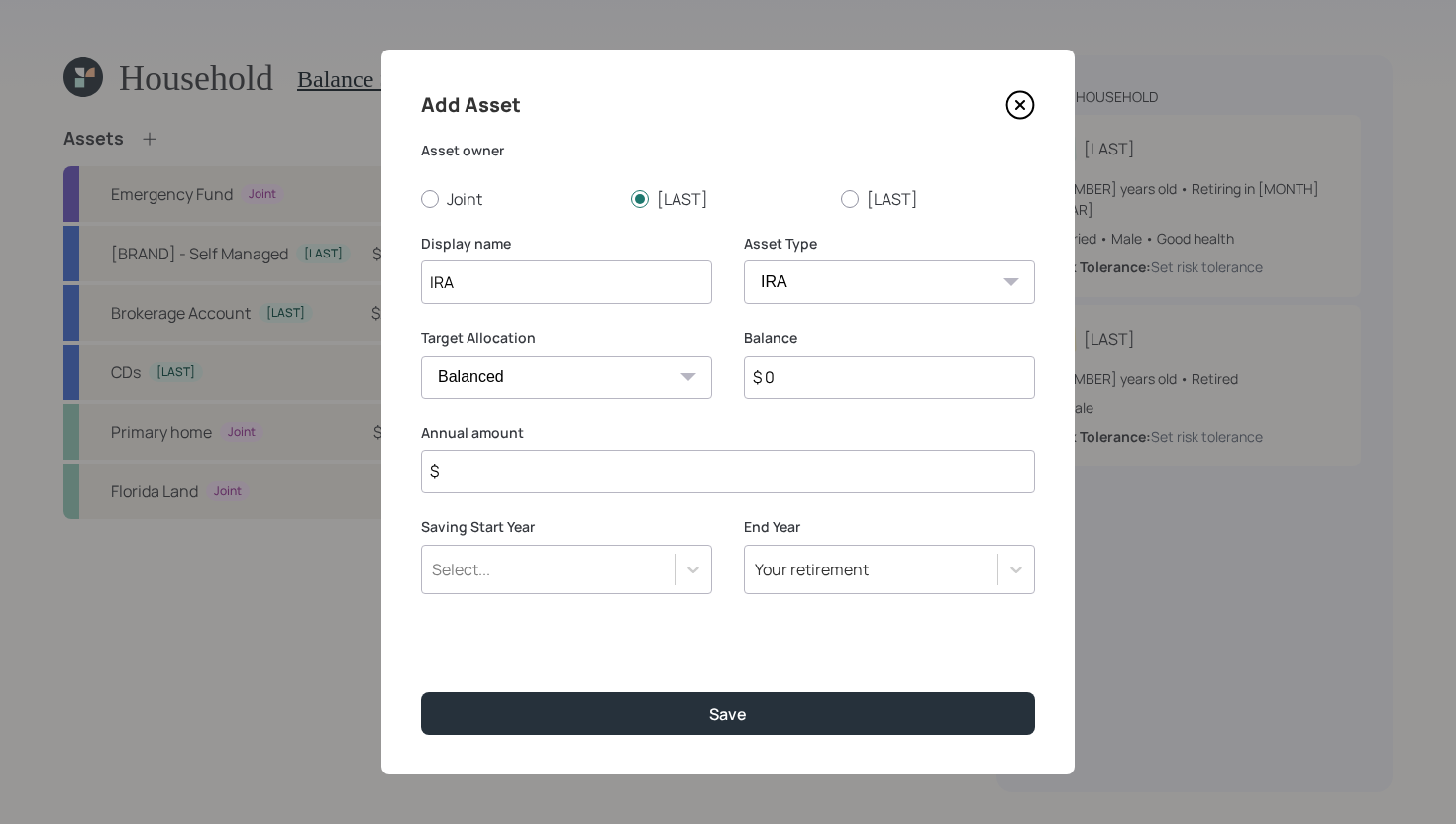 click on "$ 0" at bounding box center (889, 377) 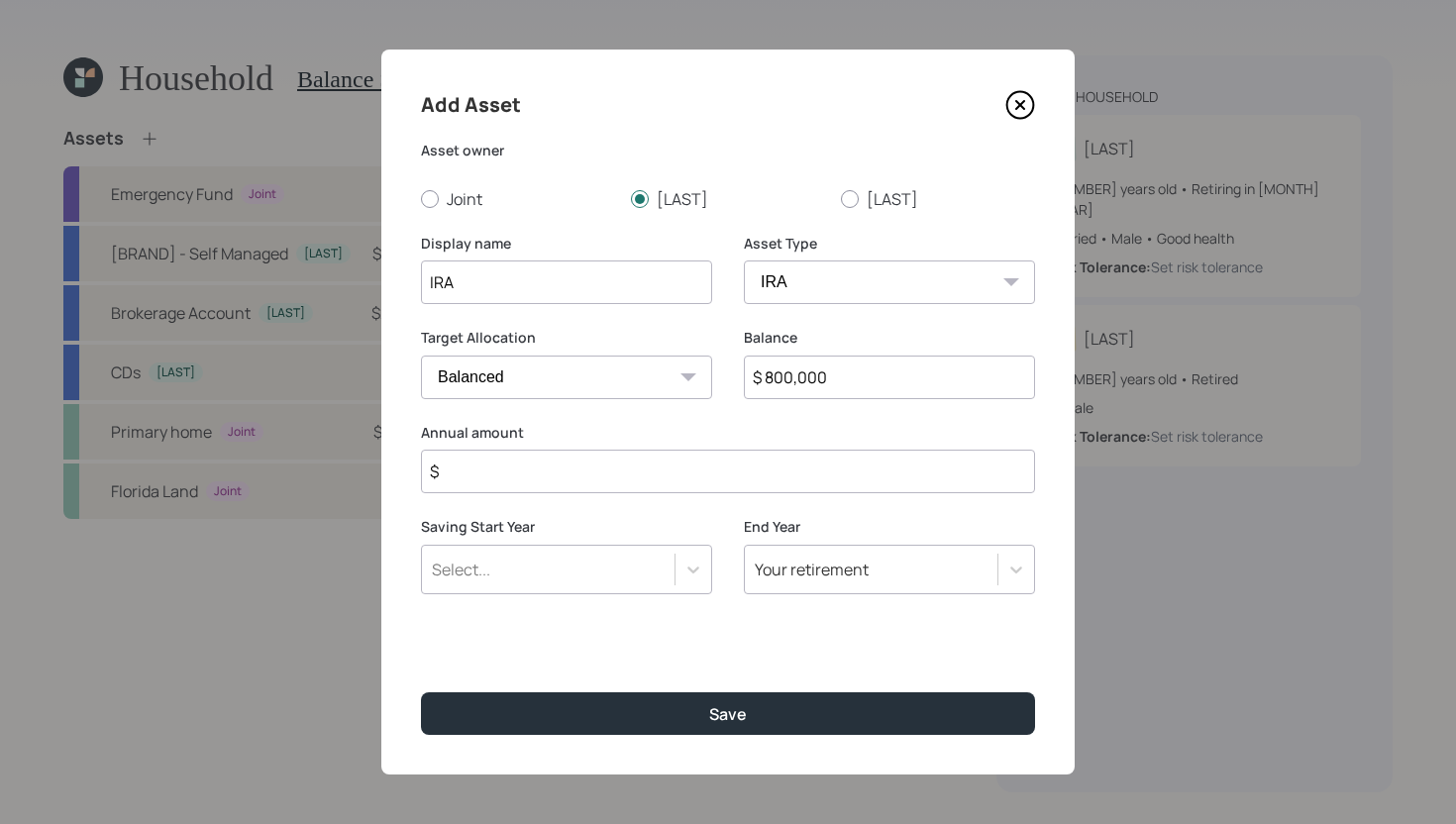 type on "$ 800,000" 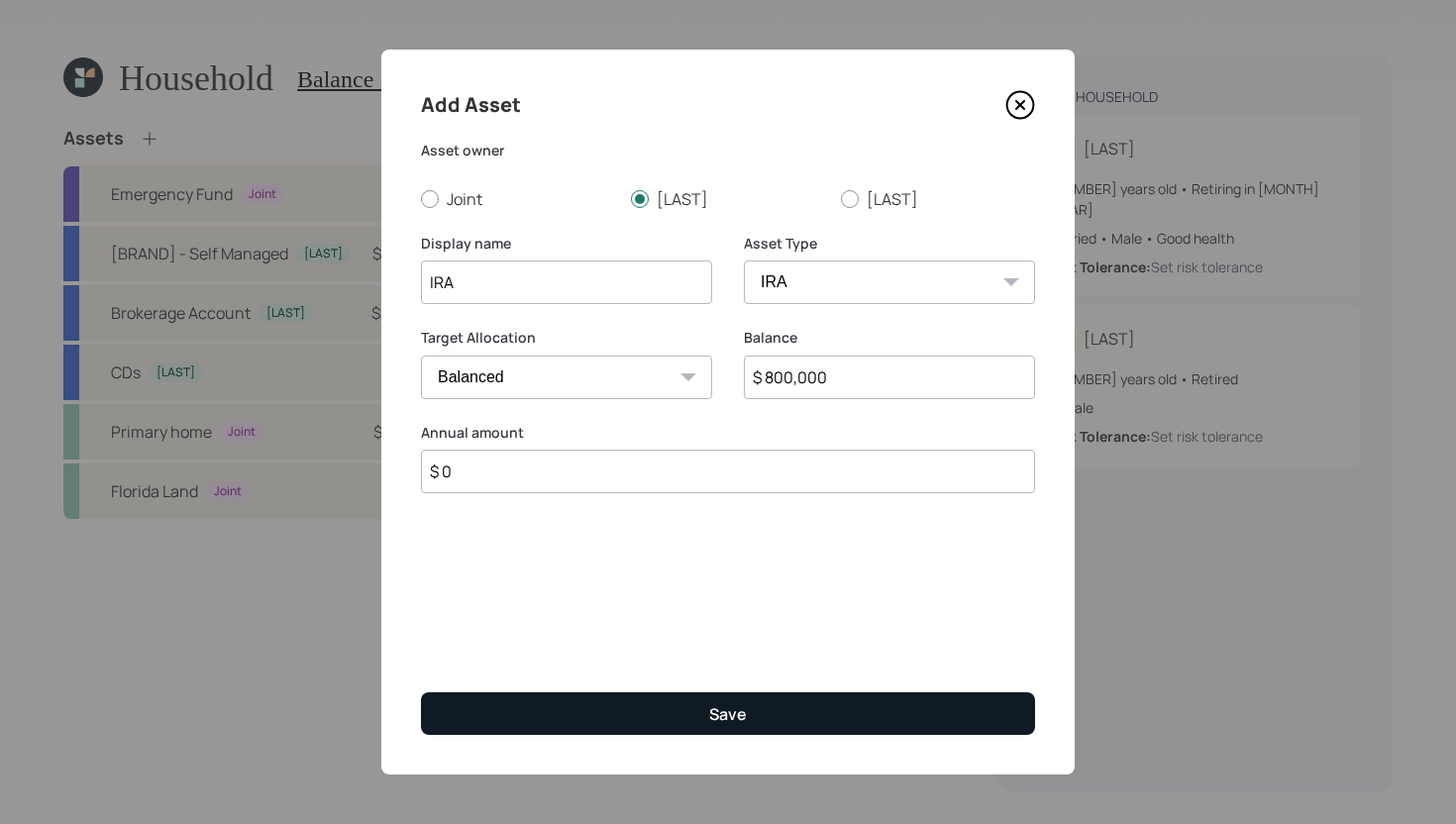type on "$ 0" 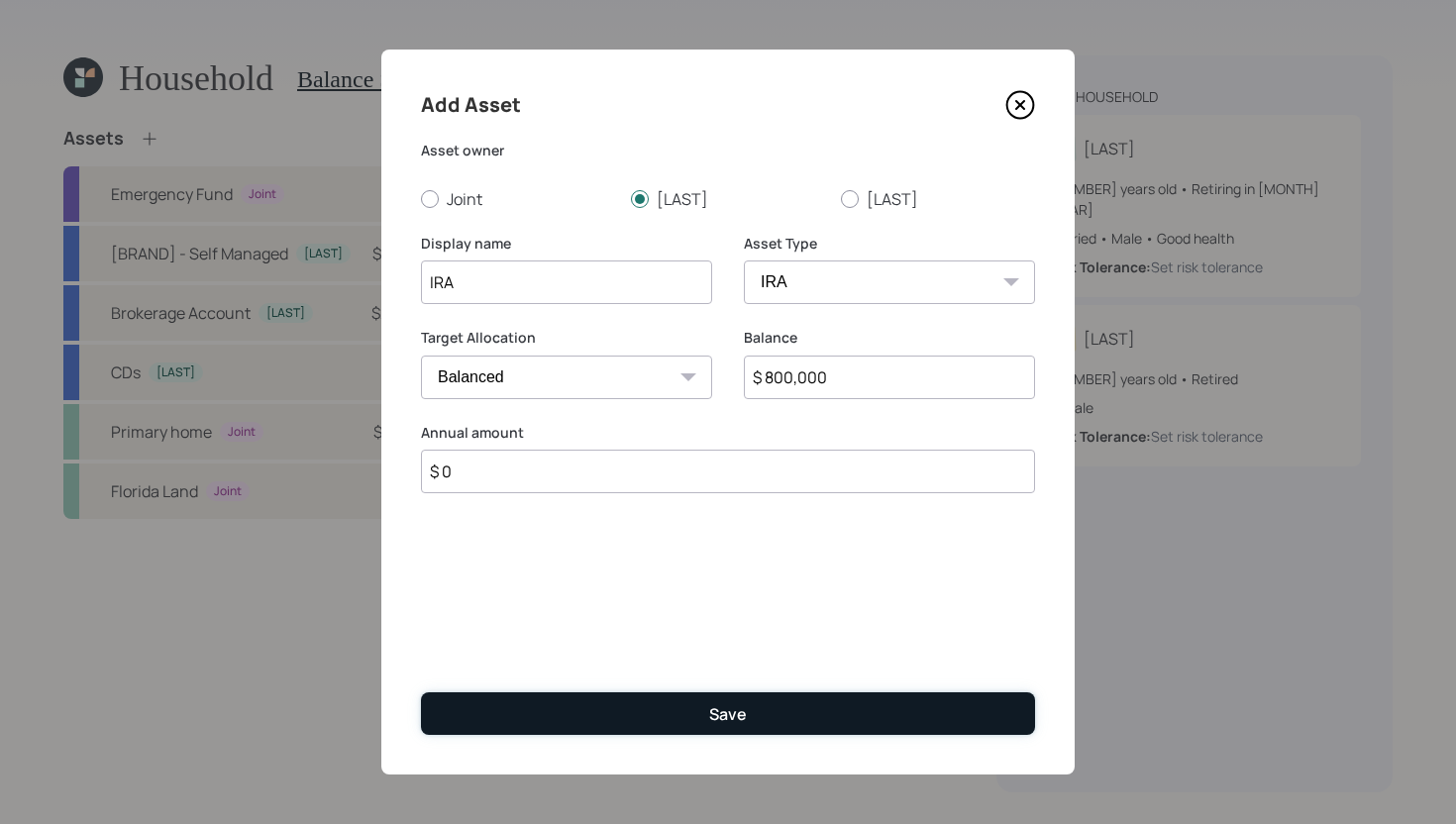 click on "Save" at bounding box center (728, 713) 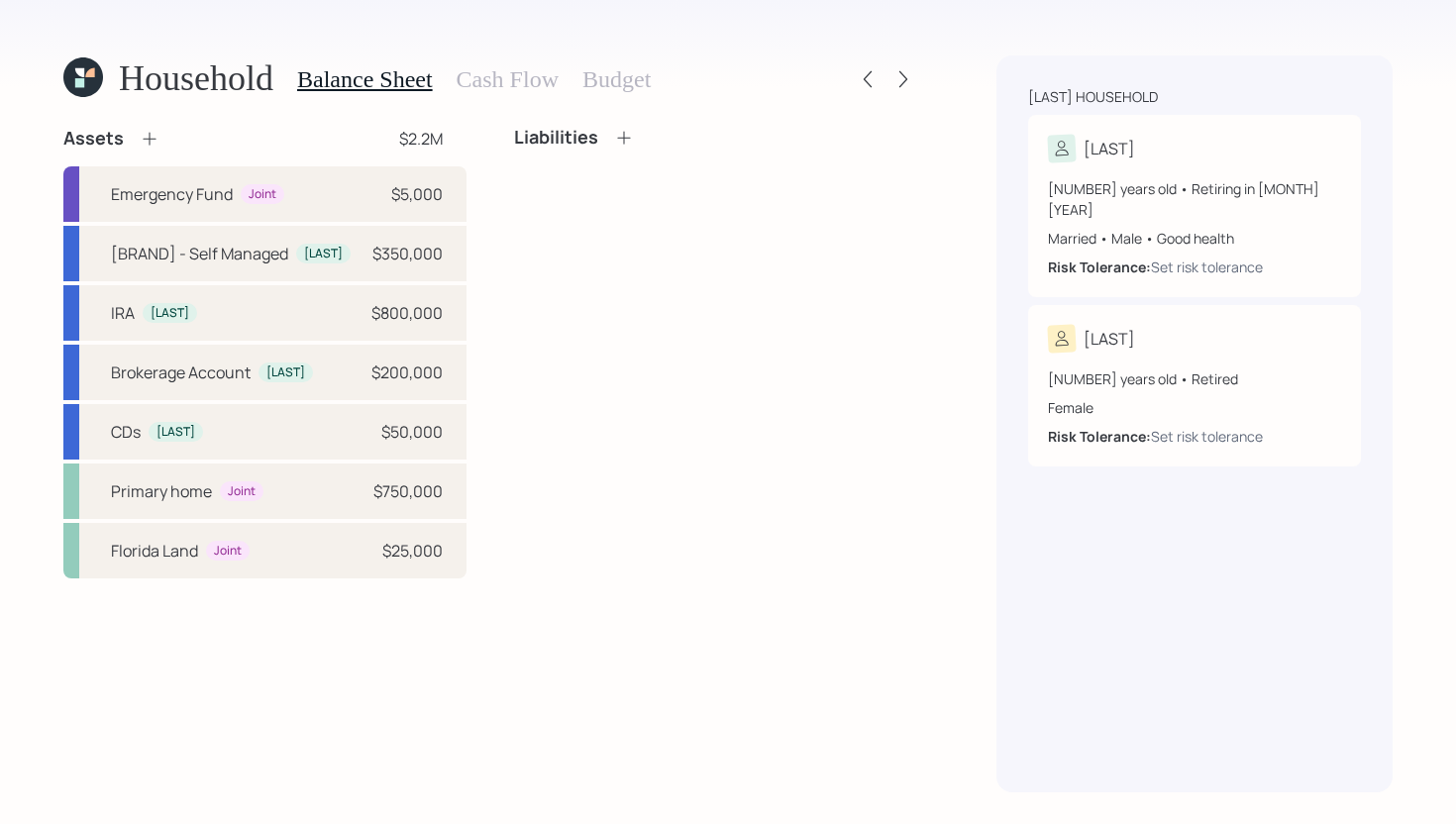 click at bounding box center (150, 139) 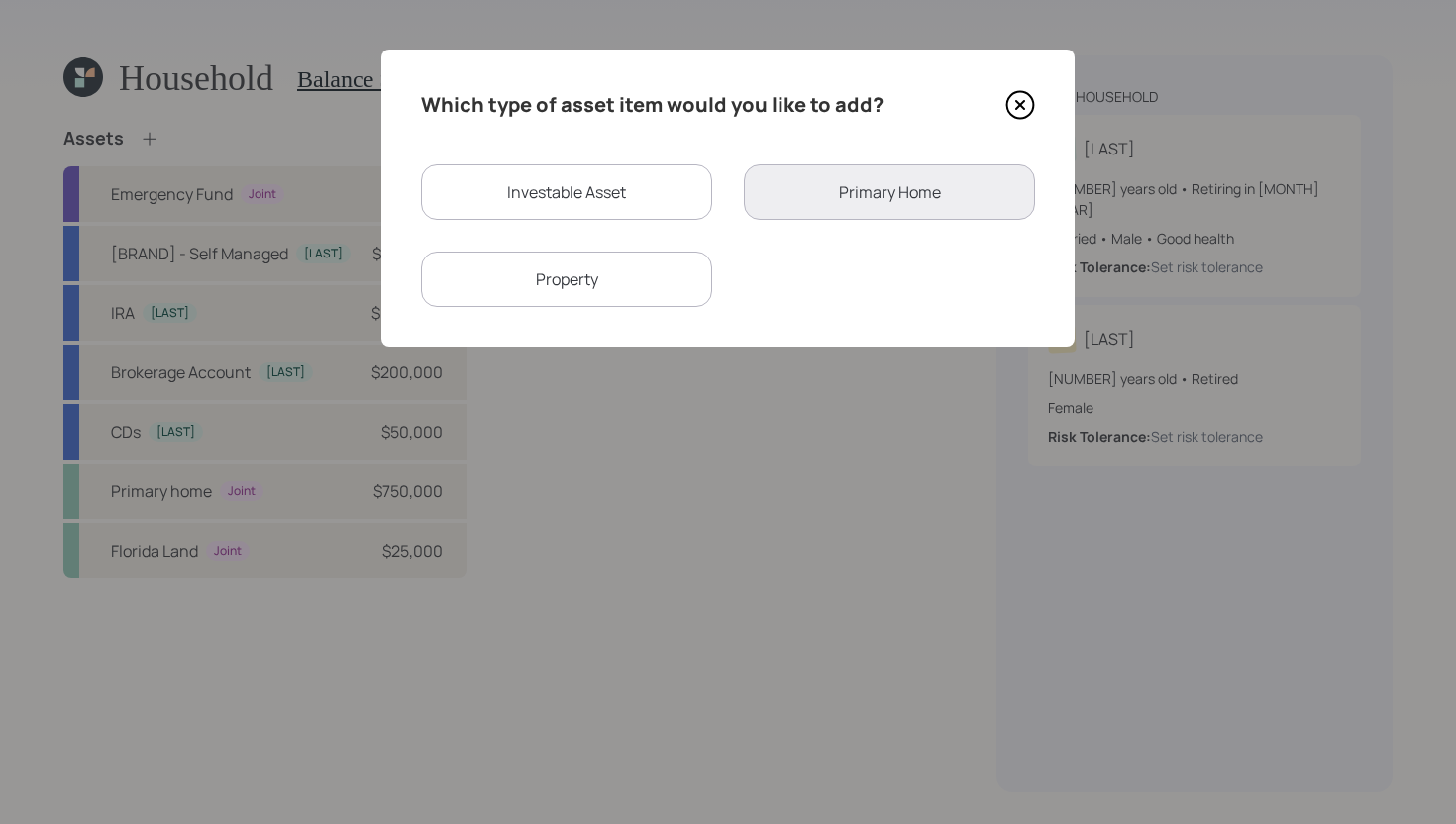 click on "Investable Asset" at bounding box center [567, 192] 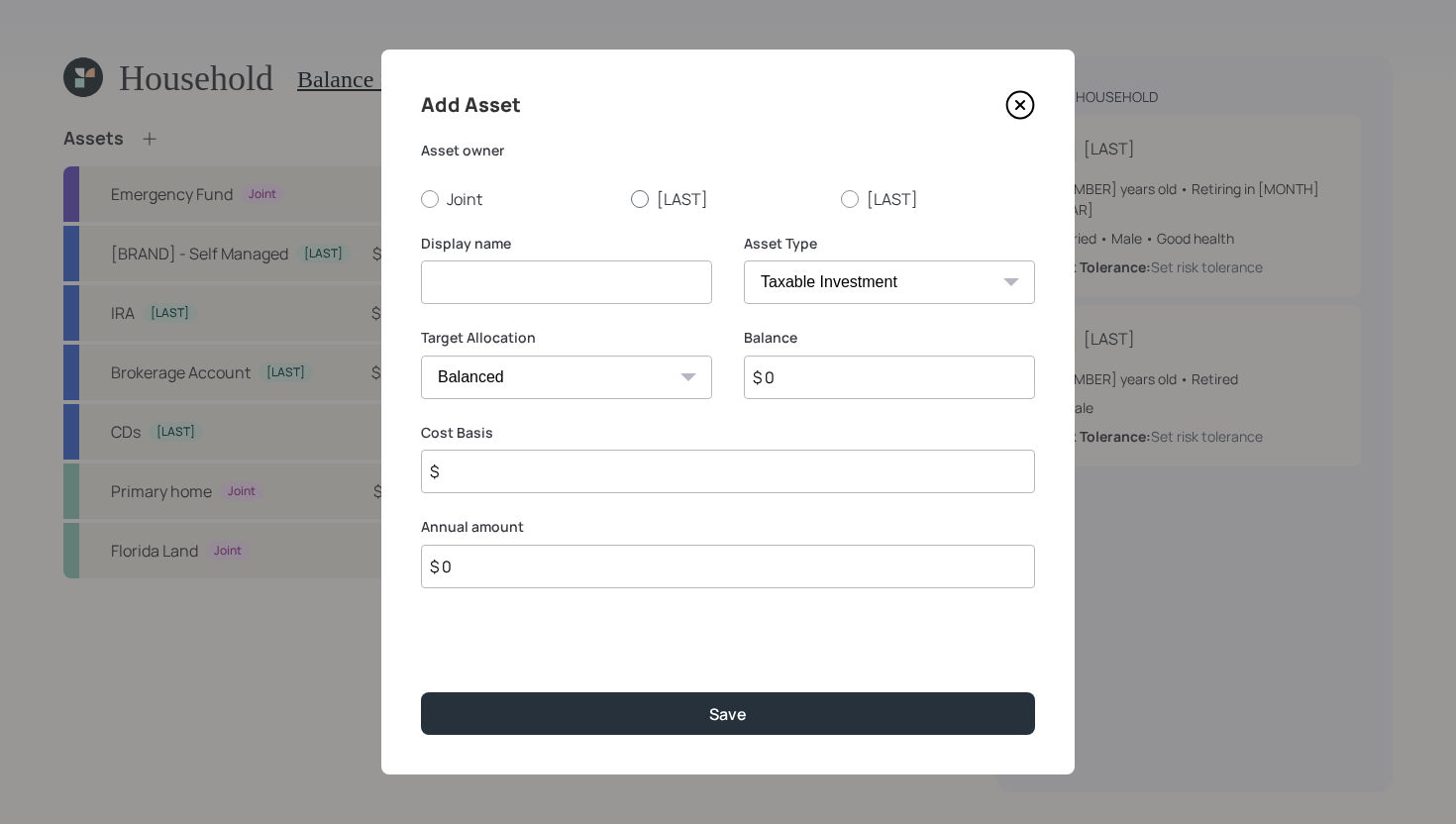 click on "[LAST]" at bounding box center (728, 199) 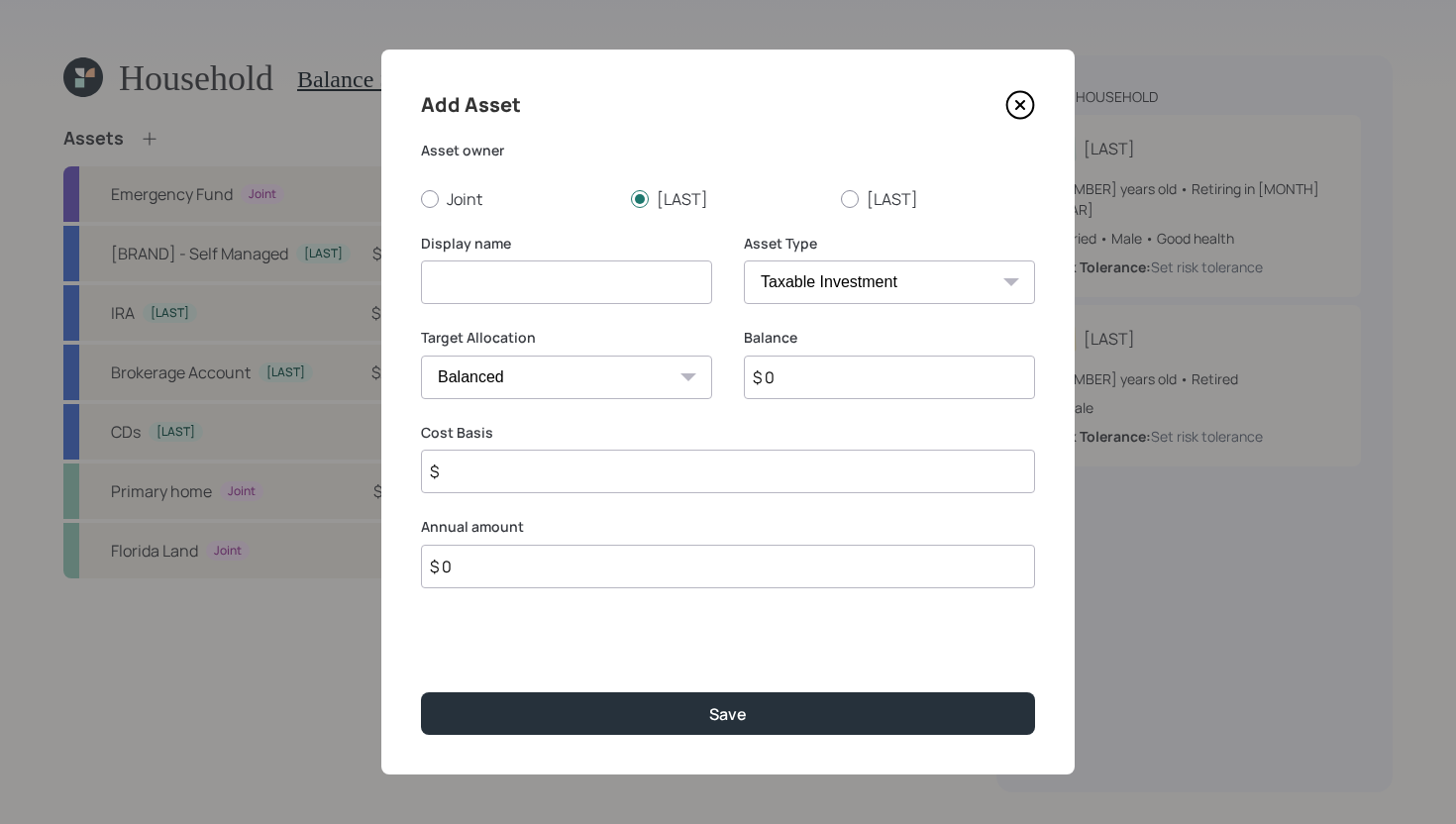 click at bounding box center [567, 282] 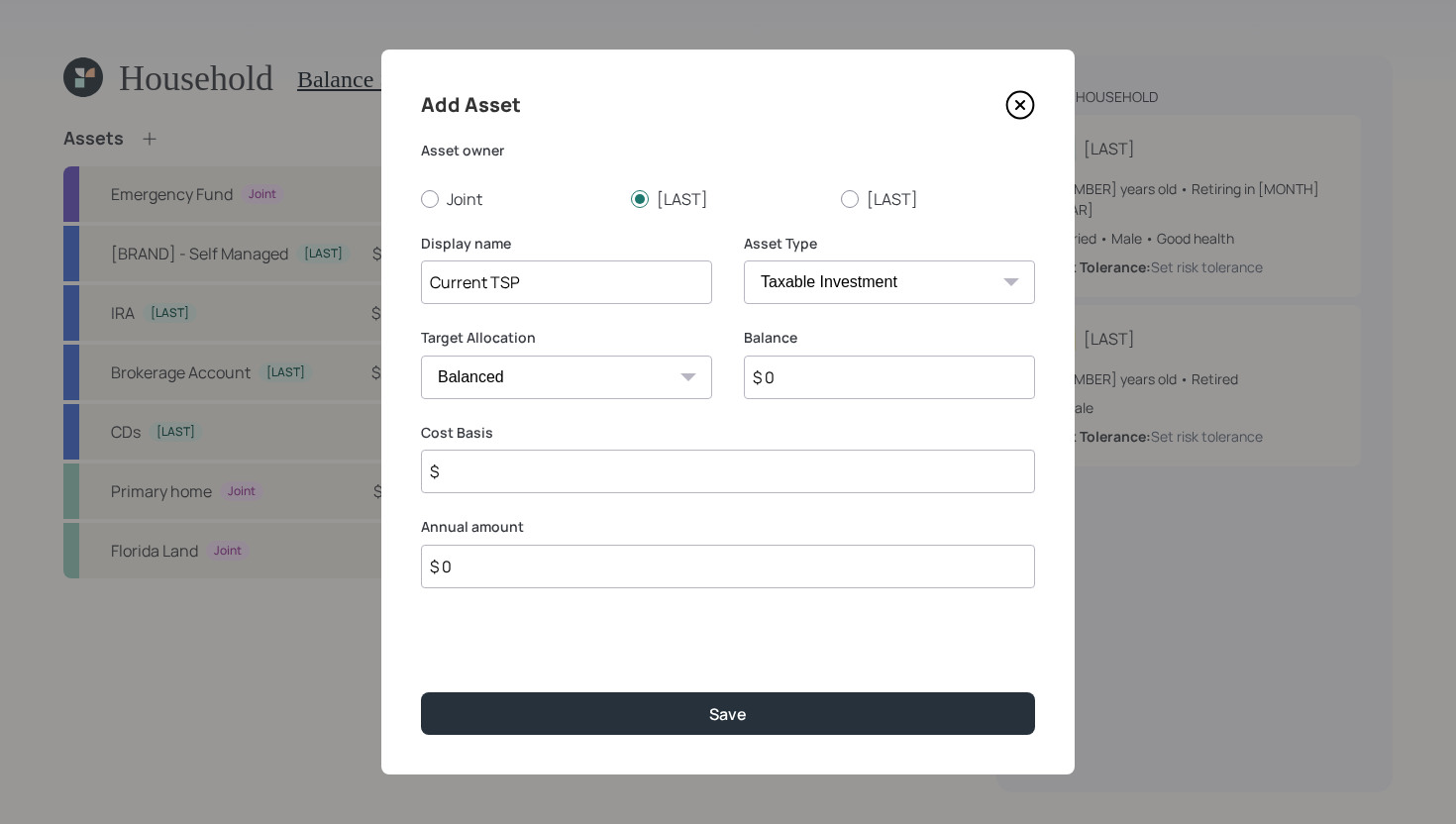 type on "Current TSP" 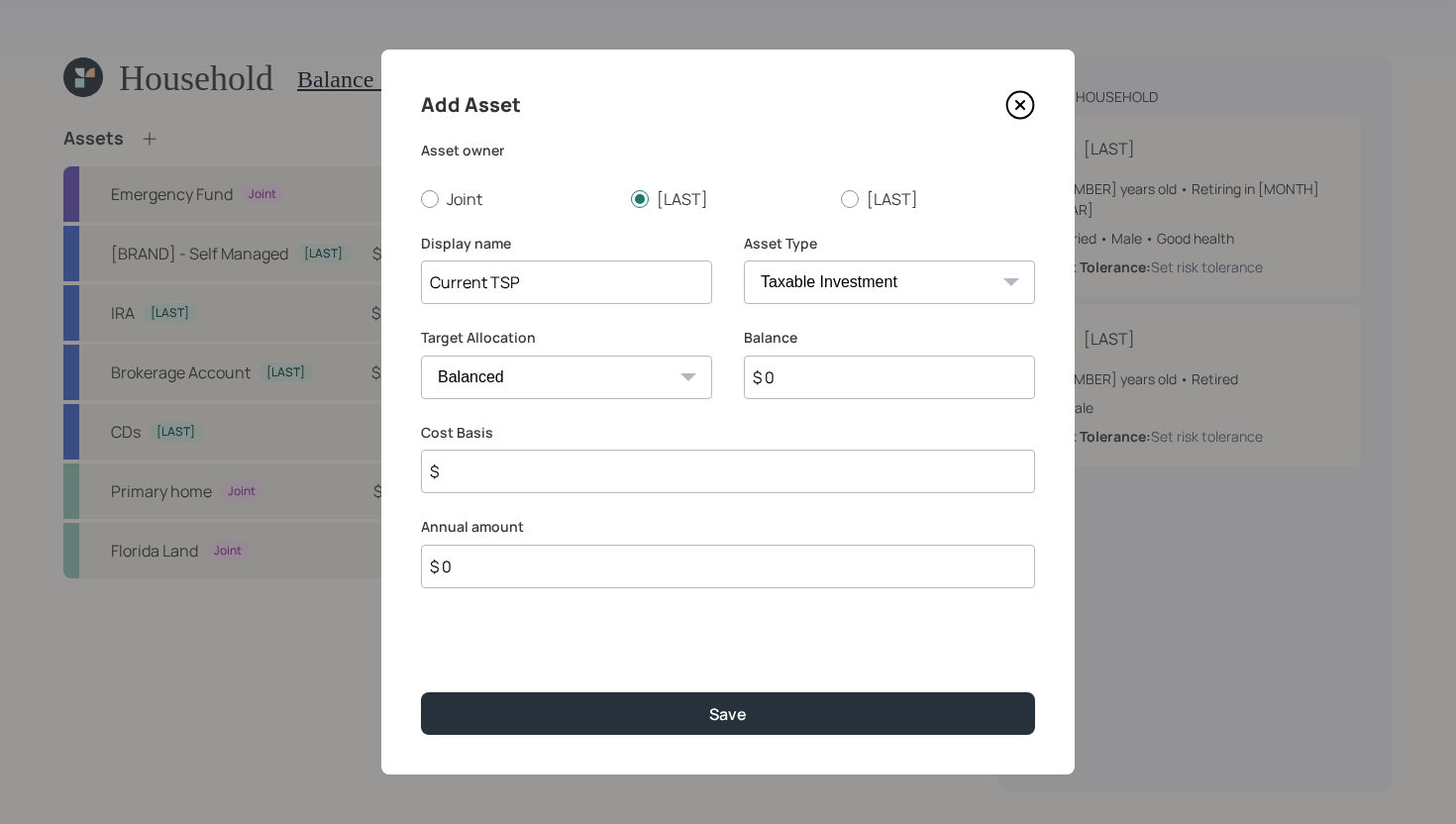 click on "SEP IRA IRA Roth IRA 401(k) Roth 401(k) 403(b) Roth 403(b) 457(b) Roth 457(b) Health Savings Account 529 Taxable Investment Checking / Savings Emergency Fund" at bounding box center (889, 282) 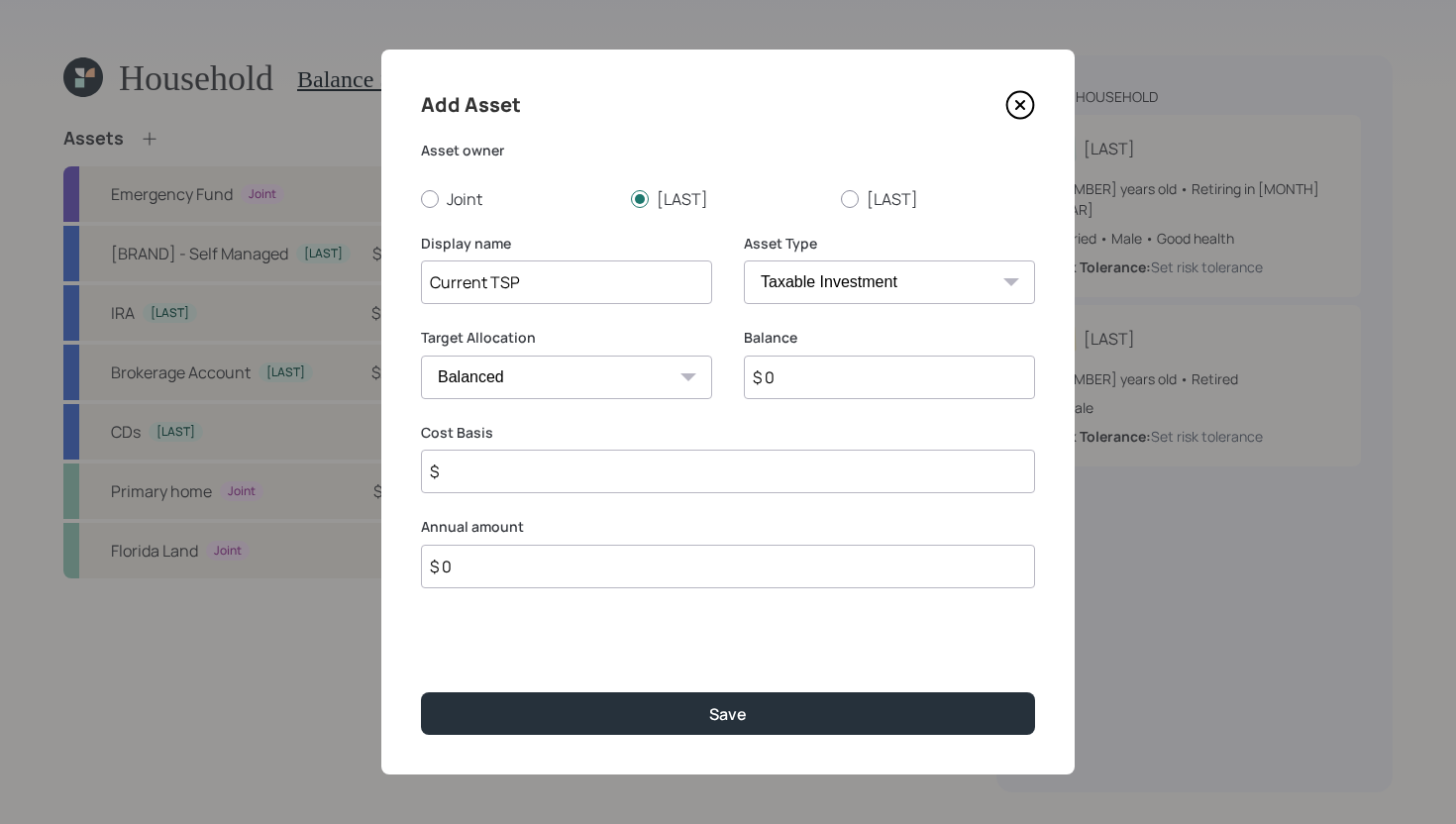 select on "company_sponsored" 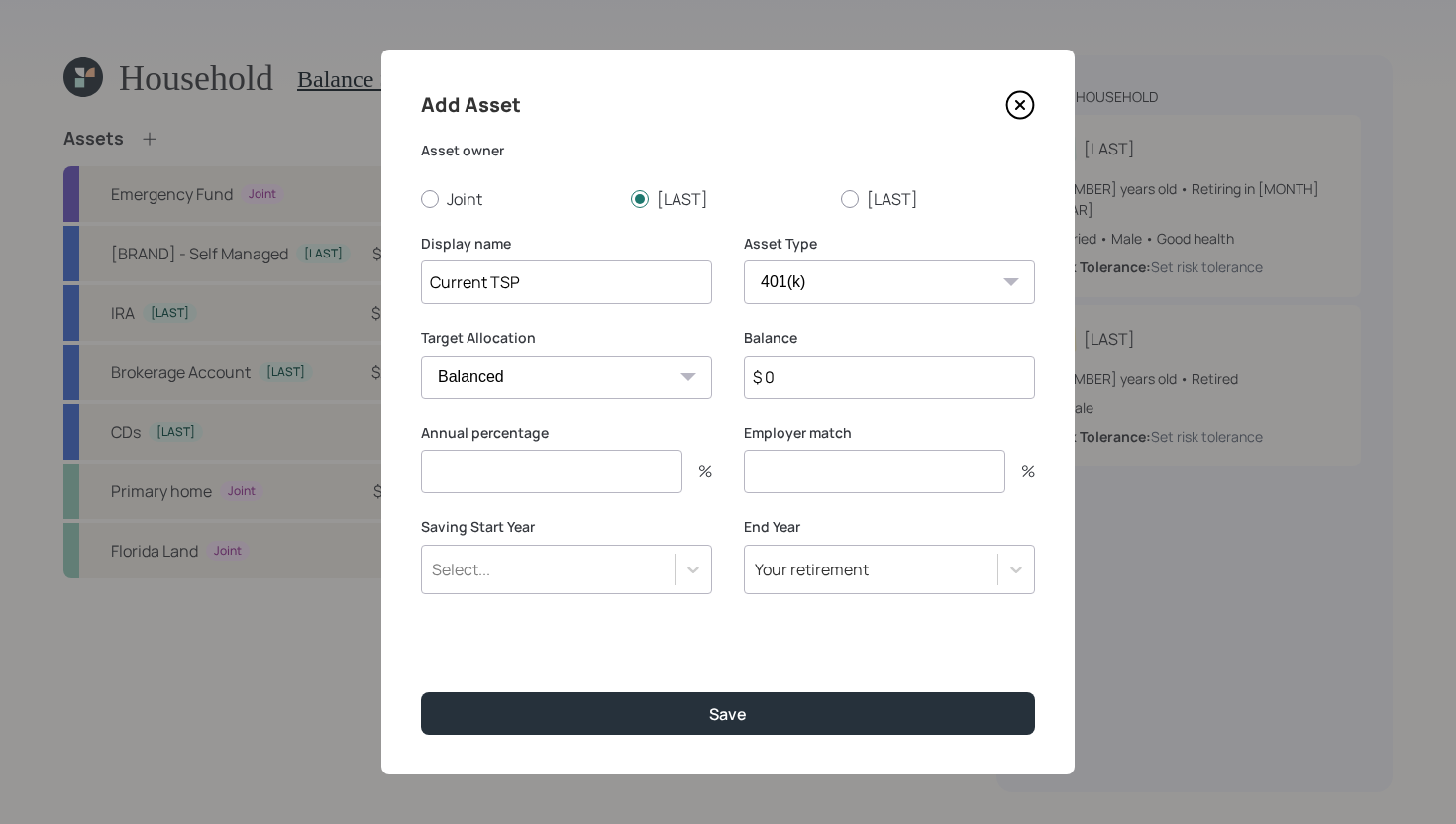 click at bounding box center [552, 471] 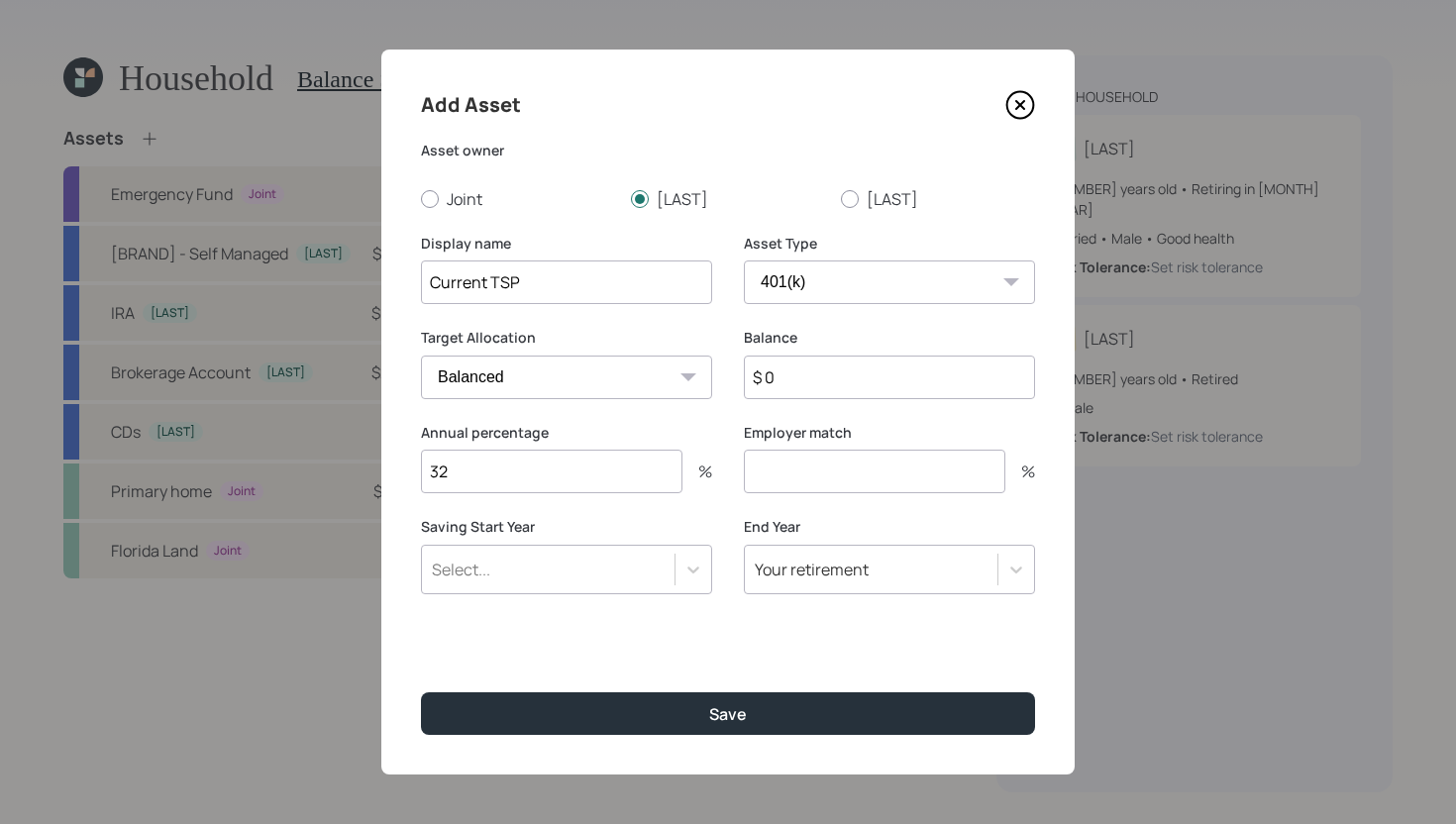 type on "32" 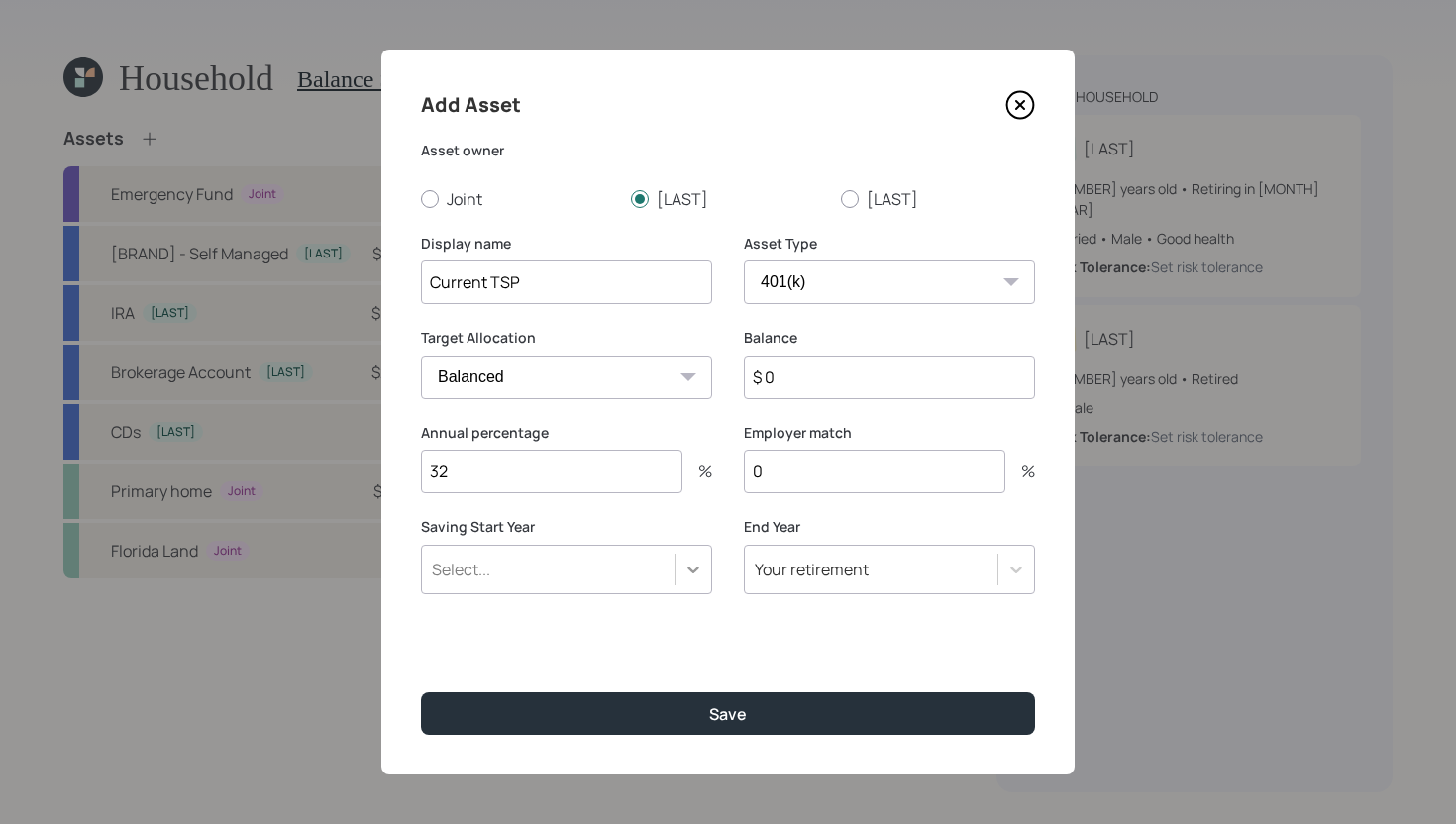 type on "0" 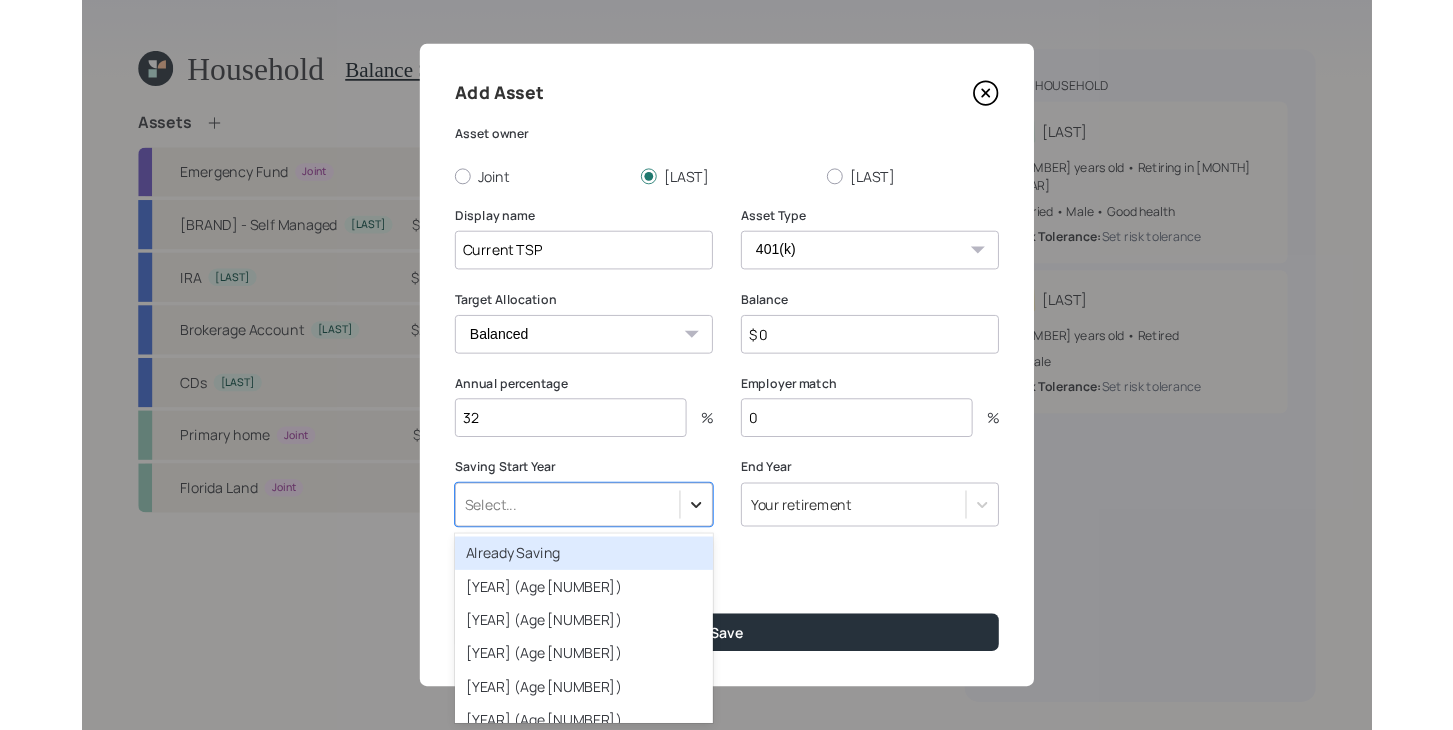 scroll, scrollTop: 0, scrollLeft: 0, axis: both 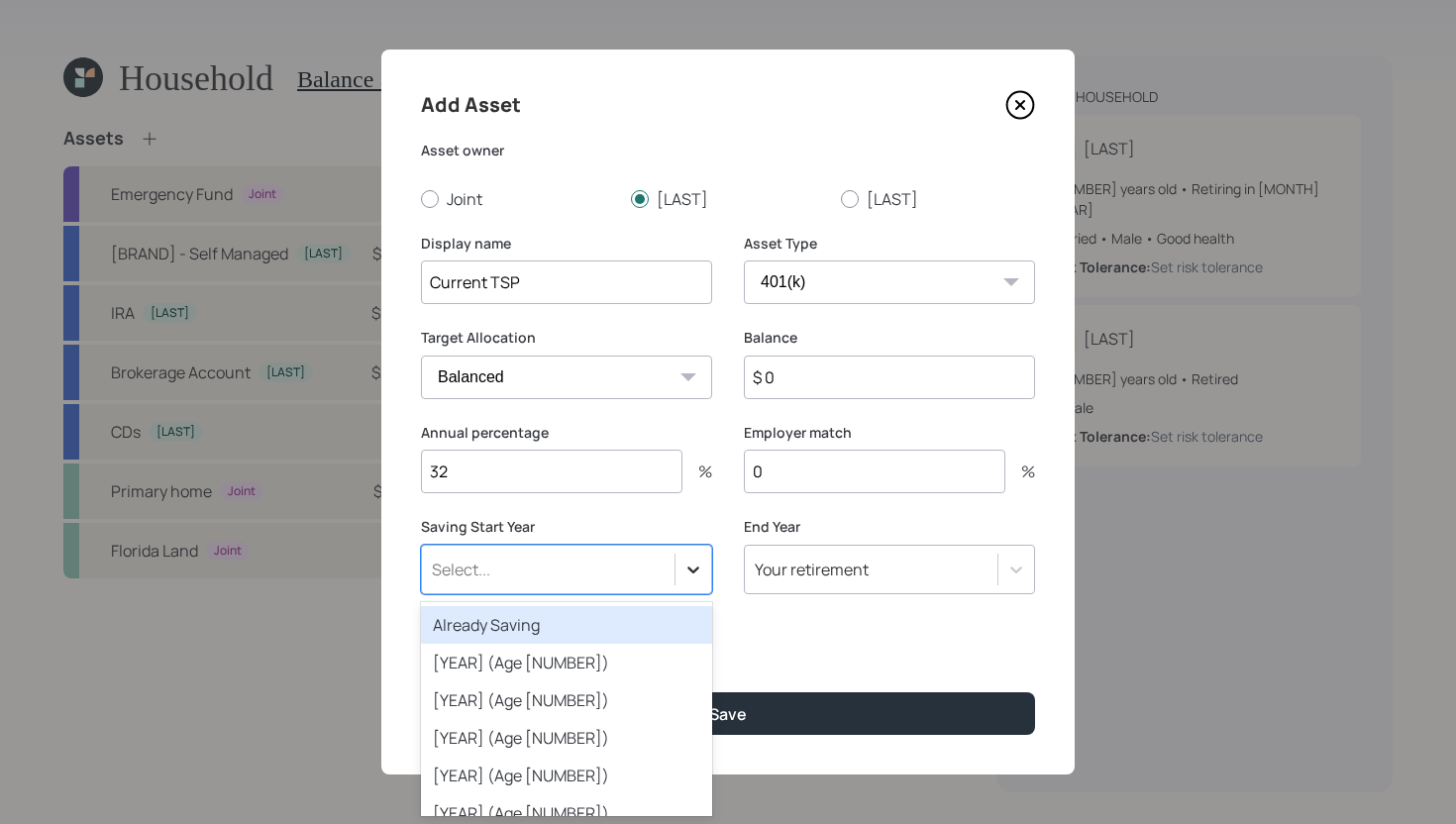 click at bounding box center [693, 569] 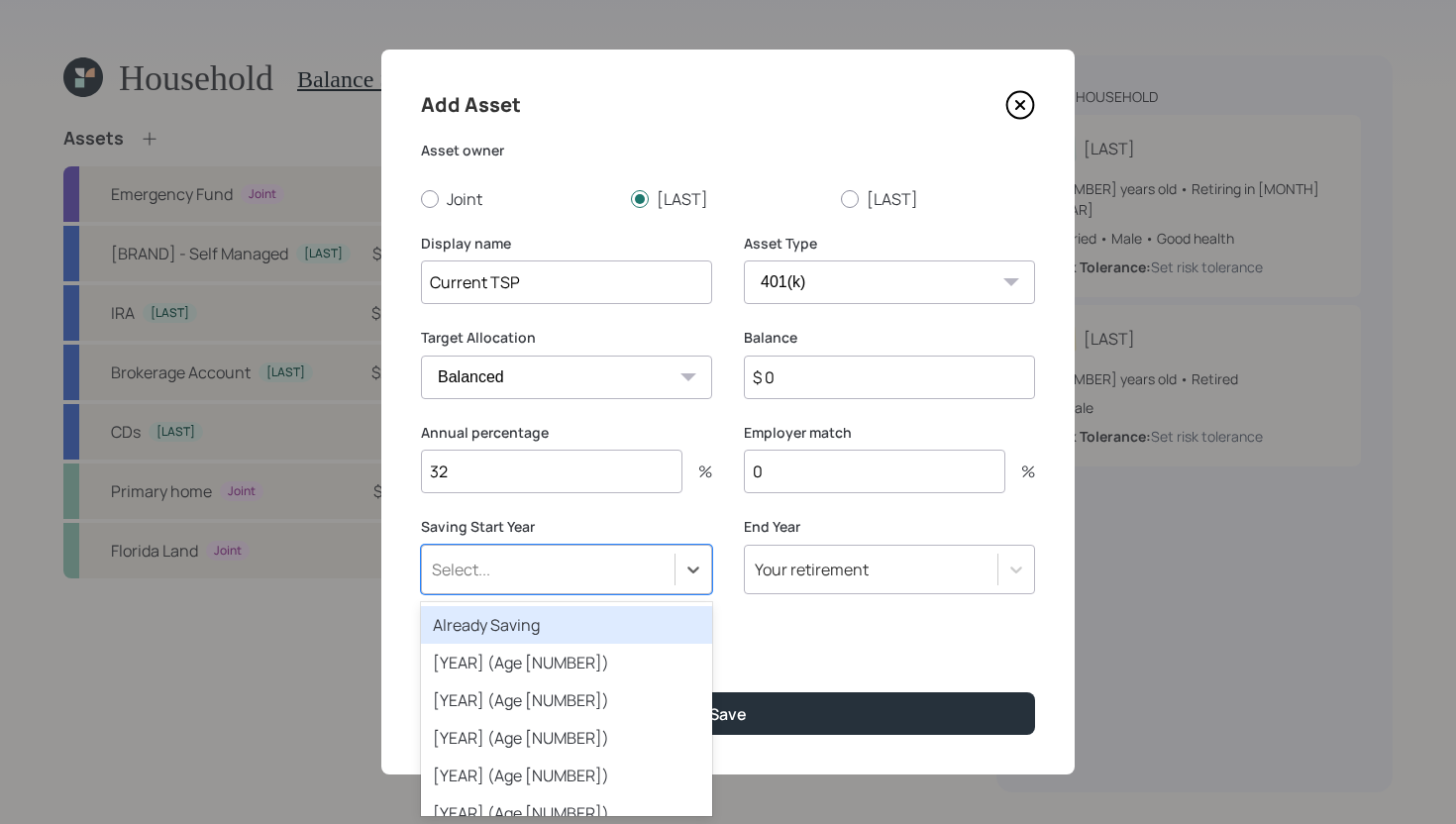click on "Already Saving" at bounding box center [567, 625] 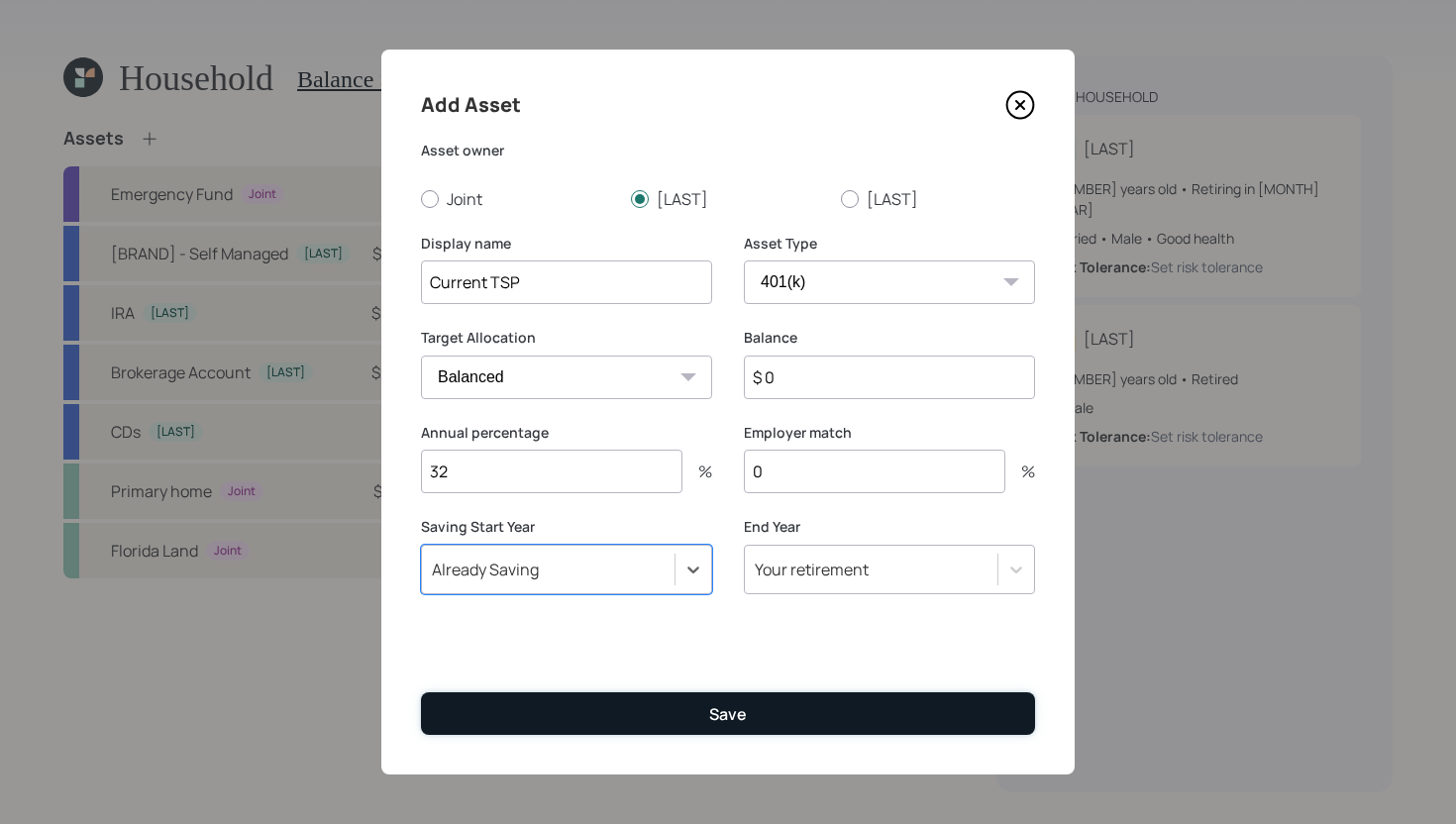 click on "Save" at bounding box center [728, 713] 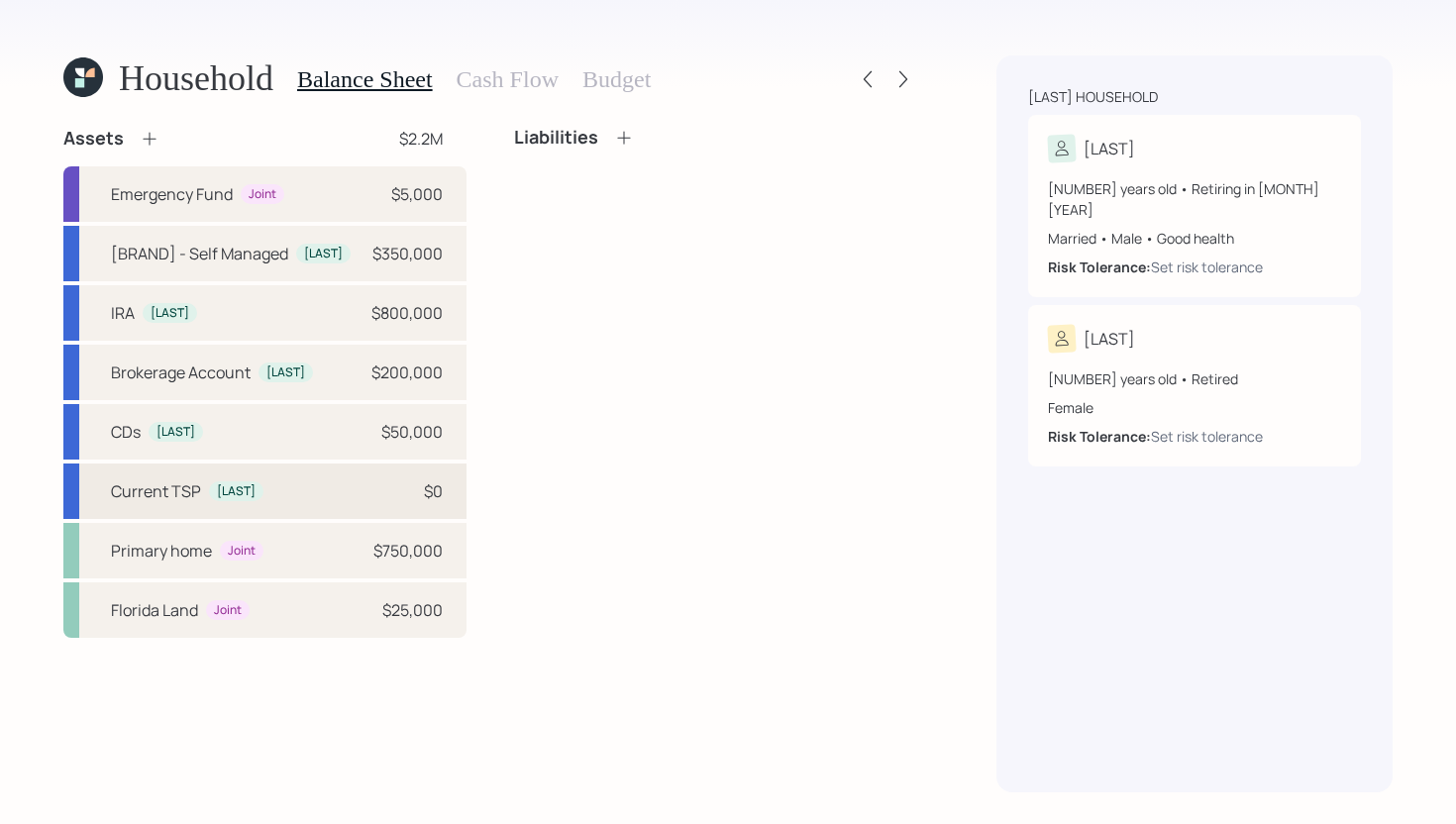 click on "Current TSP [LAST] $[NUMBER]" at bounding box center (264, 491) 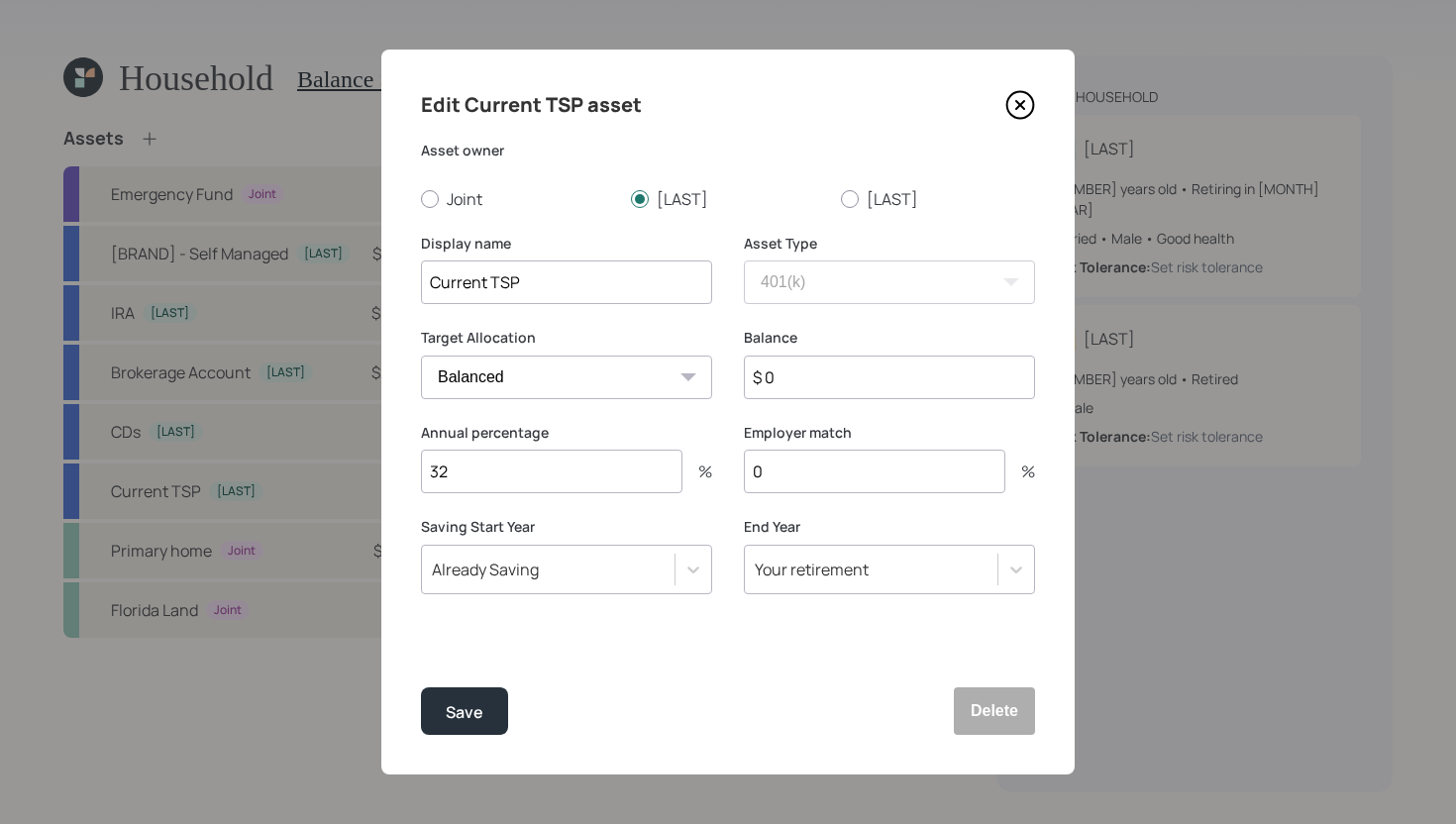 click on "$ 0" at bounding box center [889, 377] 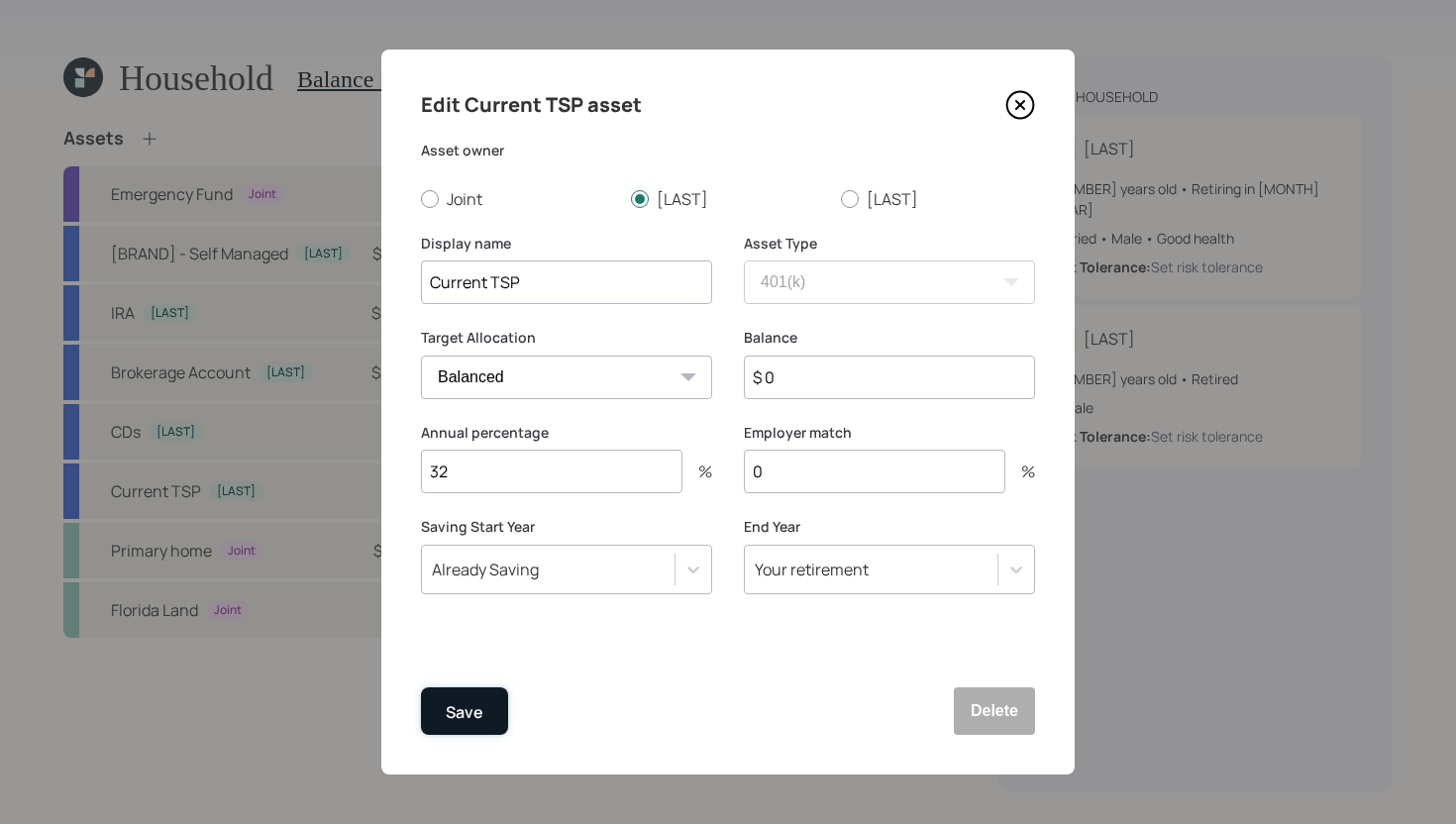 click on "Save" at bounding box center (465, 711) 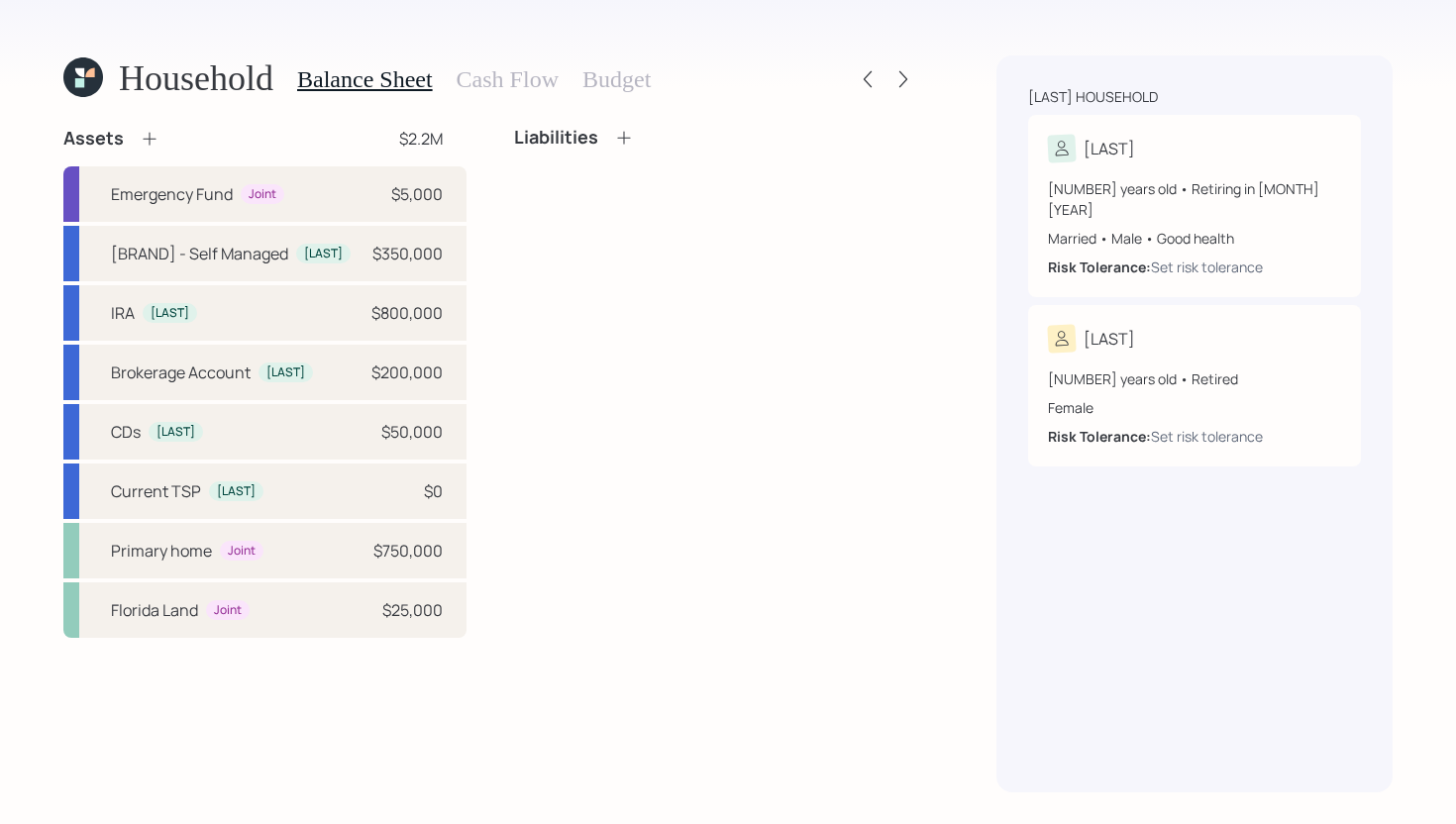 click on "Cash Flow" at bounding box center (507, 79) 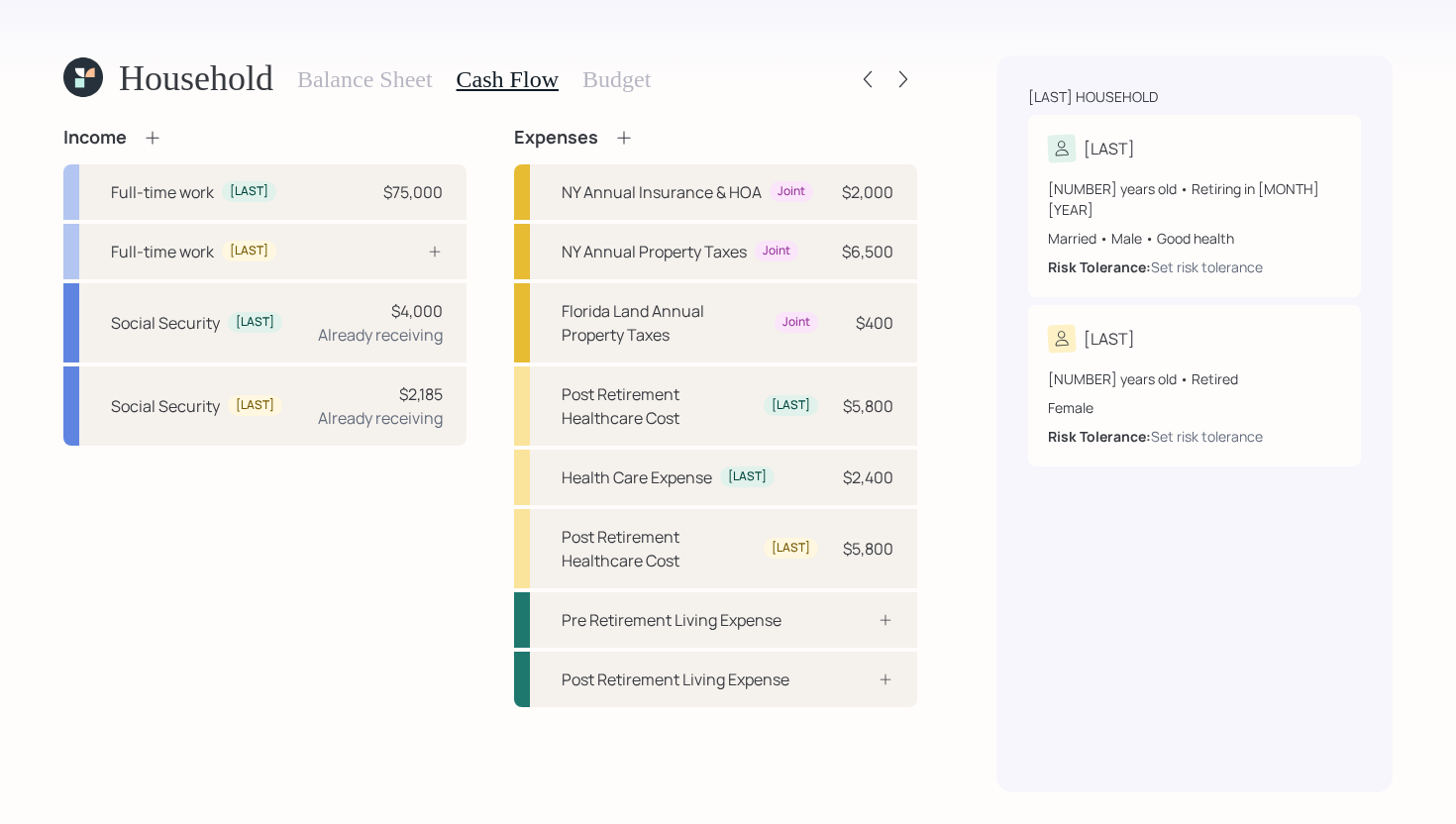 click on "Budget" at bounding box center (616, 79) 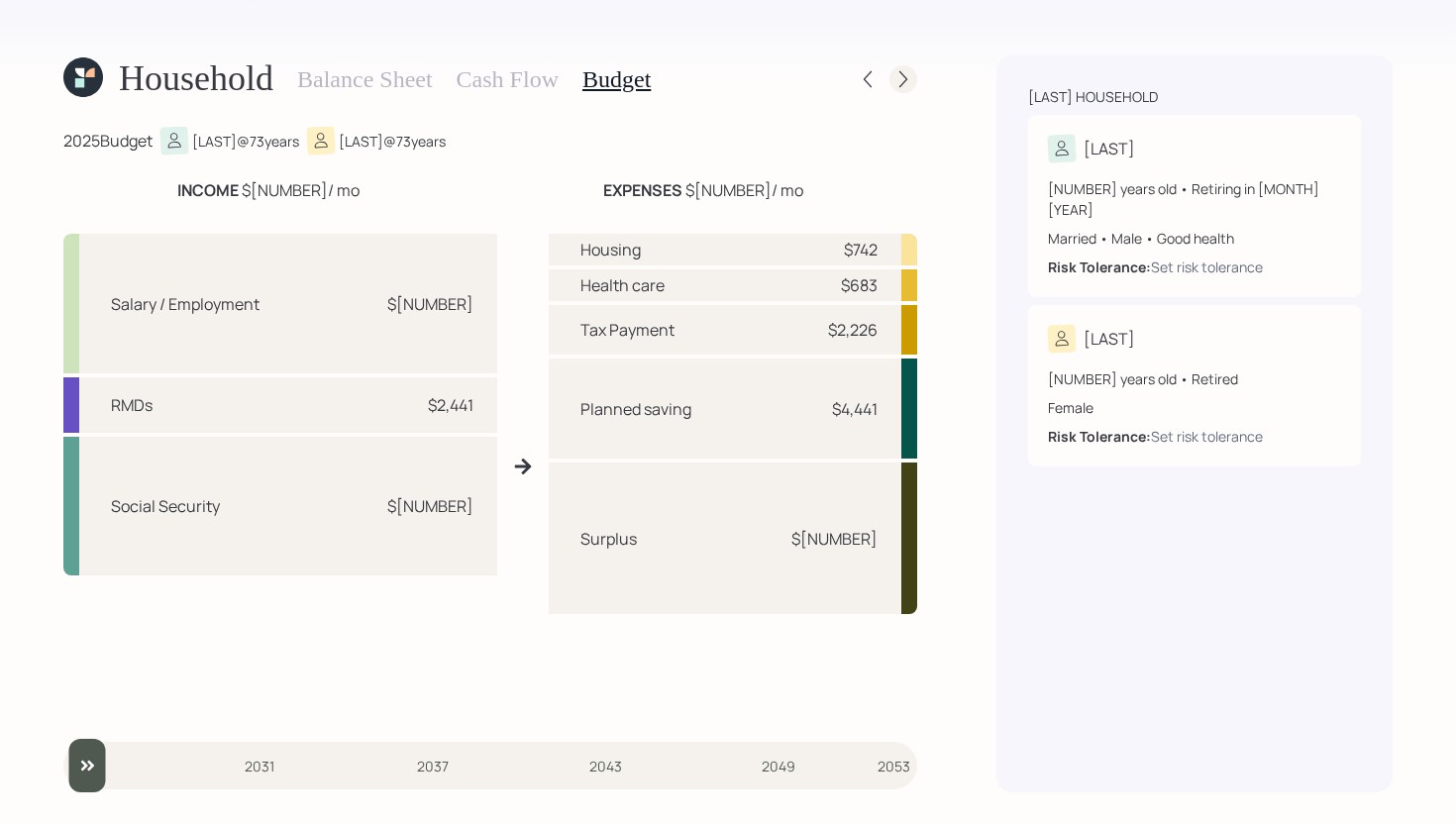 click at bounding box center [903, 79] 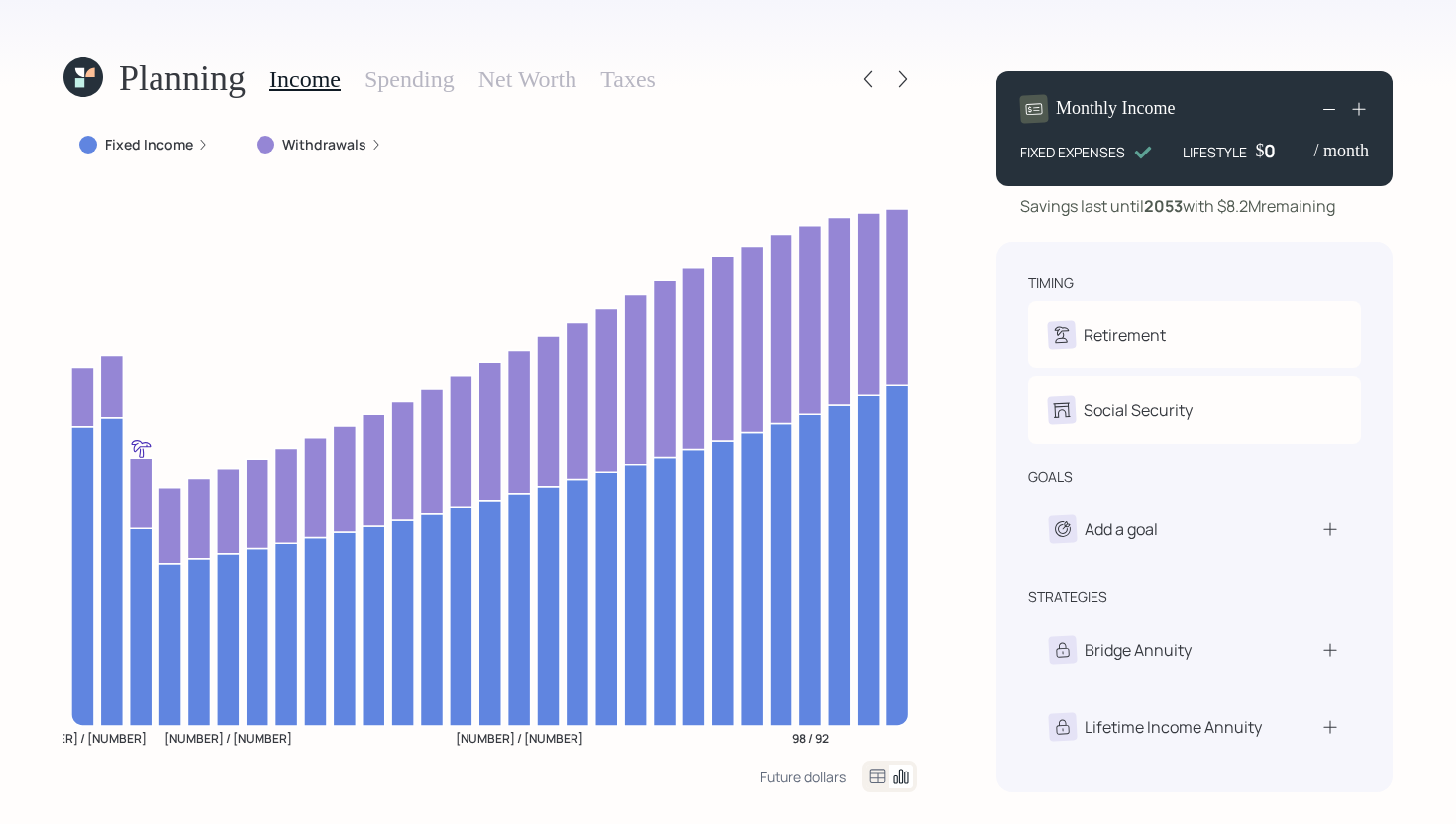 click at bounding box center [903, 79] 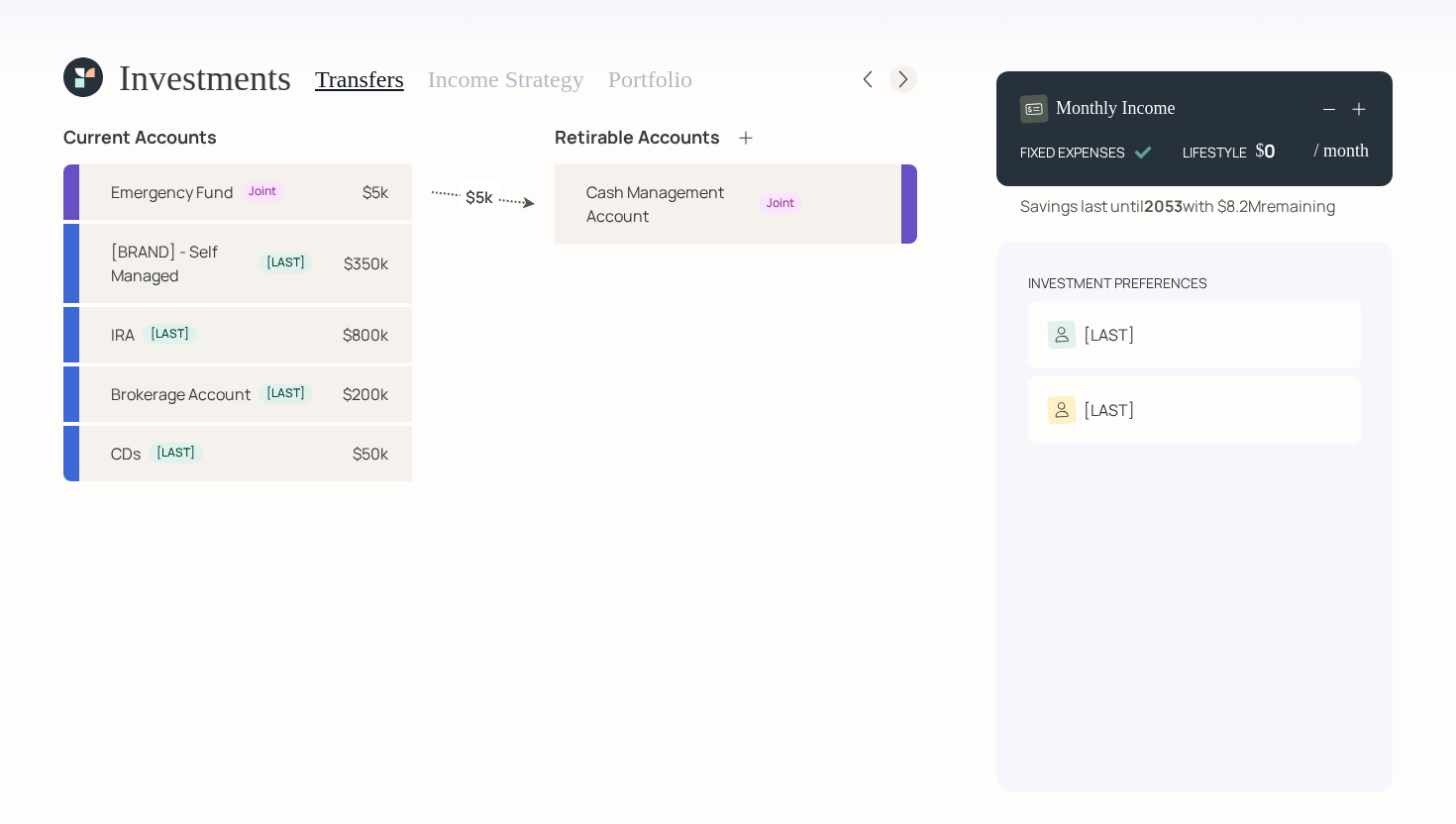 click at bounding box center (903, 79) 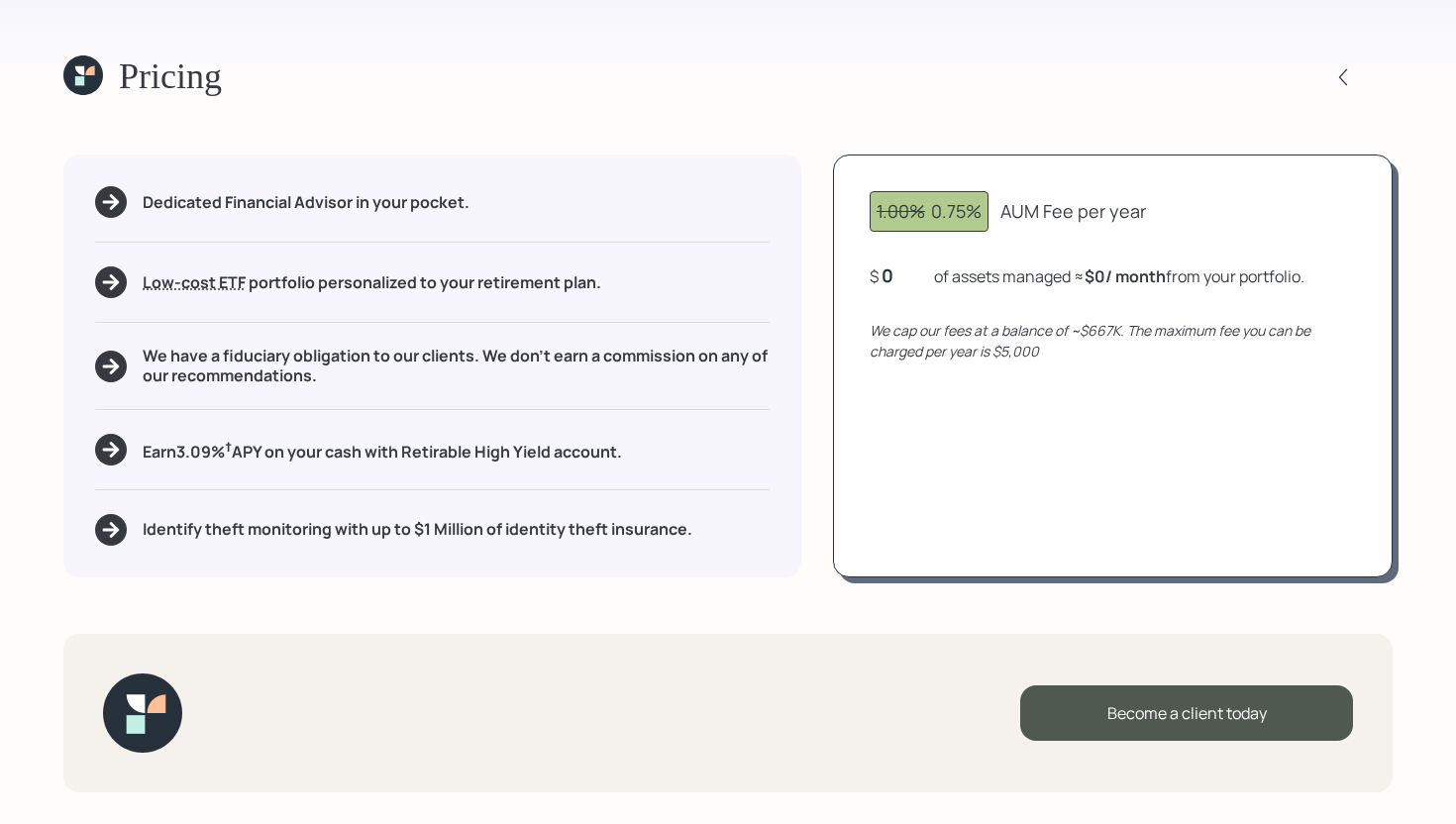 click on "0" at bounding box center (906, 275) 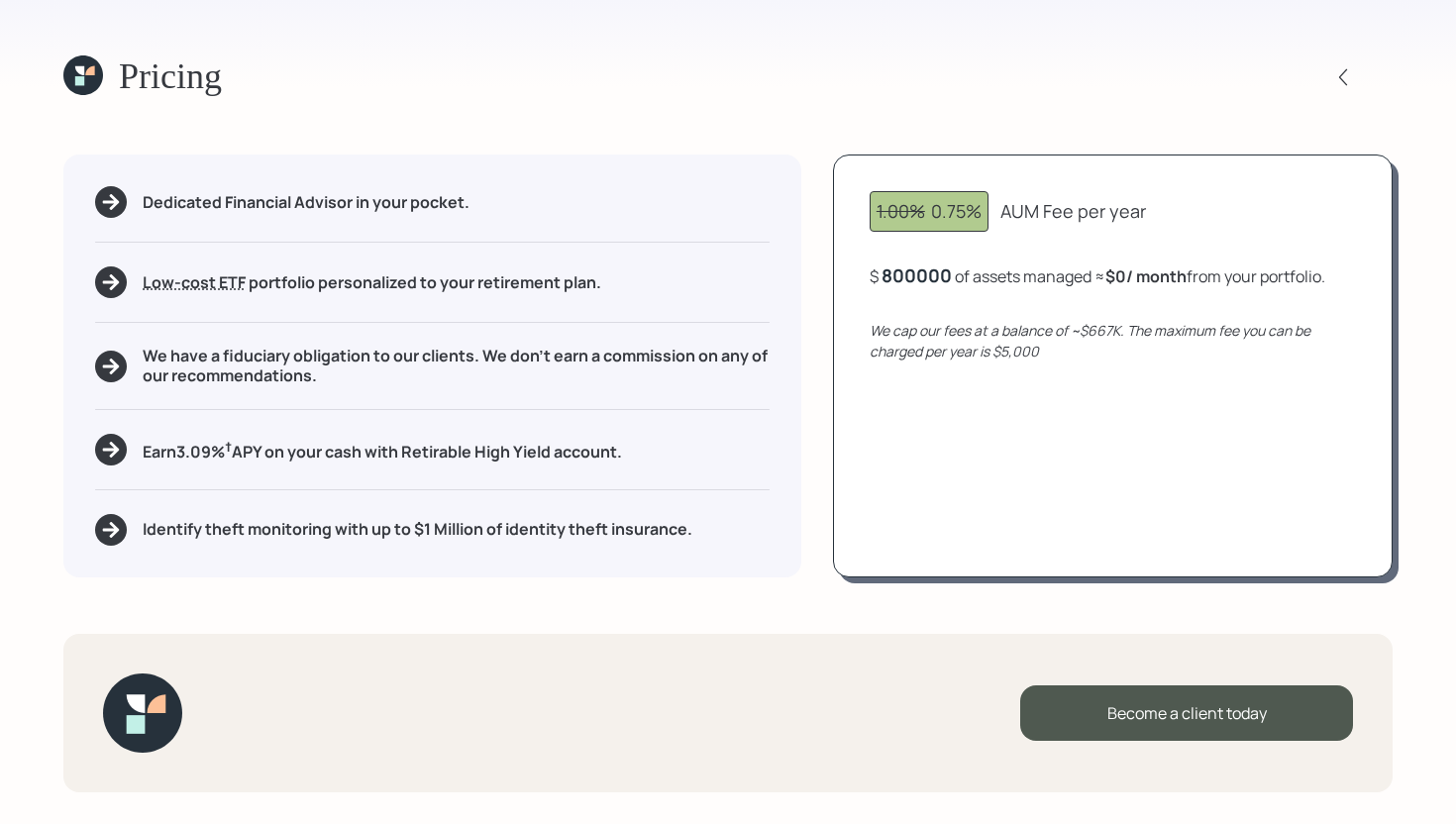 click on "1.00% 0.75% AUM Fee per year $[NUMBER] of assets managed ≈ $0 / month from your portfolio . We cap our fees at a balance of ~$667K. The maximum fee you can be charged per year is $5,000" at bounding box center (1112, 365) 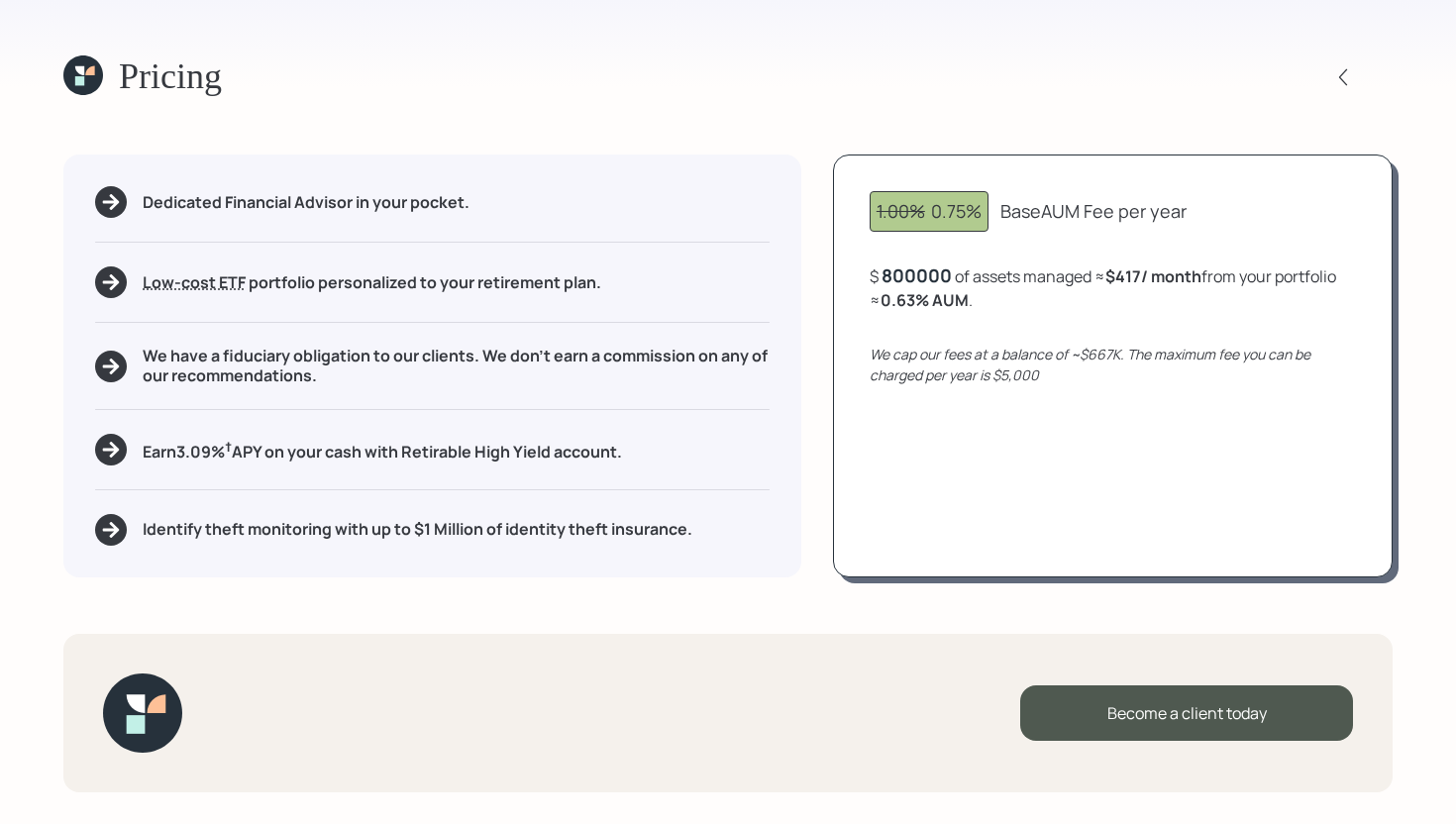 click on "800000" at bounding box center (916, 275) 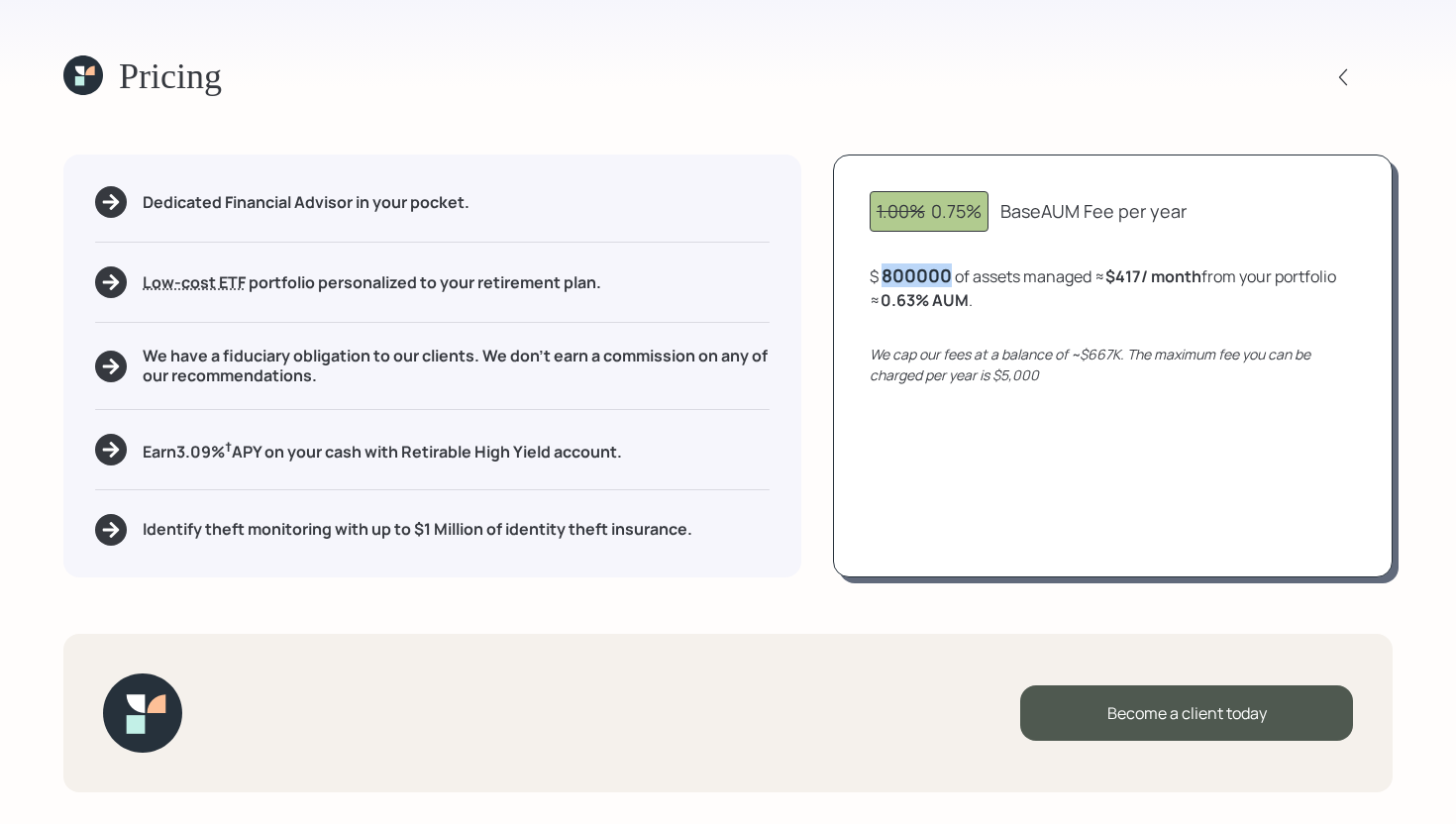 click on "800000" at bounding box center (916, 275) 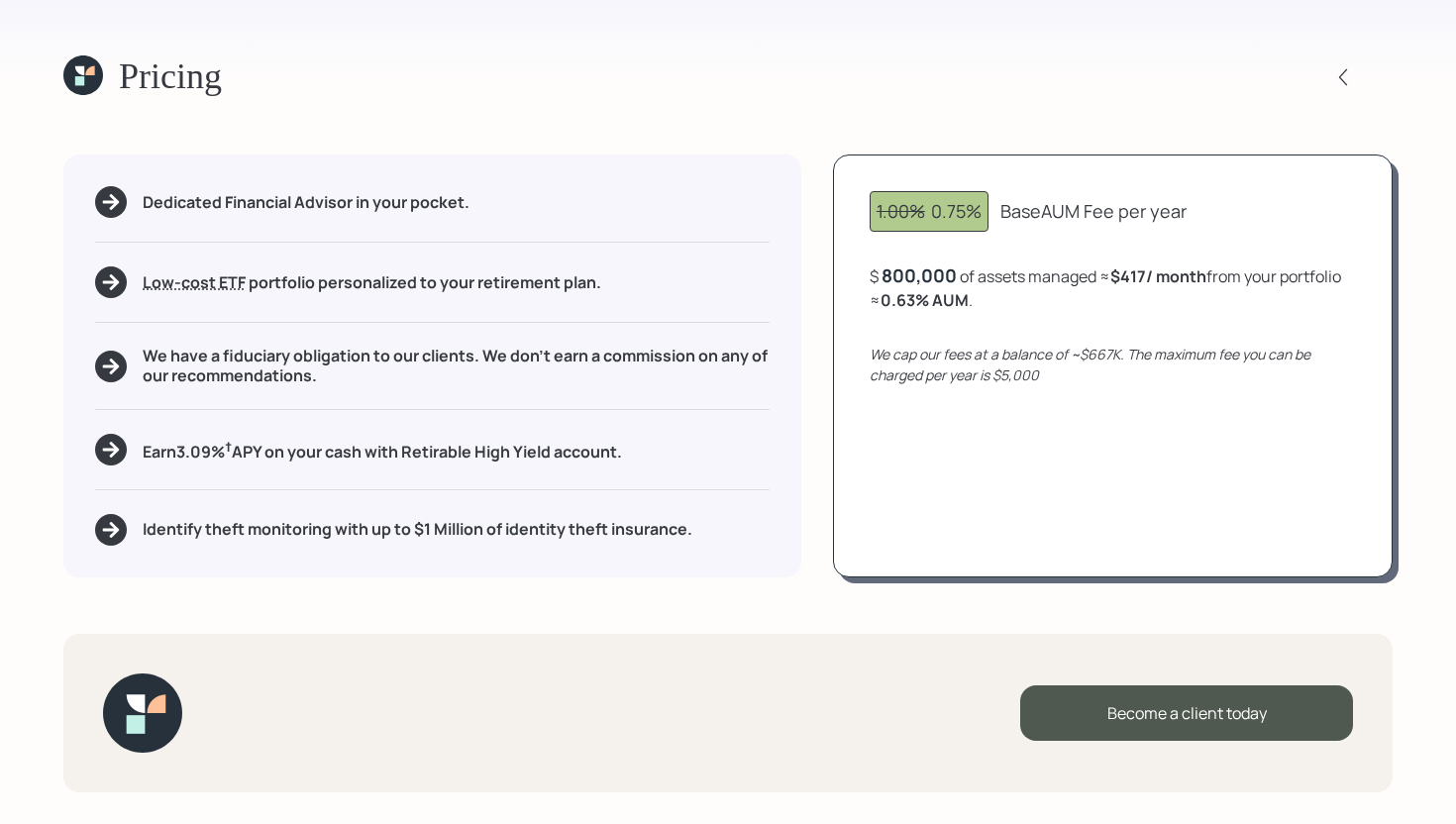 click on "1.00% 0.75% Base AUM Fee per year $[NUMBER] of assets managed ≈ $417 / month from your portfolio ≈ 0.63 % AUM . We cap our fees at a balance of ~$667K. The maximum fee you can be charged per year is $5,000" at bounding box center (1112, 365) 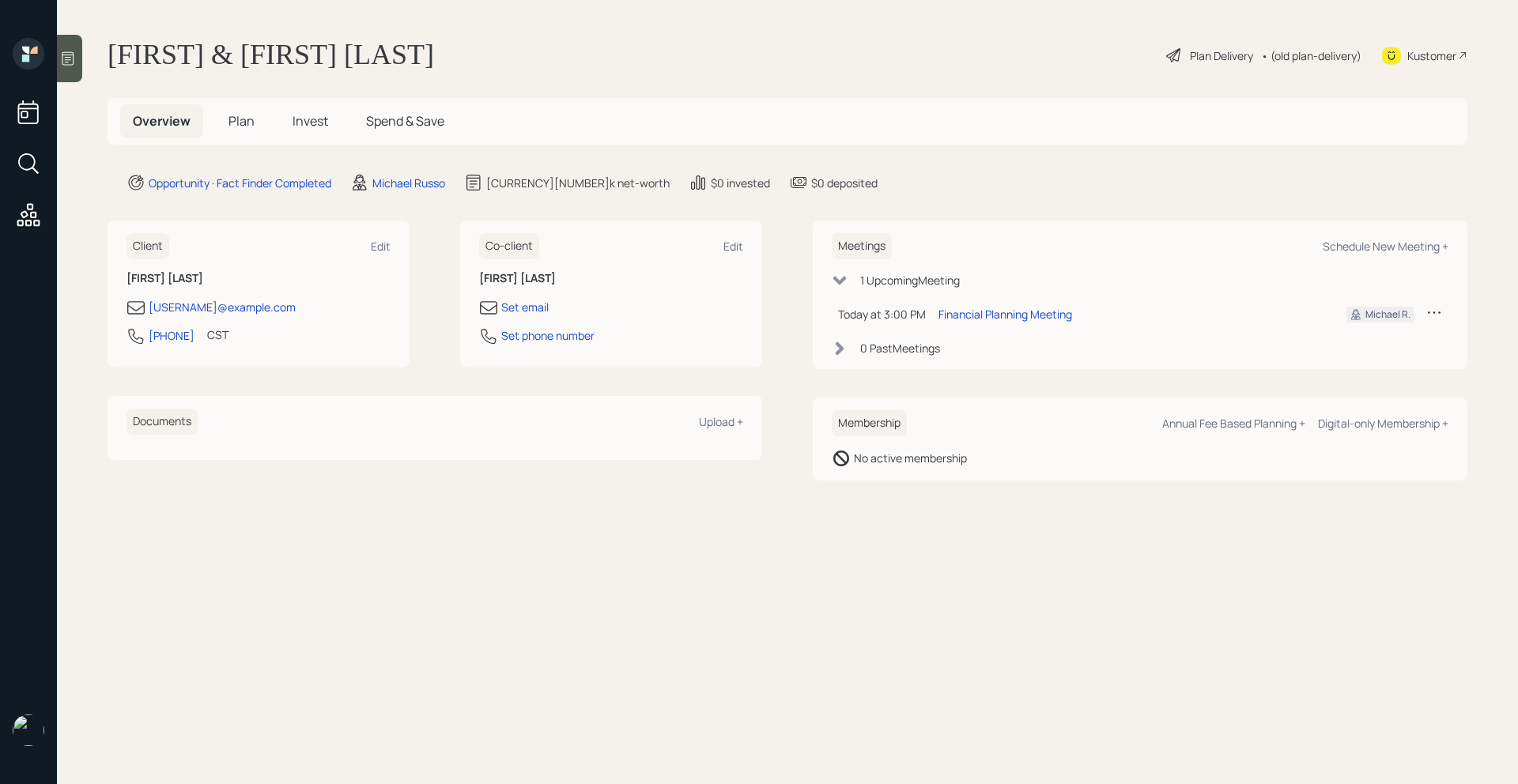 scroll, scrollTop: 0, scrollLeft: 0, axis: both 